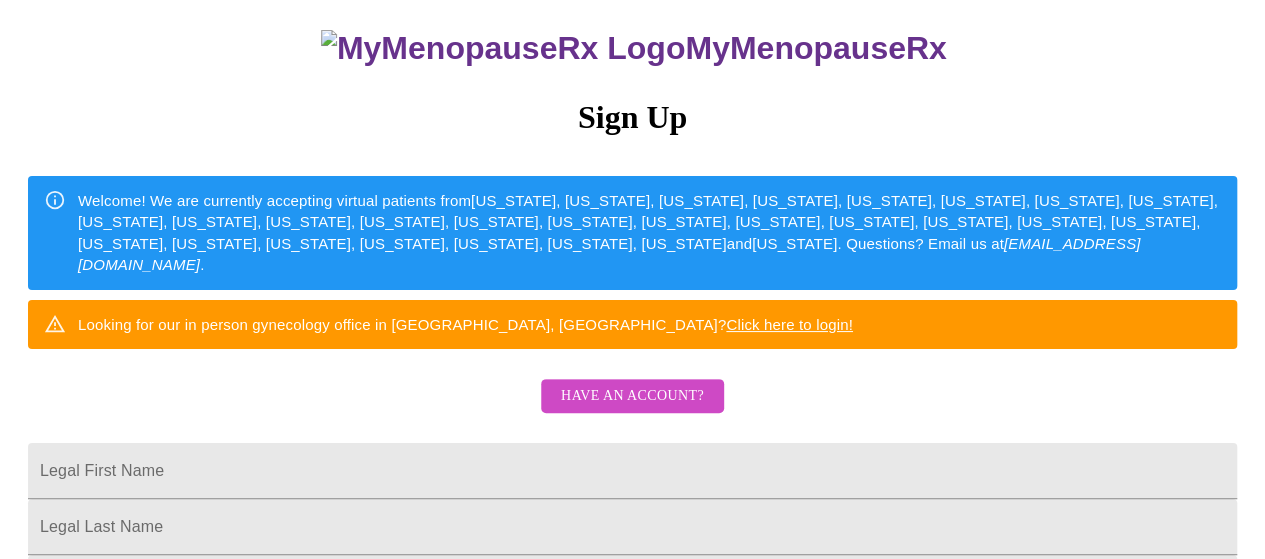 scroll, scrollTop: 300, scrollLeft: 0, axis: vertical 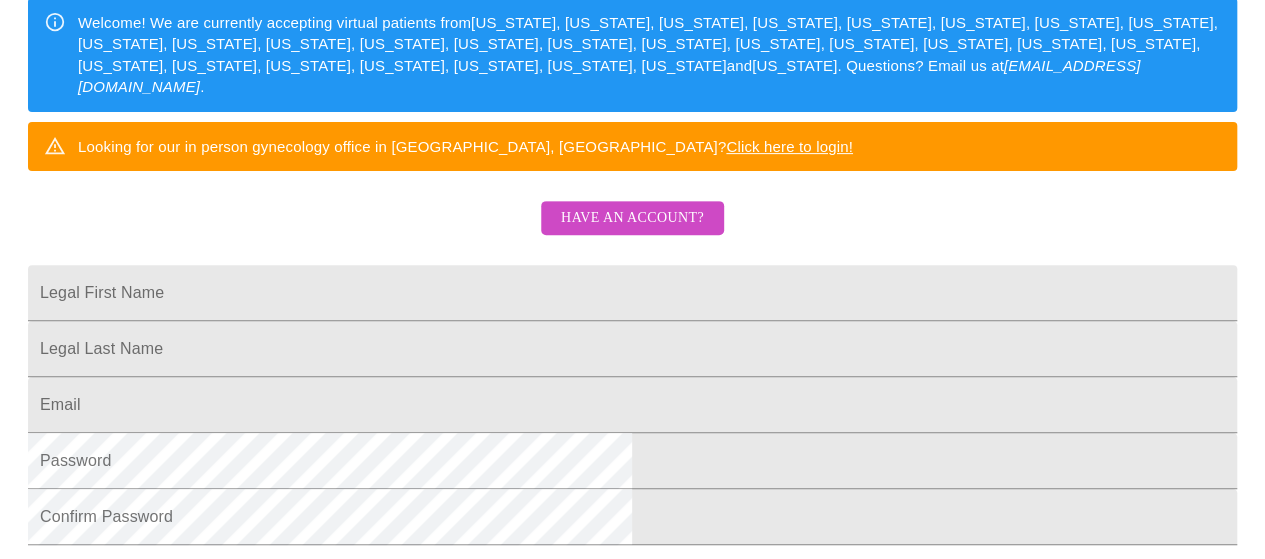 click on "Have an account?" at bounding box center [632, 218] 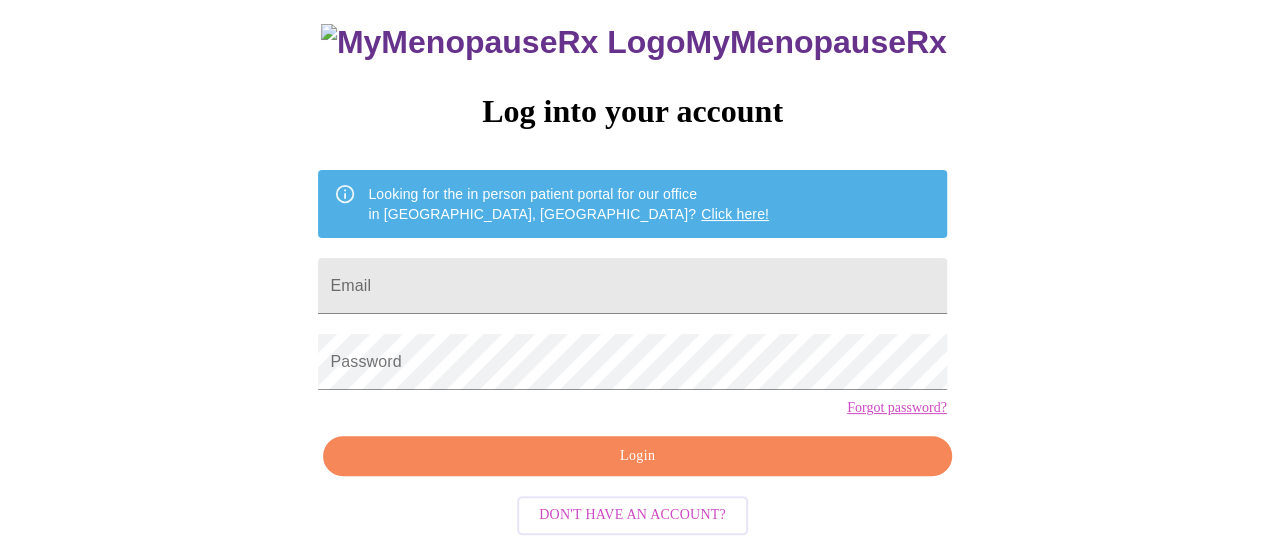 scroll, scrollTop: 146, scrollLeft: 0, axis: vertical 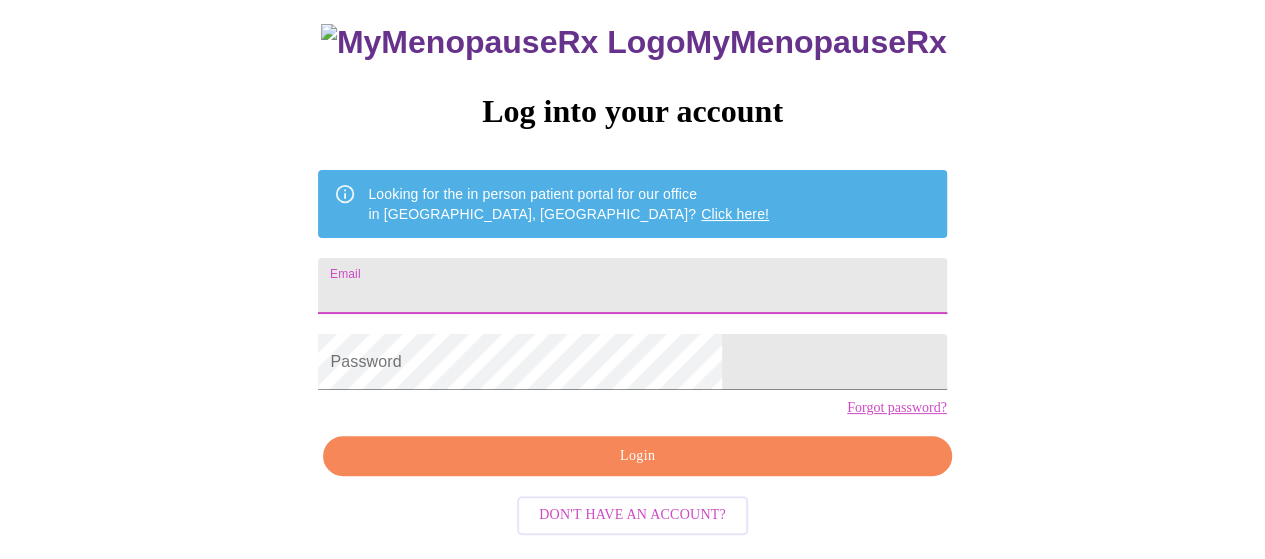 click on "Email" at bounding box center [632, 286] 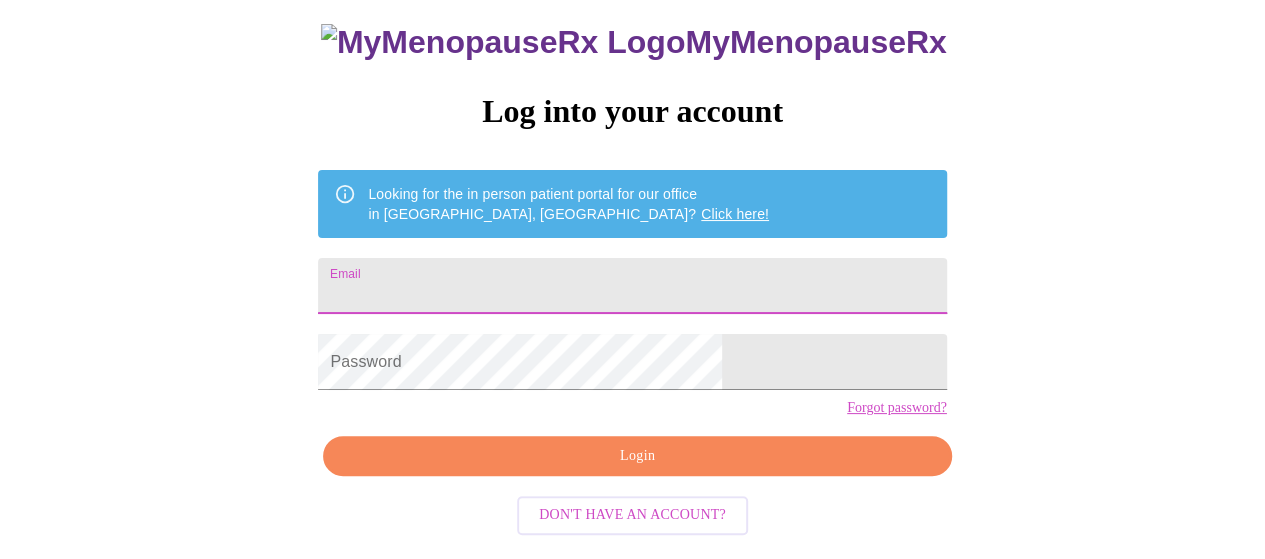 type on "dchorz@gmail.com" 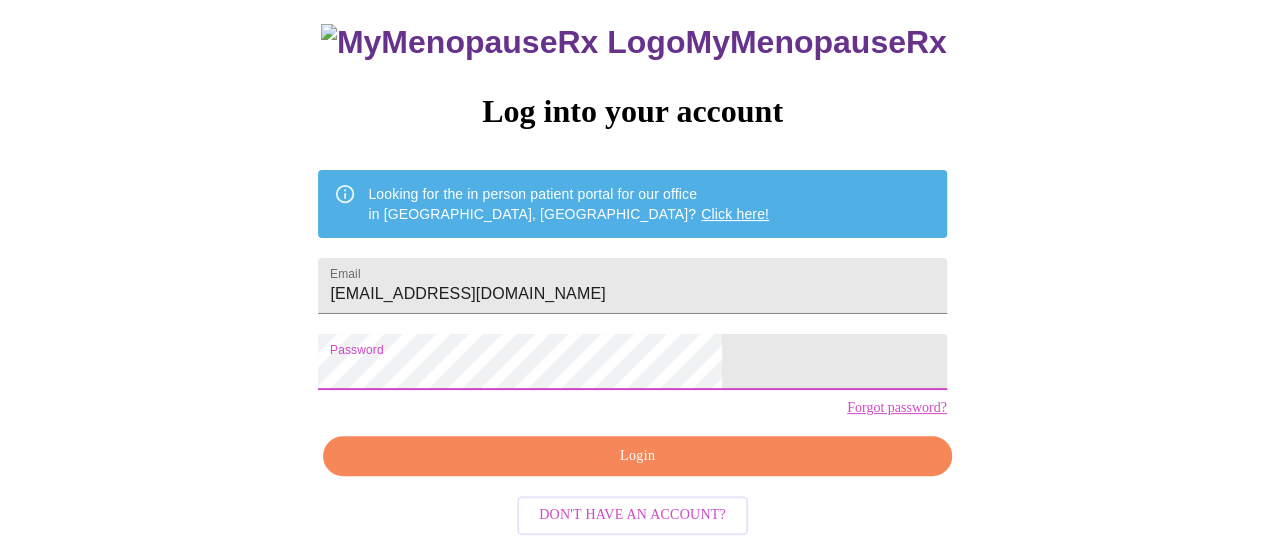 click on "Login" at bounding box center (637, 456) 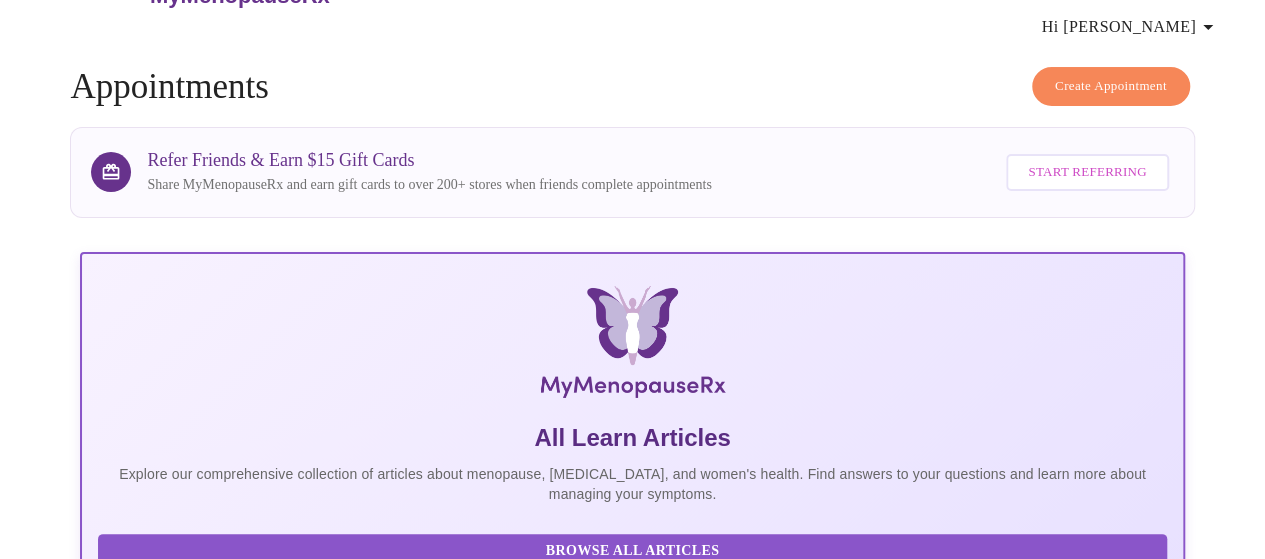 scroll, scrollTop: 0, scrollLeft: 0, axis: both 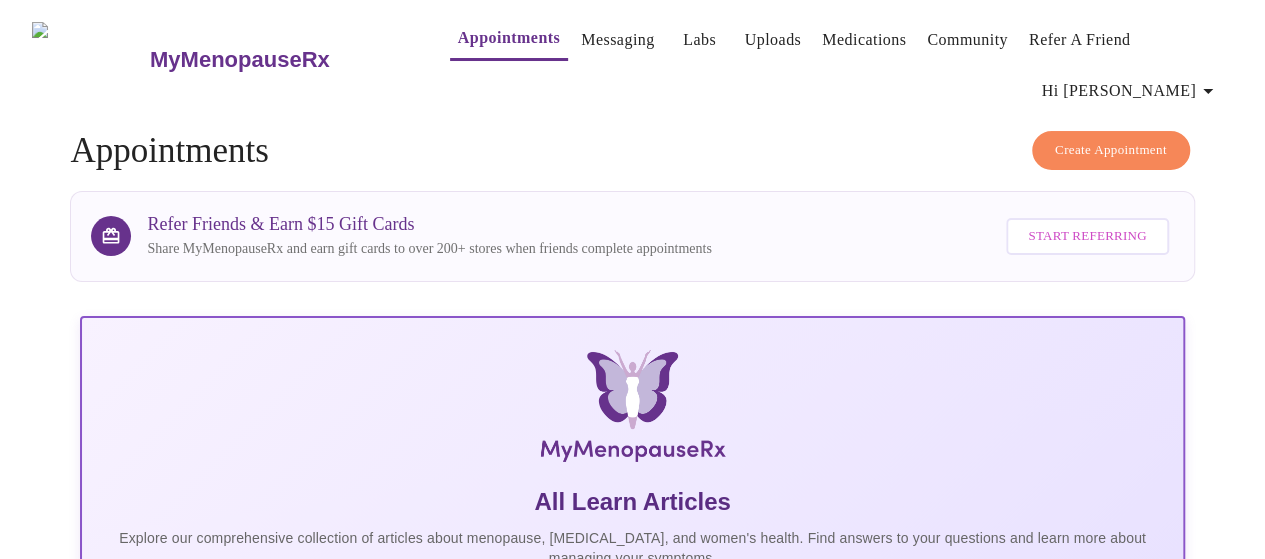 click on "Appointments" at bounding box center [509, 38] 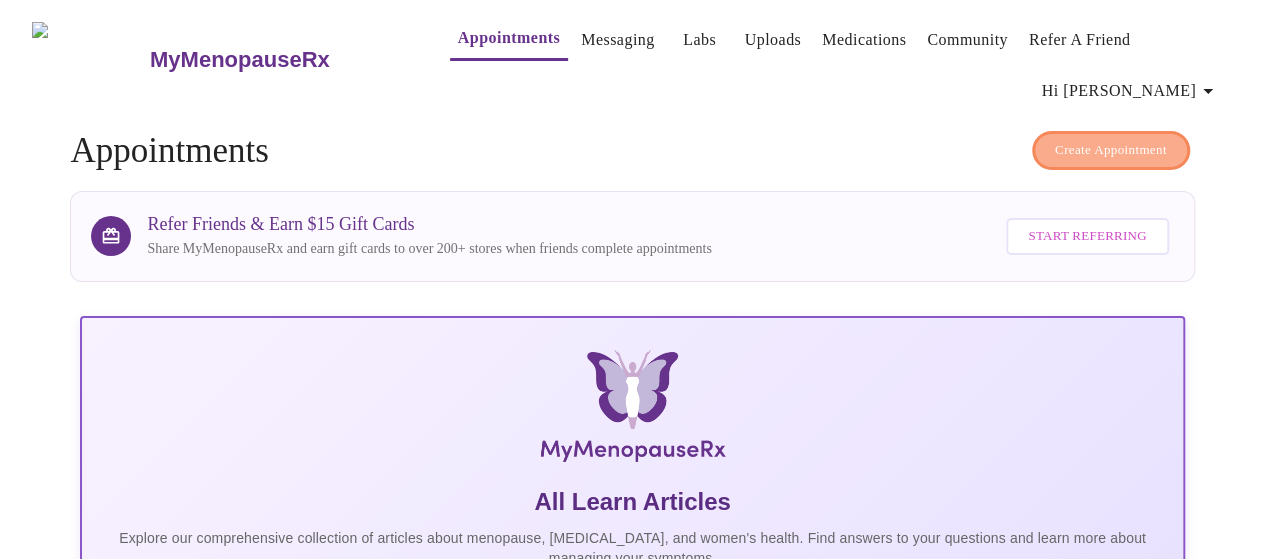 click on "Create Appointment" at bounding box center [1111, 150] 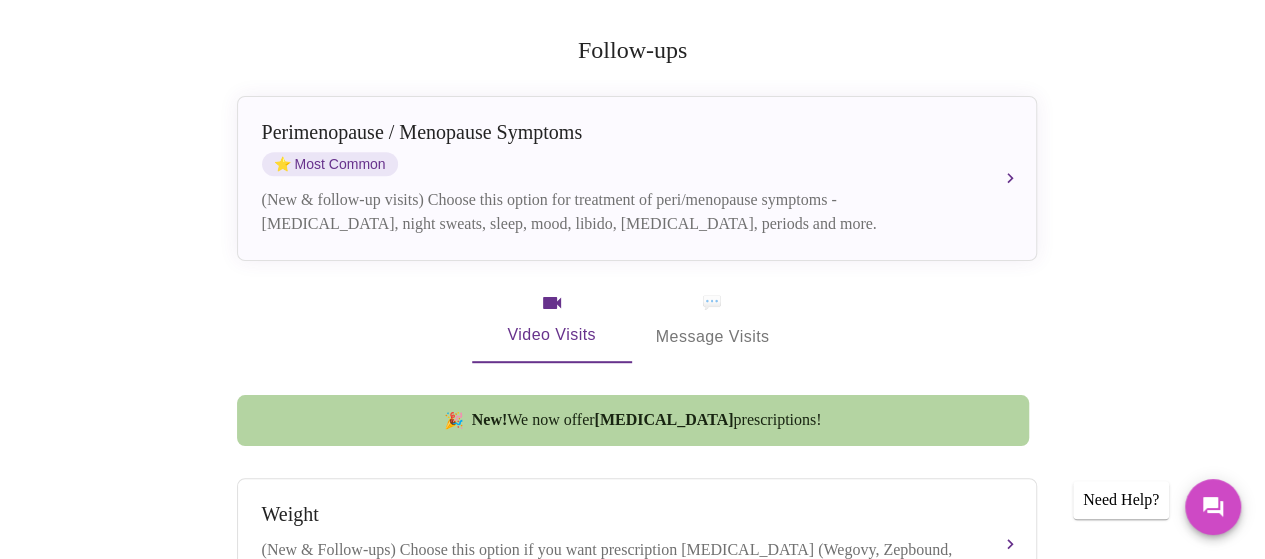 scroll, scrollTop: 400, scrollLeft: 0, axis: vertical 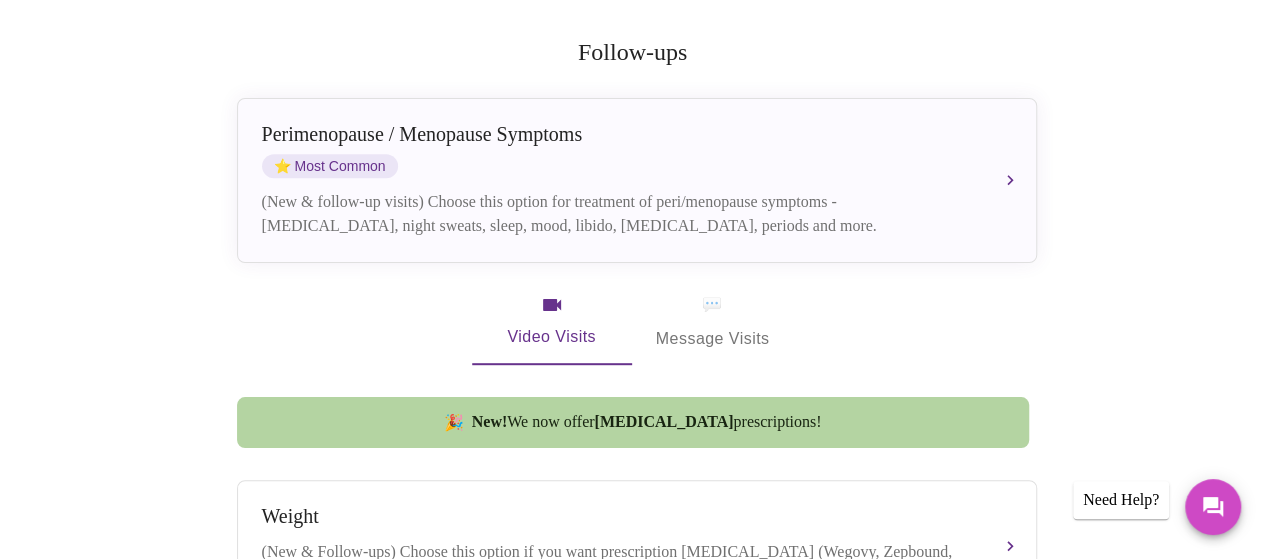 click on "💬 Message Visits" at bounding box center (713, 322) 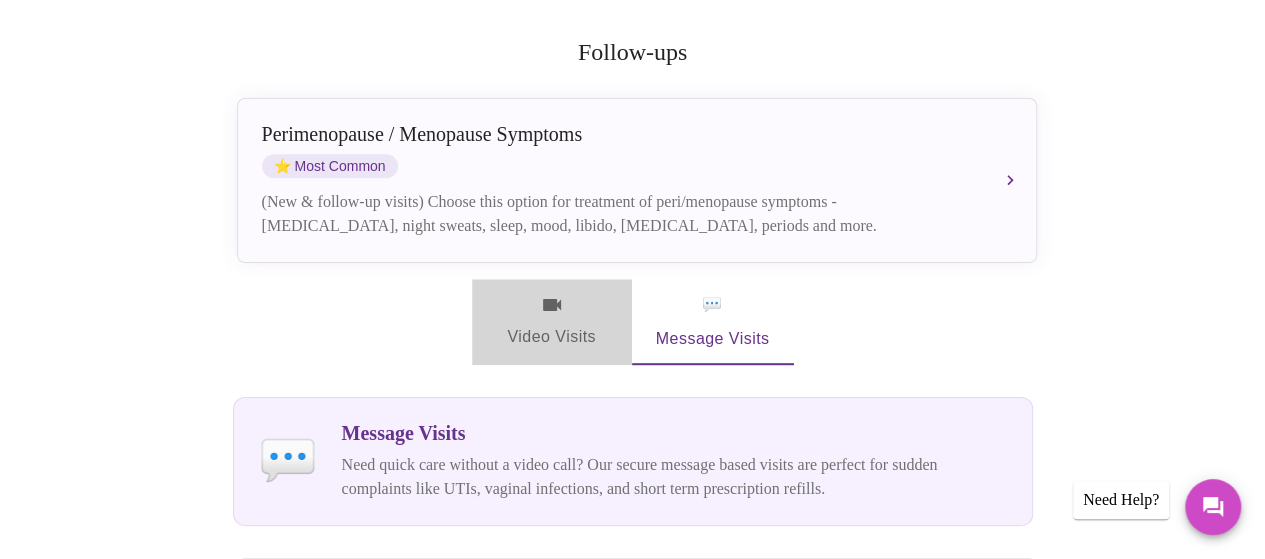 click on "Video Visits" at bounding box center (552, 322) 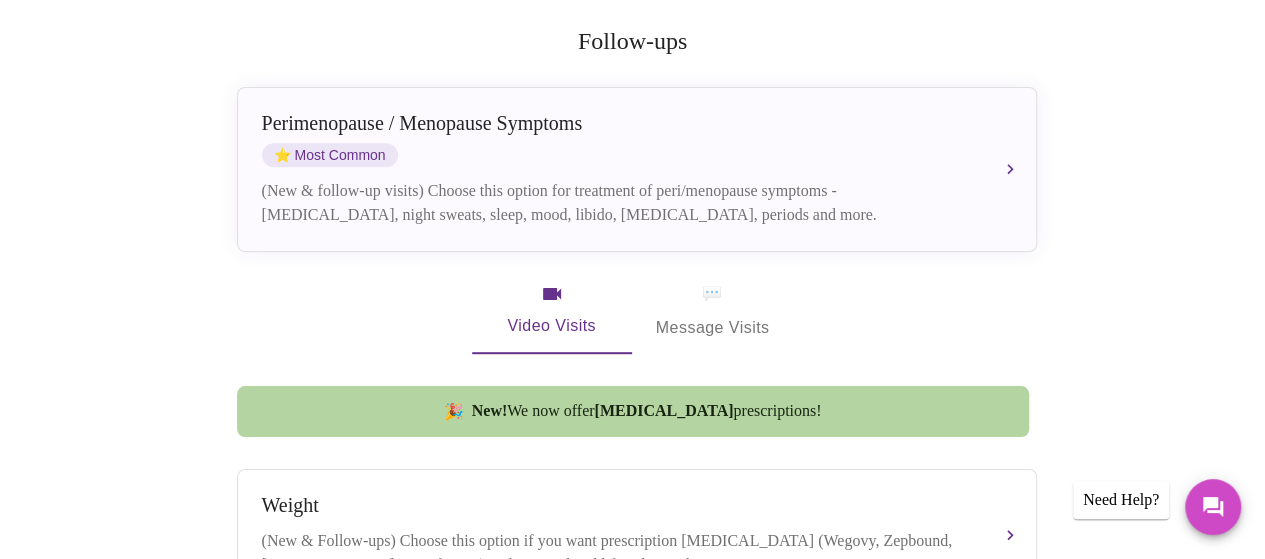 scroll, scrollTop: 200, scrollLeft: 0, axis: vertical 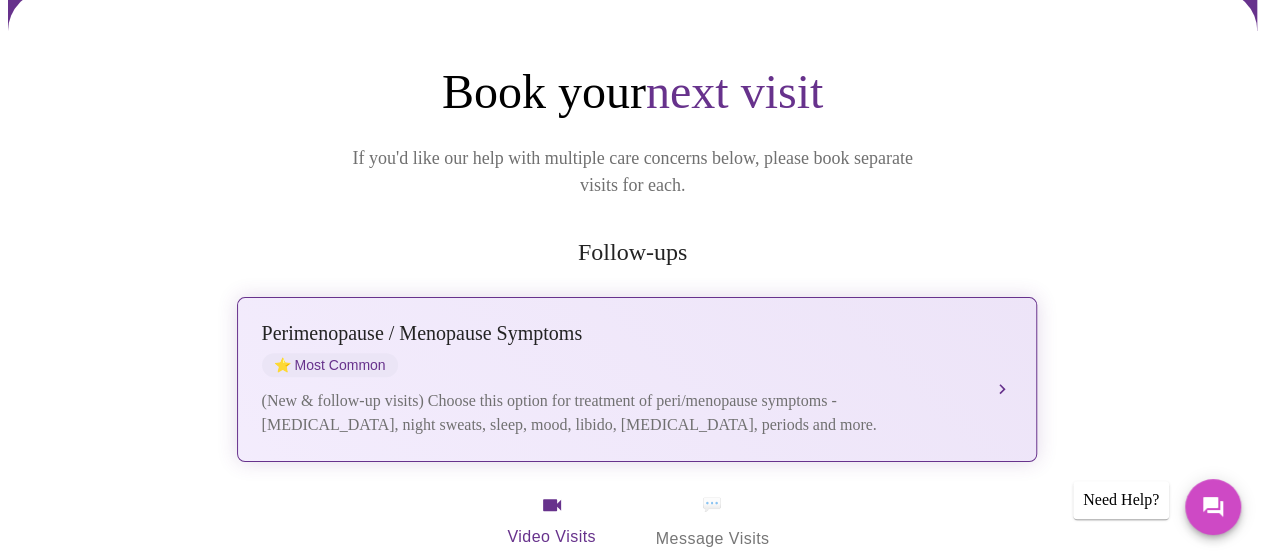click on "[MEDICAL_DATA] / Menopause Symptoms  ⭐  Most Common" at bounding box center [617, 349] 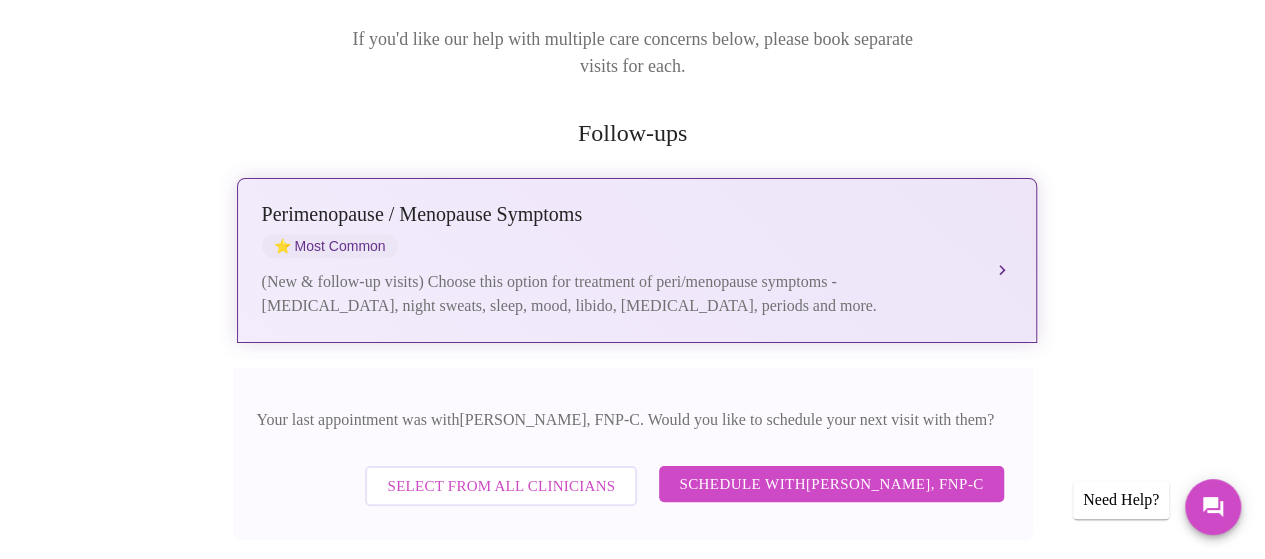 scroll, scrollTop: 500, scrollLeft: 0, axis: vertical 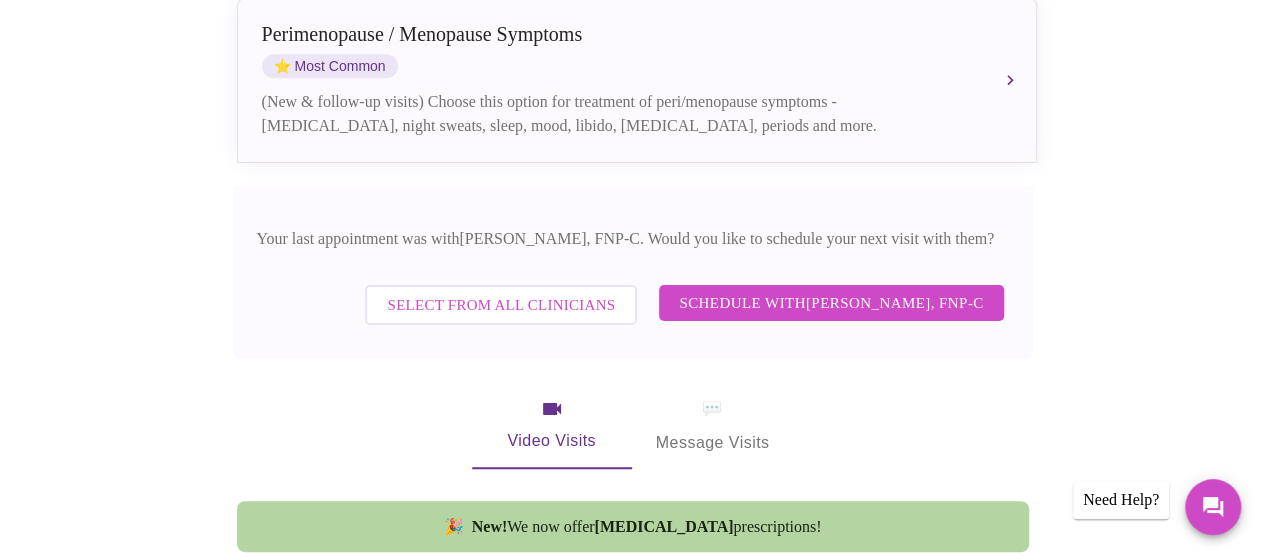 click on "Schedule with  [PERSON_NAME], FNP-C" at bounding box center [831, 303] 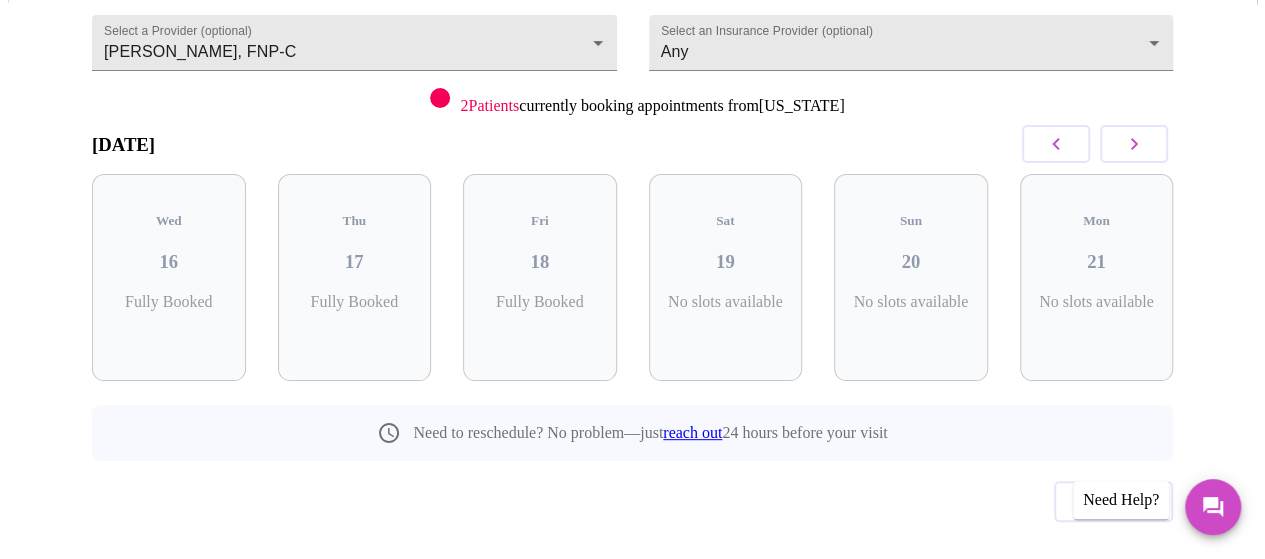 scroll, scrollTop: 126, scrollLeft: 0, axis: vertical 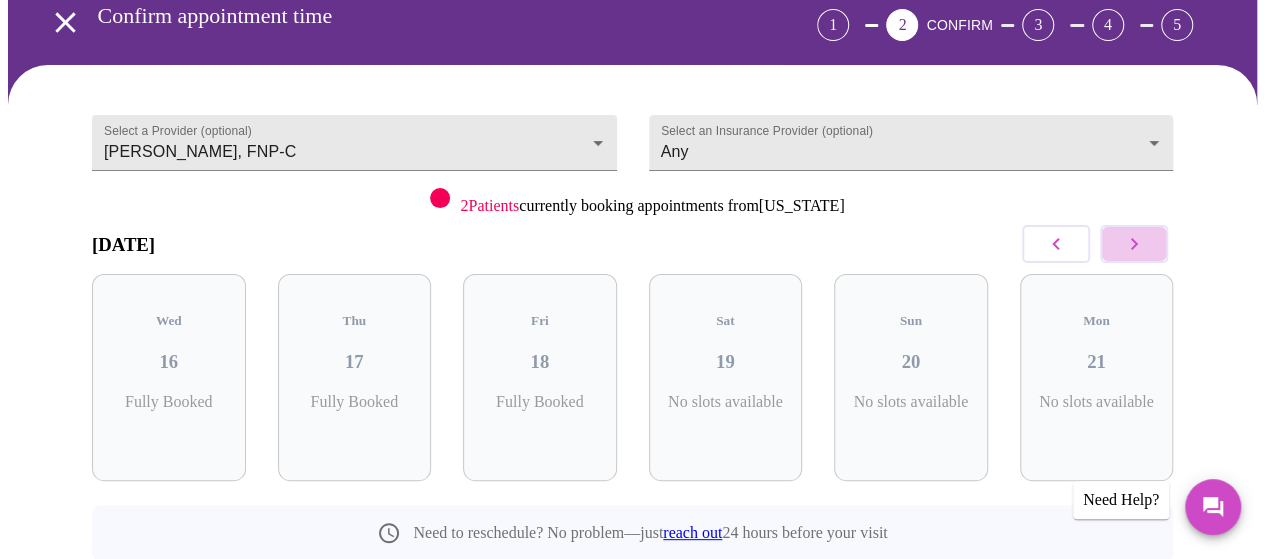 click 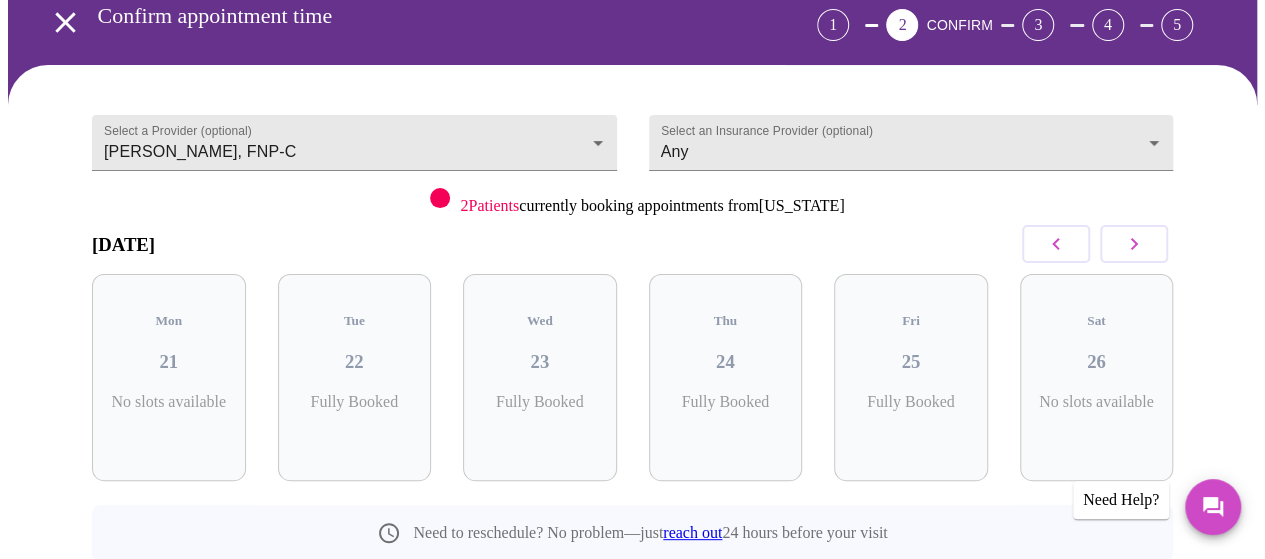 click 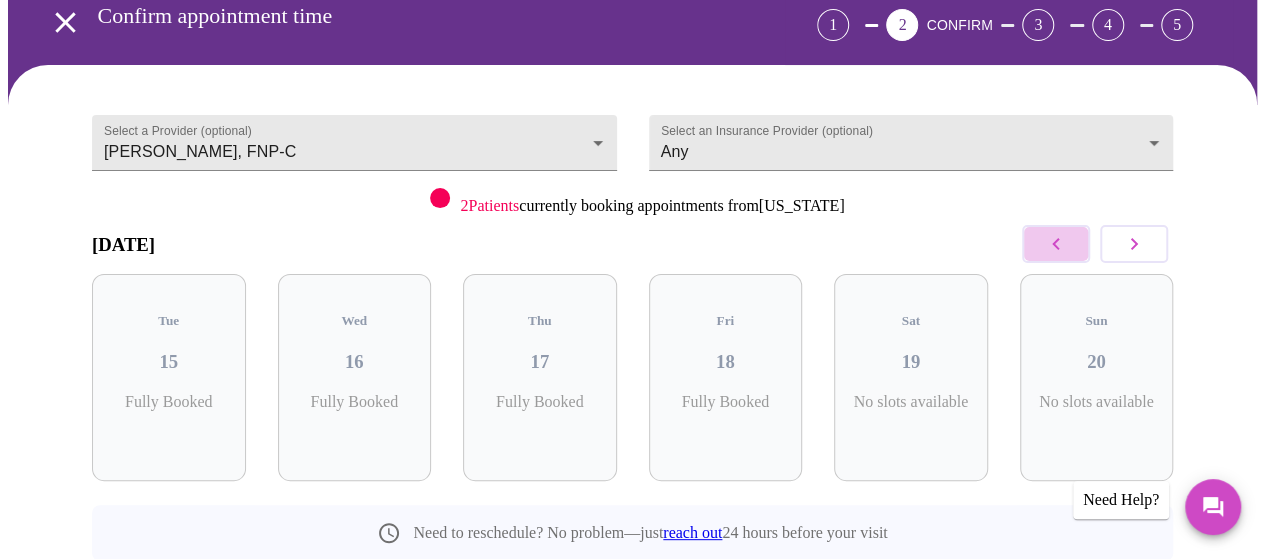 click 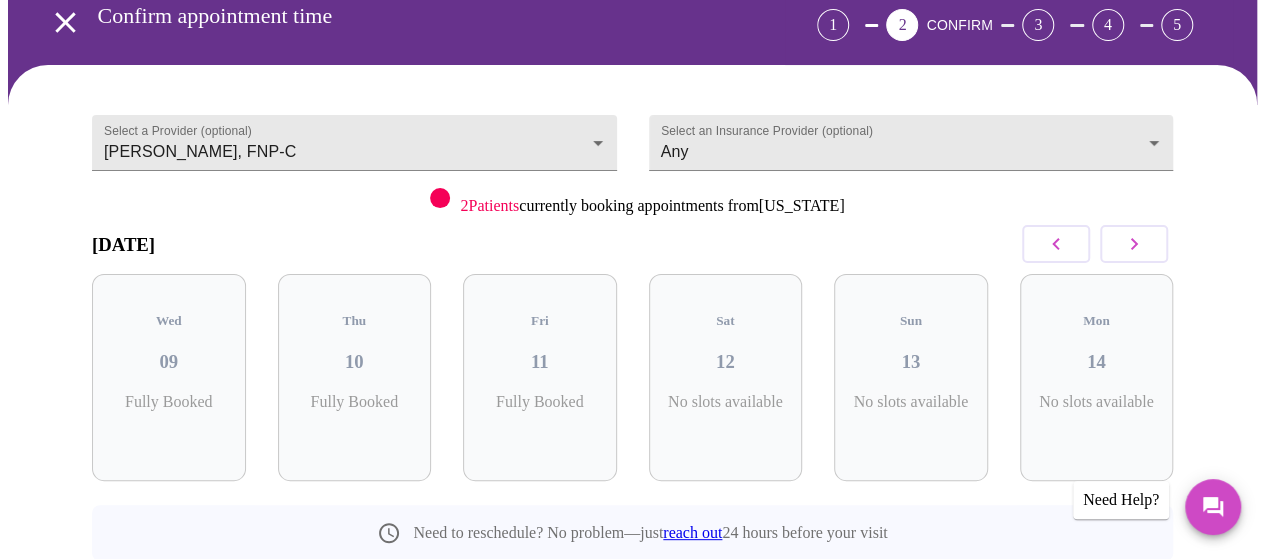 click at bounding box center (1134, 244) 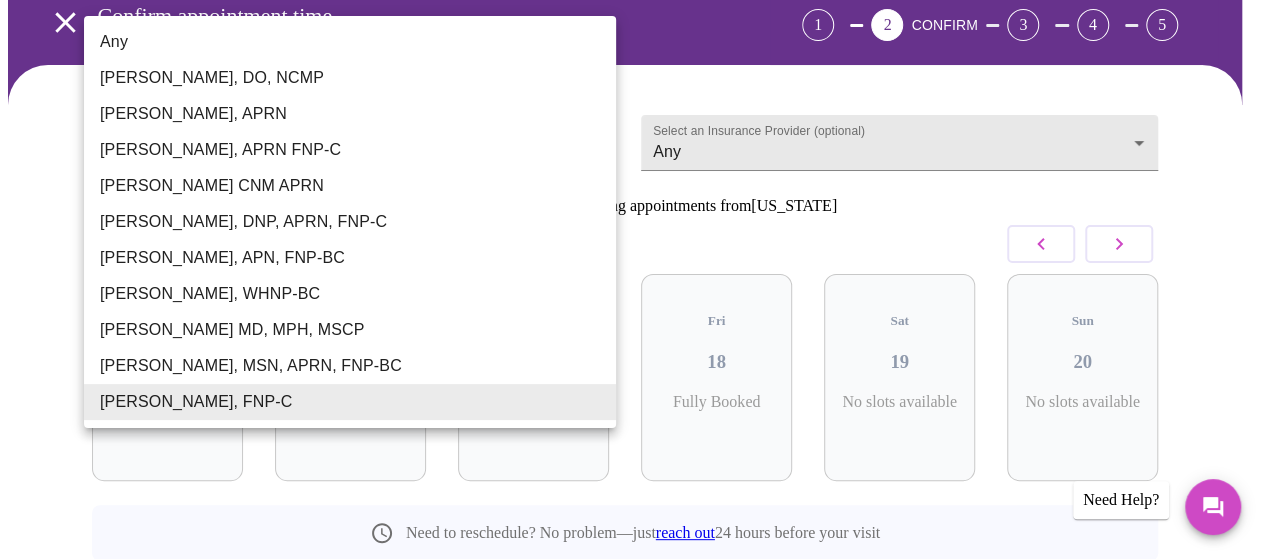 click on "MyMenopauseRx Appointments Messaging Labs Uploads Medications Community Refer a Friend Hi Dawn   Confirm appointment time 1 2 CONFIRM 3 4 5 Select a Provider (optional) Elizabeth Hederman, FNP-C Elizabeth Hederman, FNP-C Select an Insurance Provider (optional) Any Any 2  Patients  currently booking appointments from  Illinois July 2025 Tue 15 Fully Booked Wed 16 Fully Booked Thu 17 Fully Booked Fri 18 Fully Booked Sat 19 No slots available Sun 20 No slots available Need to reschedule? No problem—just  reach out  24 hours before your visit Previous Need Help? Settings Billing Invoices Log out Any Barbra S Hanna, DO, NCMP Emilie McLain, APRN Kelly Perisin, APRN FNP-C Kelly Ellis CNM APRN Jillian Montefusco, DNP, APRN, FNP-C Cathleen Pelletreau, APN, FNP-BC Meghan Matz, WHNP-BC Vadim Gelman MD, MPH, MSCP Larissa Wright, MSN, APRN, FNP-BC Elizabeth Hederman, FNP-C" at bounding box center (632, 302) 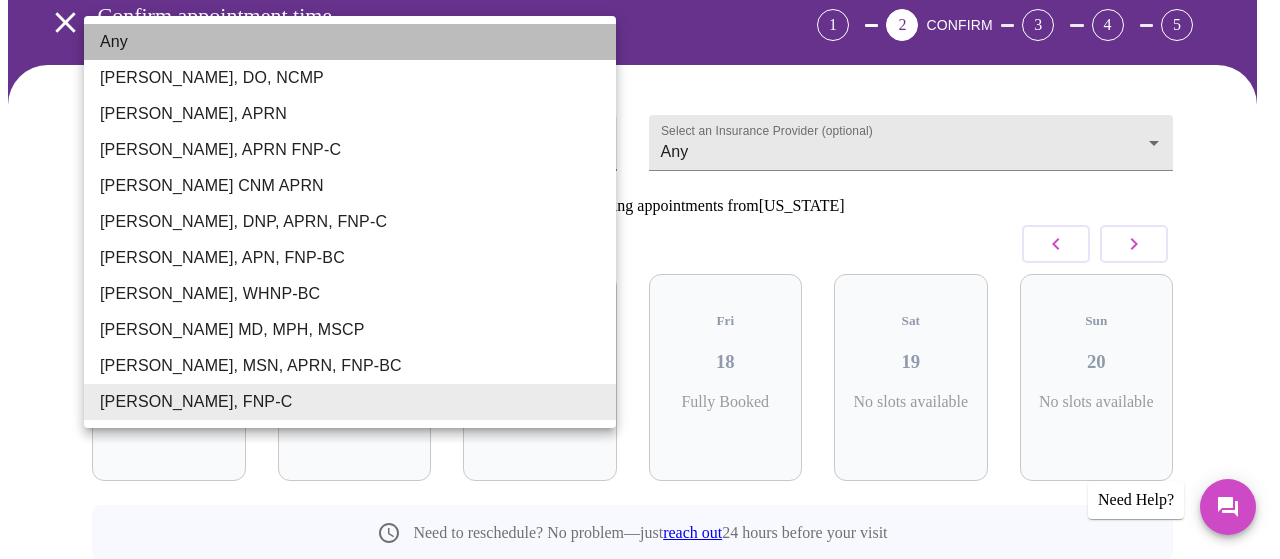 click on "Any" at bounding box center [350, 42] 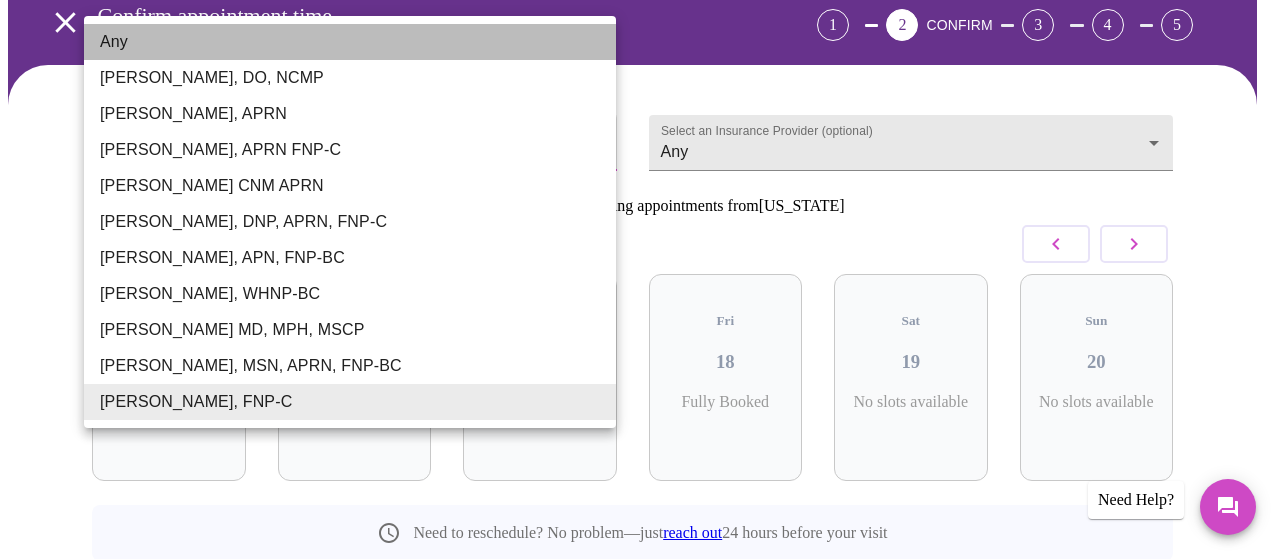 type on "Any" 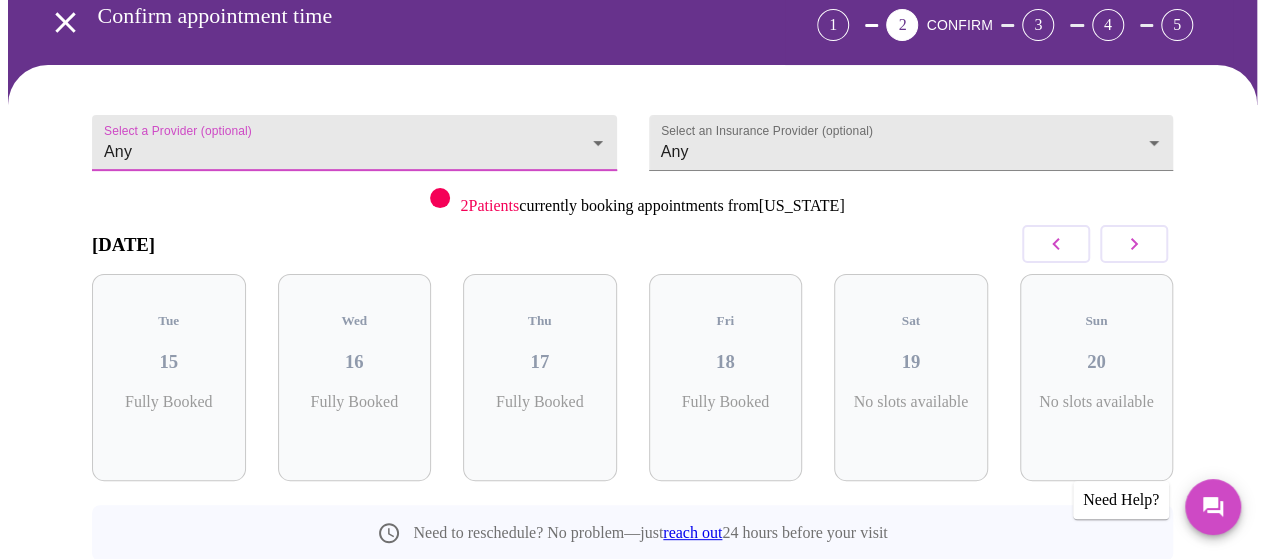 click 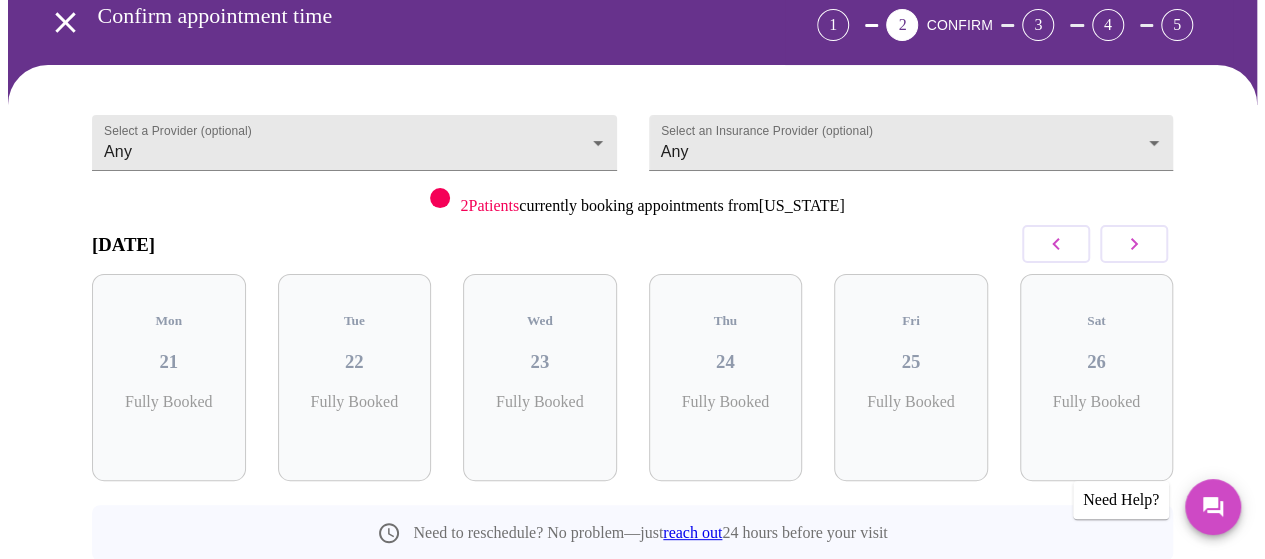 click 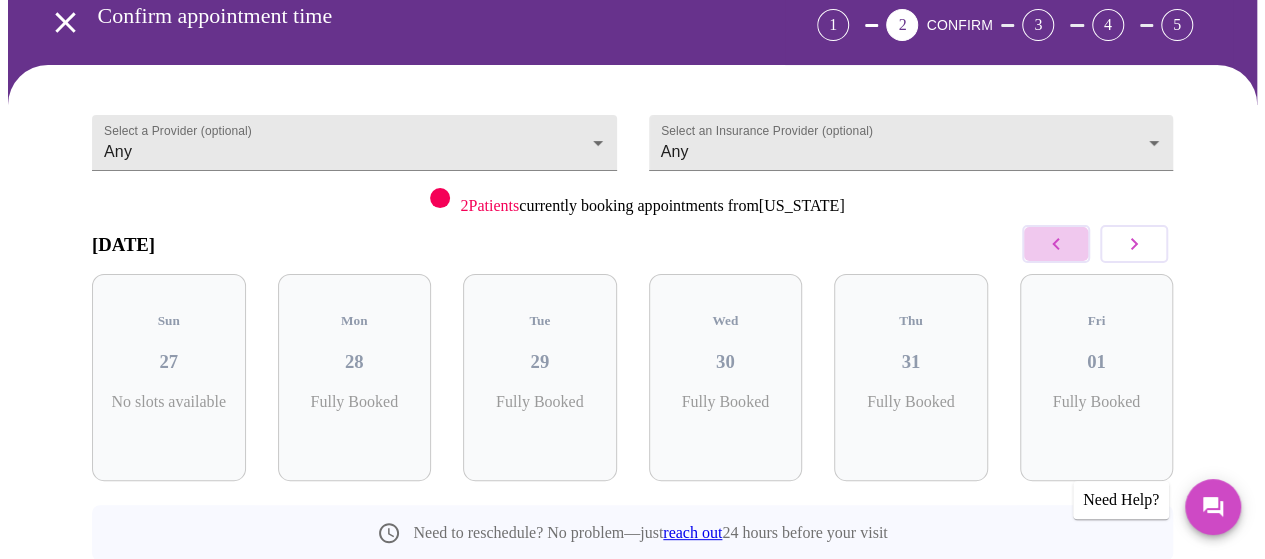 click 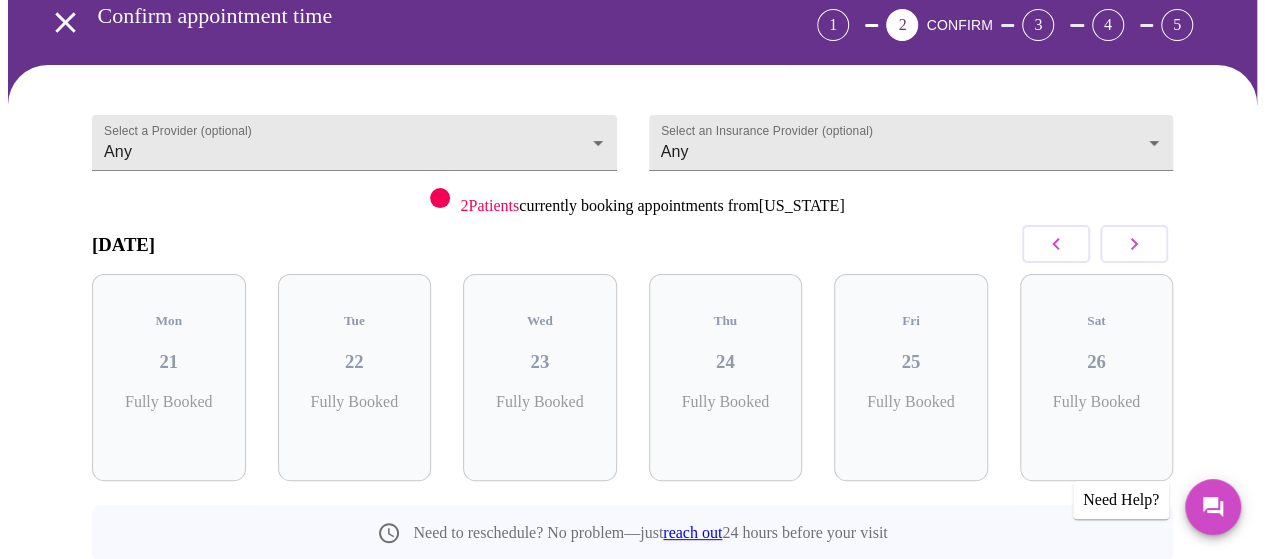 click 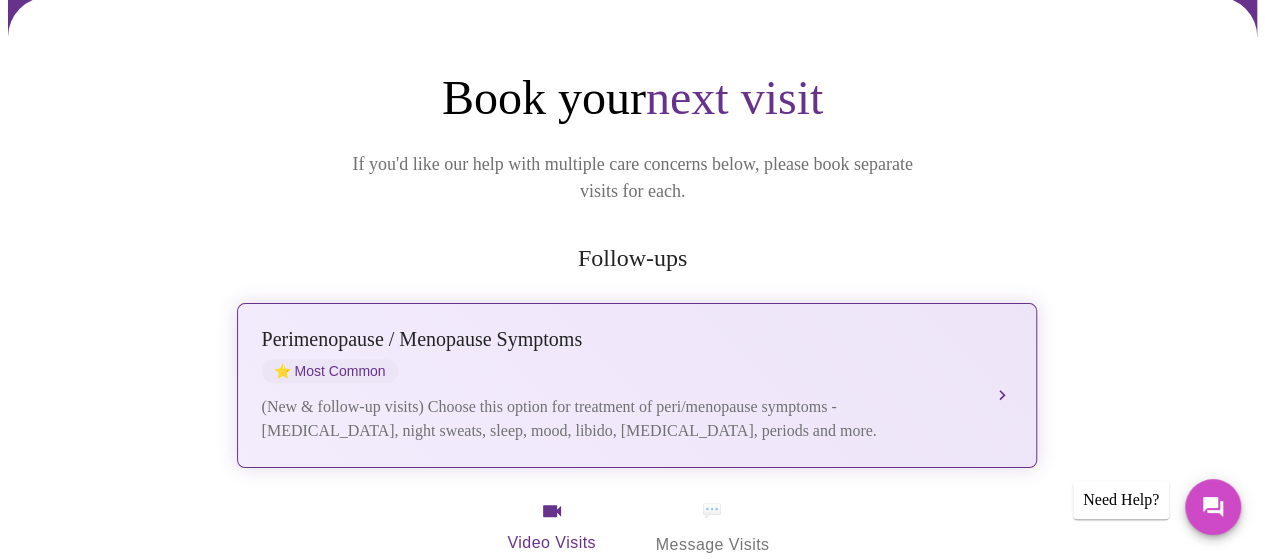 scroll, scrollTop: 200, scrollLeft: 0, axis: vertical 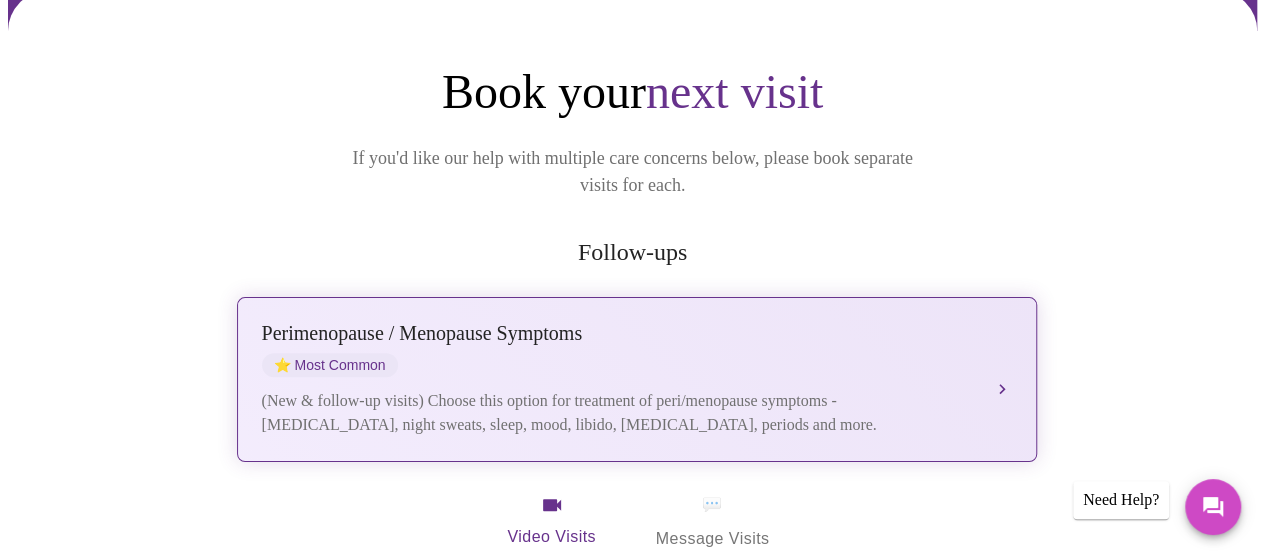click on "[MEDICAL_DATA] / Menopause Symptoms  ⭐  Most Common" at bounding box center (617, 349) 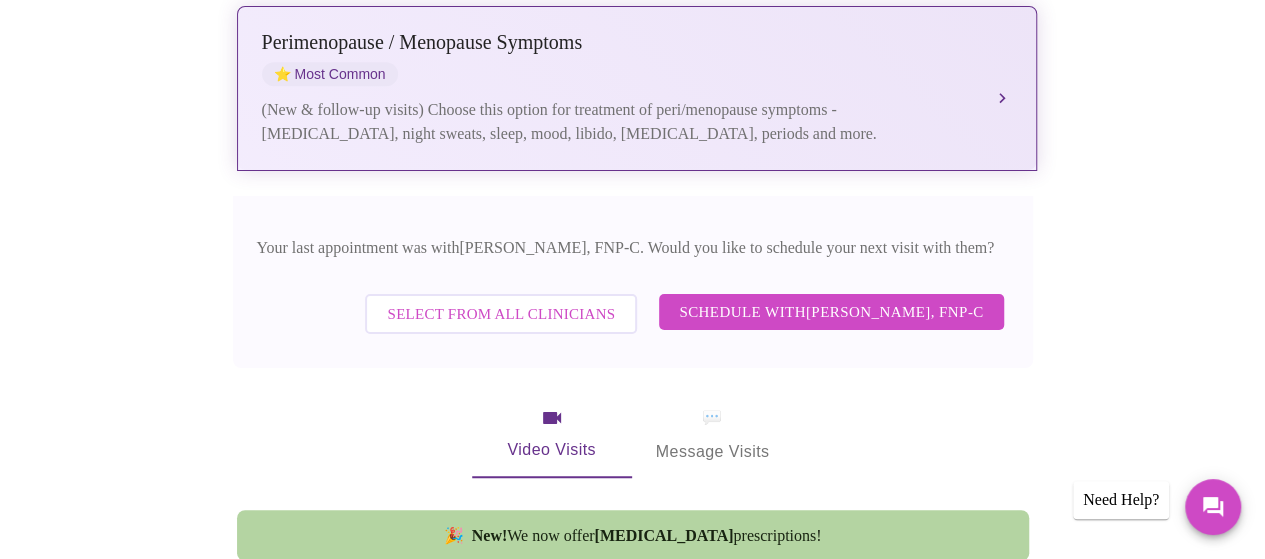 scroll, scrollTop: 500, scrollLeft: 0, axis: vertical 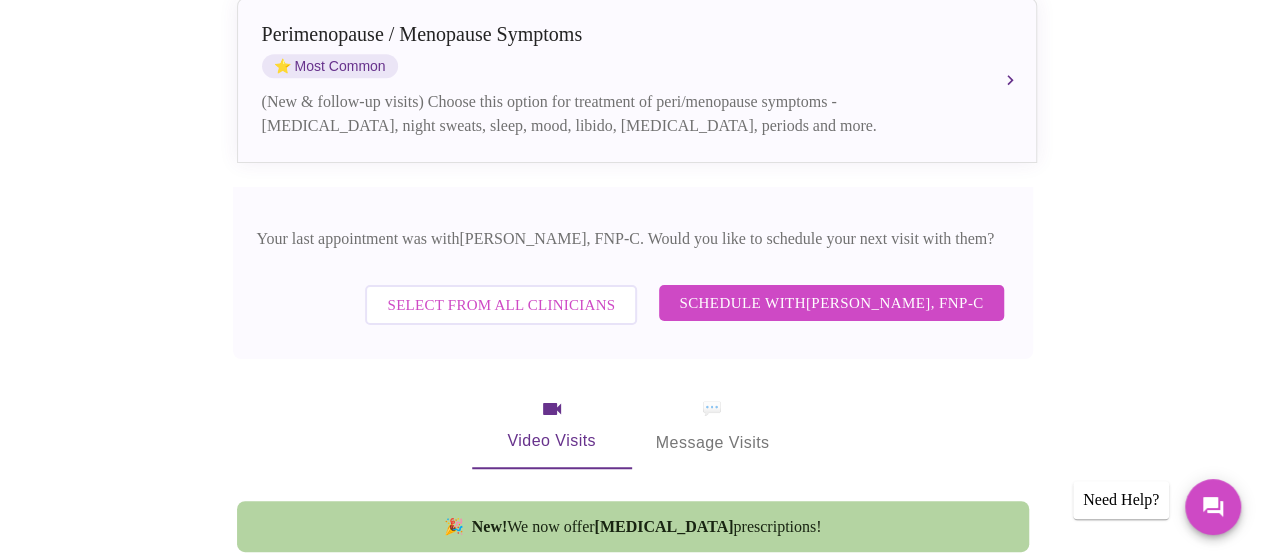click on "Select from All Clinicians" at bounding box center [501, 305] 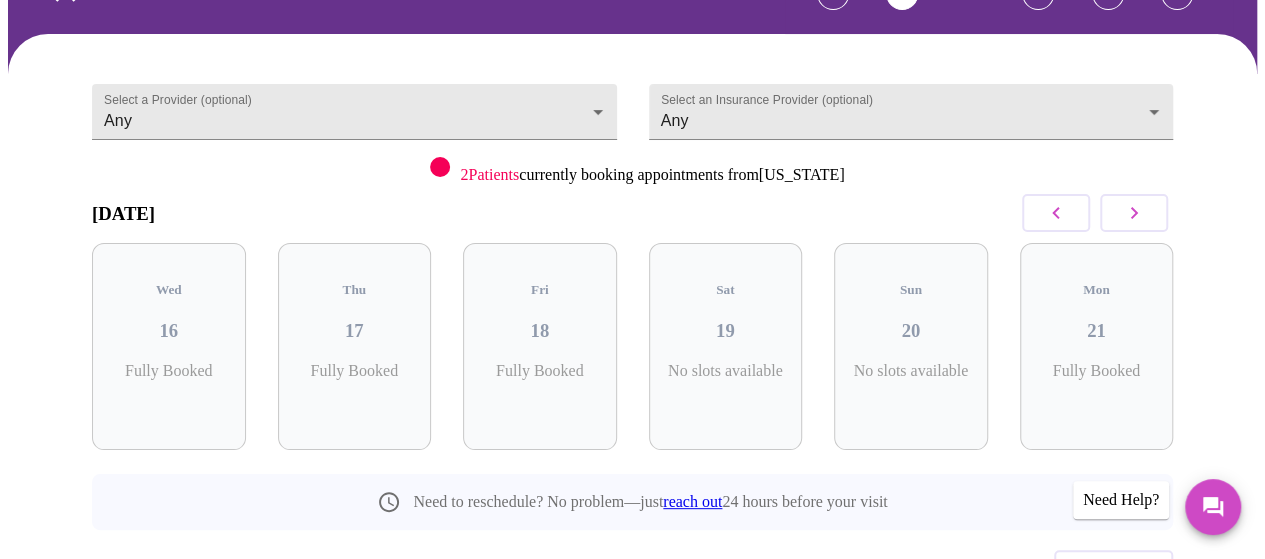 scroll, scrollTop: 126, scrollLeft: 0, axis: vertical 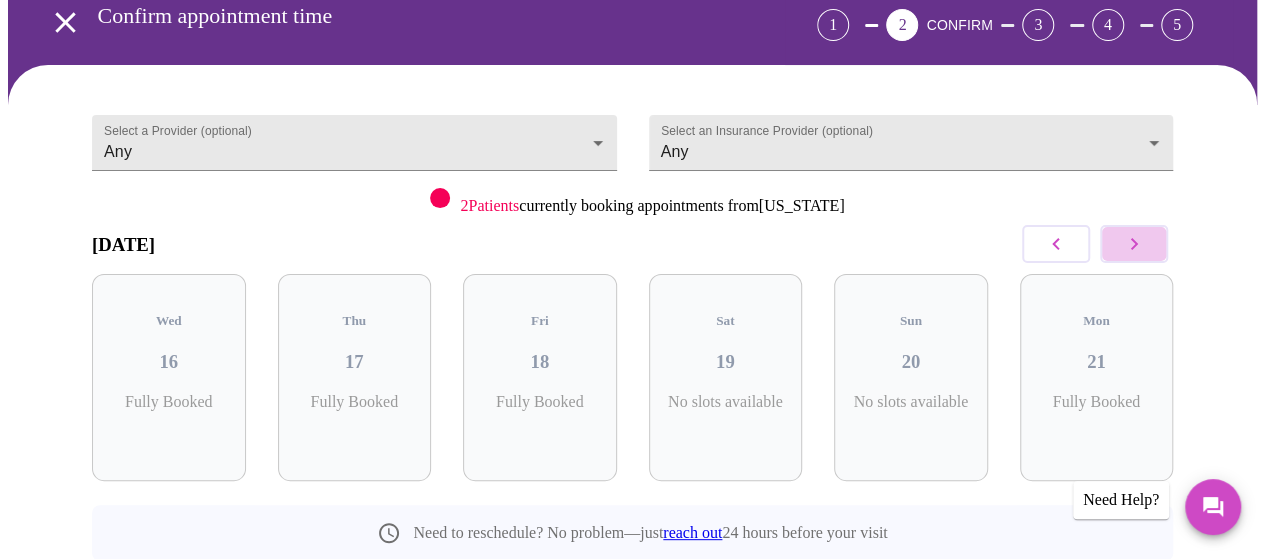 click 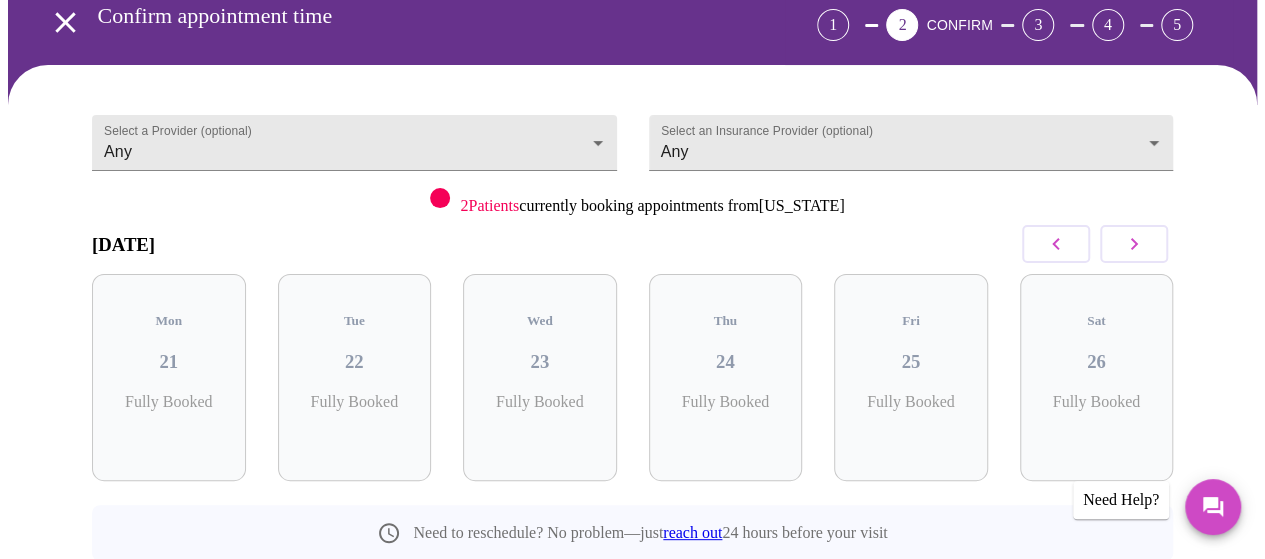 click 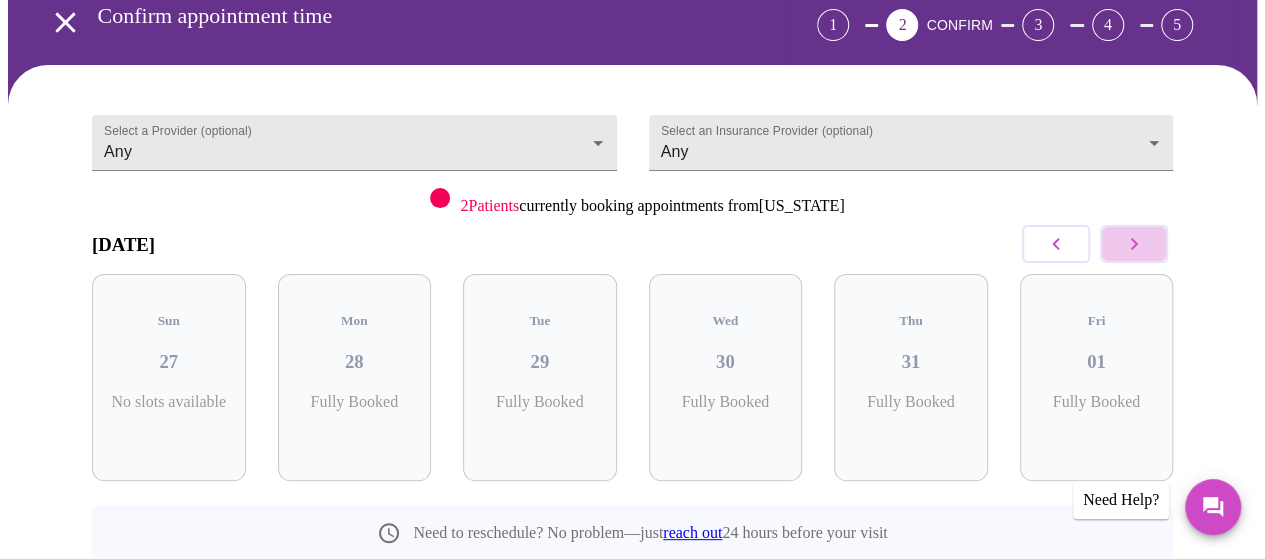 click 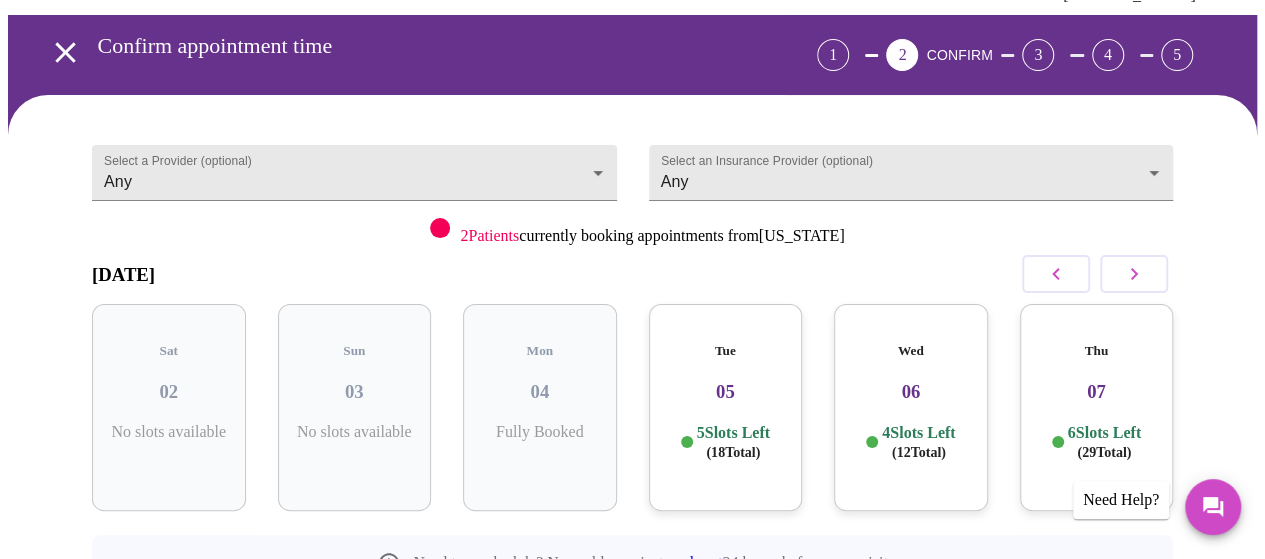 scroll, scrollTop: 126, scrollLeft: 0, axis: vertical 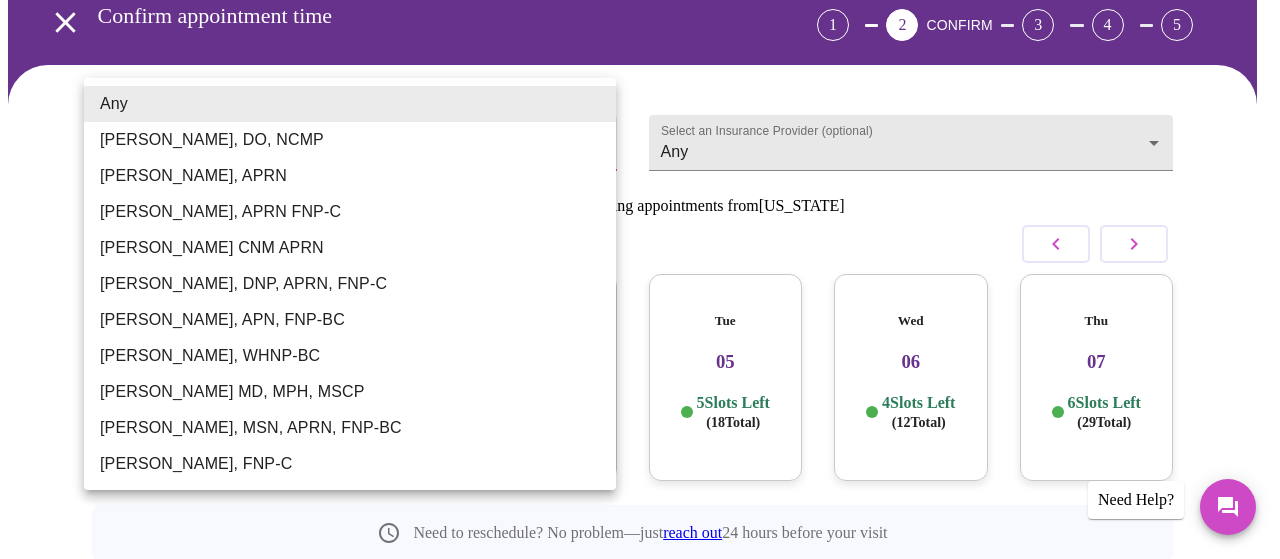 click on "MyMenopauseRx Appointments Messaging Labs Uploads Medications Community Refer a Friend Hi [PERSON_NAME]   Confirm appointment time 1 2 CONFIRM 3 4 5 Select a Provider (optional) Any Any Select an Insurance Provider (optional) Any Any 2  Patients  currently booking appointments from  [US_STATE] [DATE] Sat 02 No slots available Sun 03 No slots available Mon 04 Fully Booked Tue 05 5  Slots Left ( 18  Total) Wed 06 4  Slots Left ( 12  Total) Thu 07 6  Slots Left ( 29  Total) Need to reschedule? No problem—just  reach out  24 hours before your visit Previous Need Help? Settings Billing Invoices Log out Any [PERSON_NAME], DO, NCMP [PERSON_NAME], APRN [PERSON_NAME], APRN FNP-C [PERSON_NAME] CNM APRN [PERSON_NAME], DNP, APRN, FNP-C [PERSON_NAME], APN, FNP-BC [PERSON_NAME], WHNP-BC [PERSON_NAME] MD, MPH, MSCP [PERSON_NAME], MSN, APRN, FNP-BC [PERSON_NAME], FNP-C" at bounding box center [640, 302] 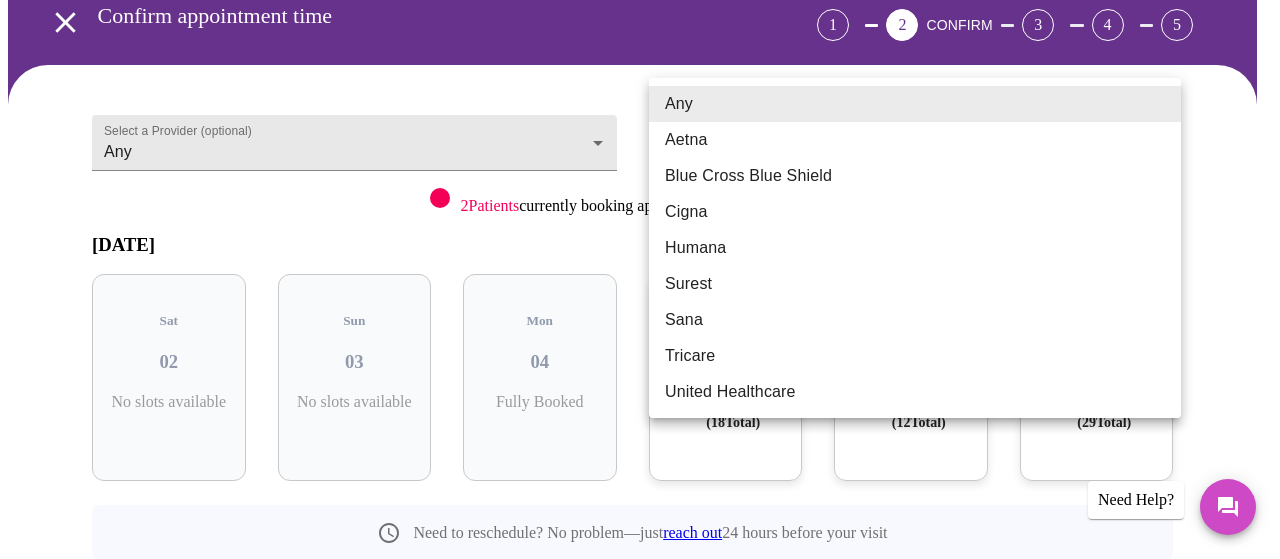 click on "MyMenopauseRx Appointments Messaging Labs Uploads Medications Community Refer a Friend Hi [PERSON_NAME]   Confirm appointment time 1 2 CONFIRM 3 4 5 Select a Provider (optional) Any Any Select an Insurance Provider (optional) Any Any 2  Patients  currently booking appointments from  [US_STATE] [DATE] Sat 02 No slots available Sun 03 No slots available Mon 04 Fully Booked Tue 05 5  Slots Left ( 18  Total) Wed 06 4  Slots Left ( 12  Total) Thu 07 6  Slots Left ( 29  Total) Need to reschedule? No problem—just  reach out  24 hours before your visit Previous Need Help? Settings Billing Invoices Log out Any Aetna Blue Cross Blue Shield Cigna Humana Surest Sana Tricare United Healthcare" at bounding box center (640, 302) 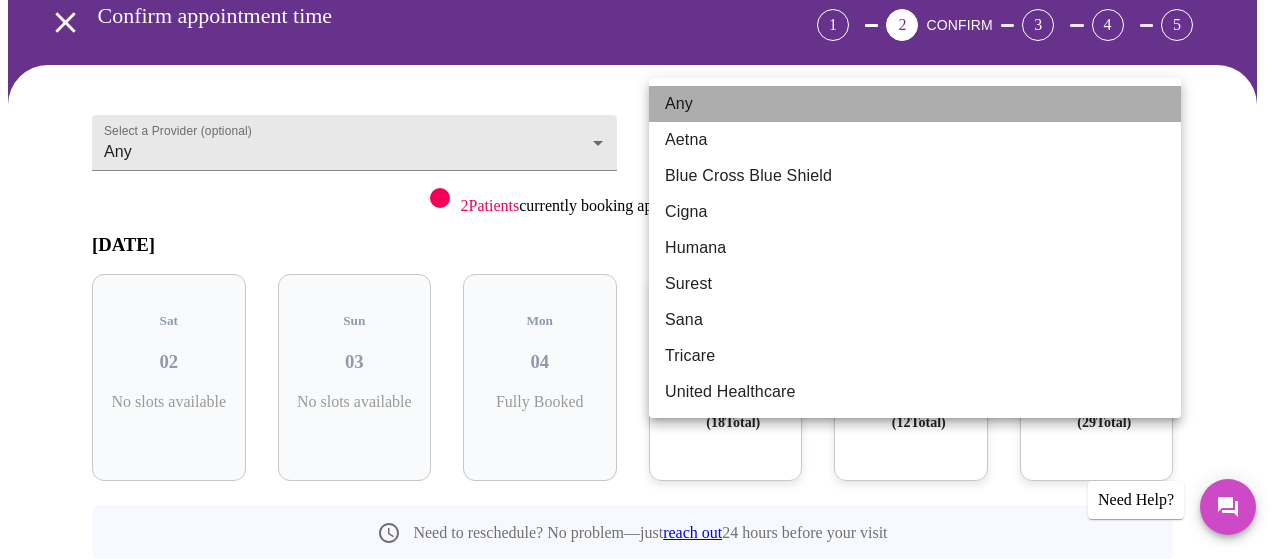 click on "Any" at bounding box center (915, 104) 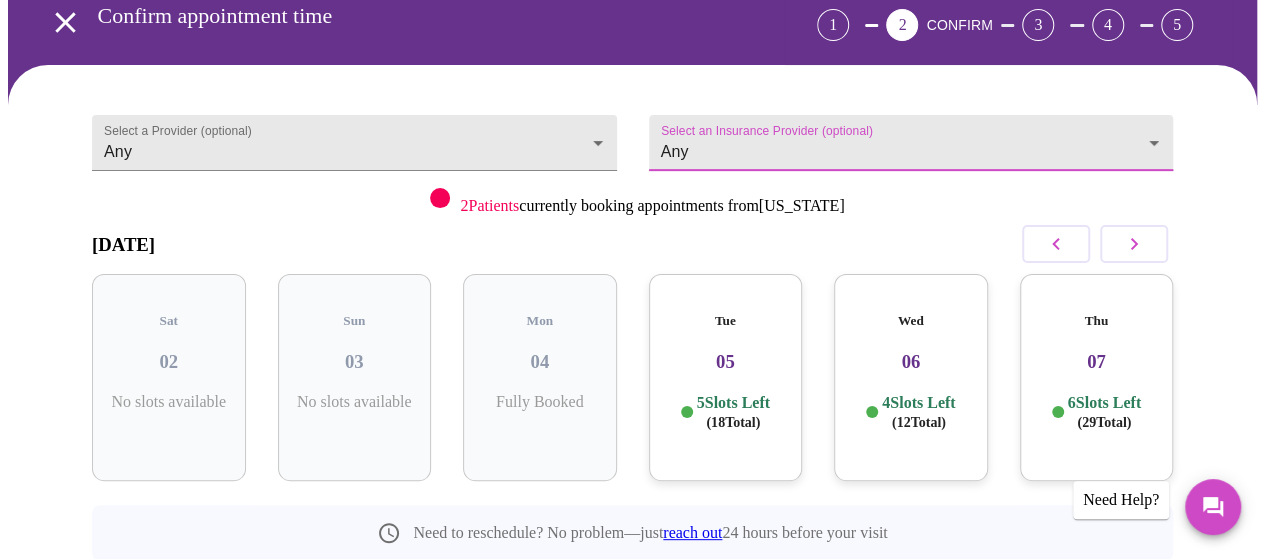 click 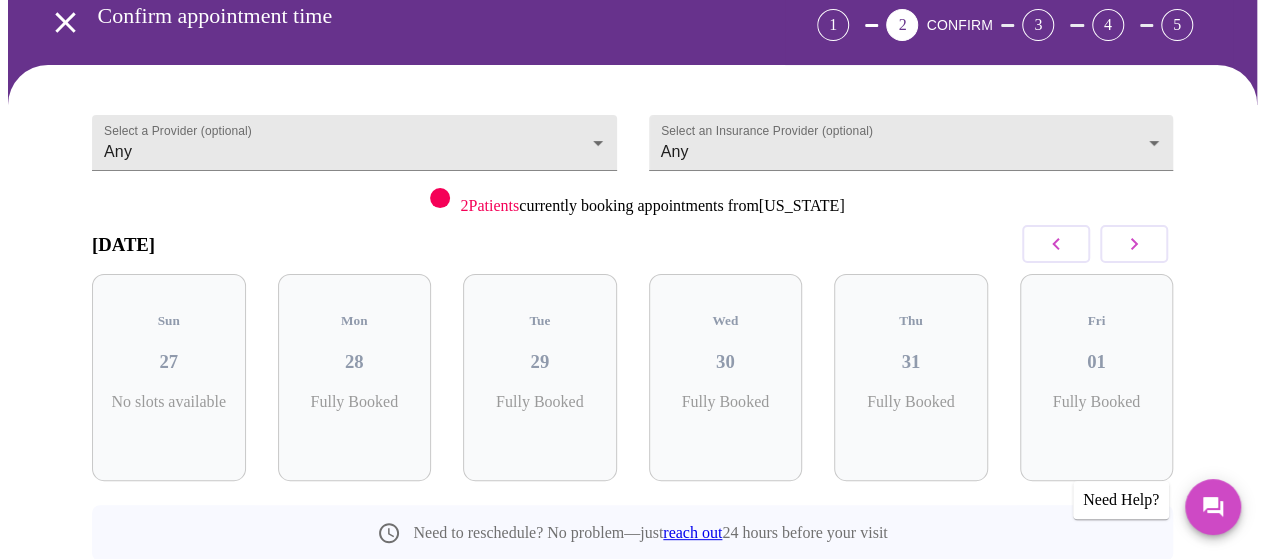 click 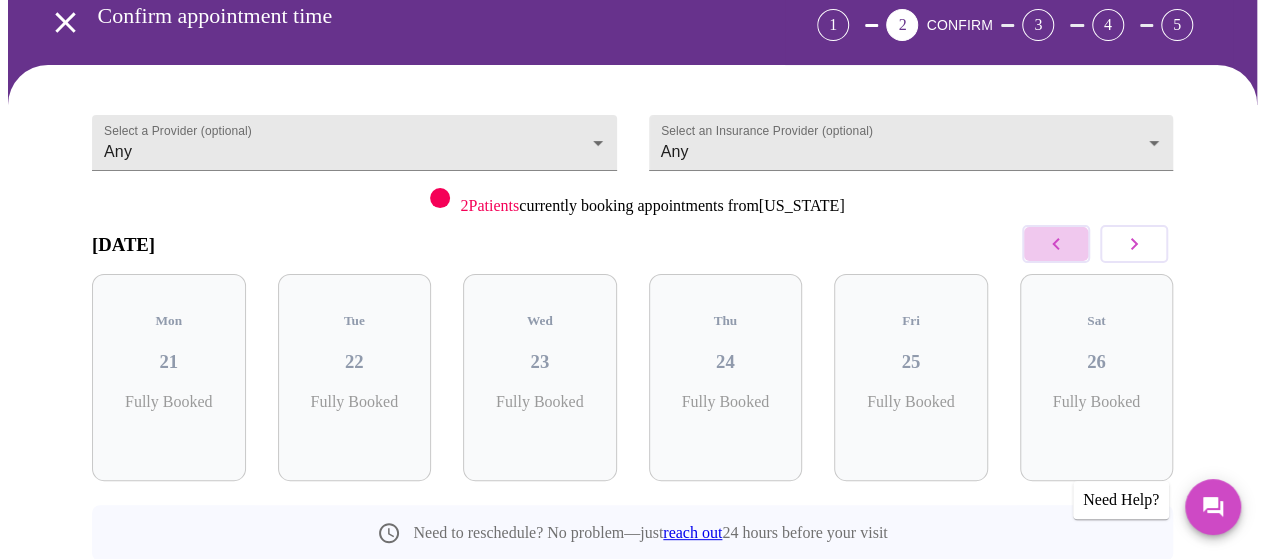 click 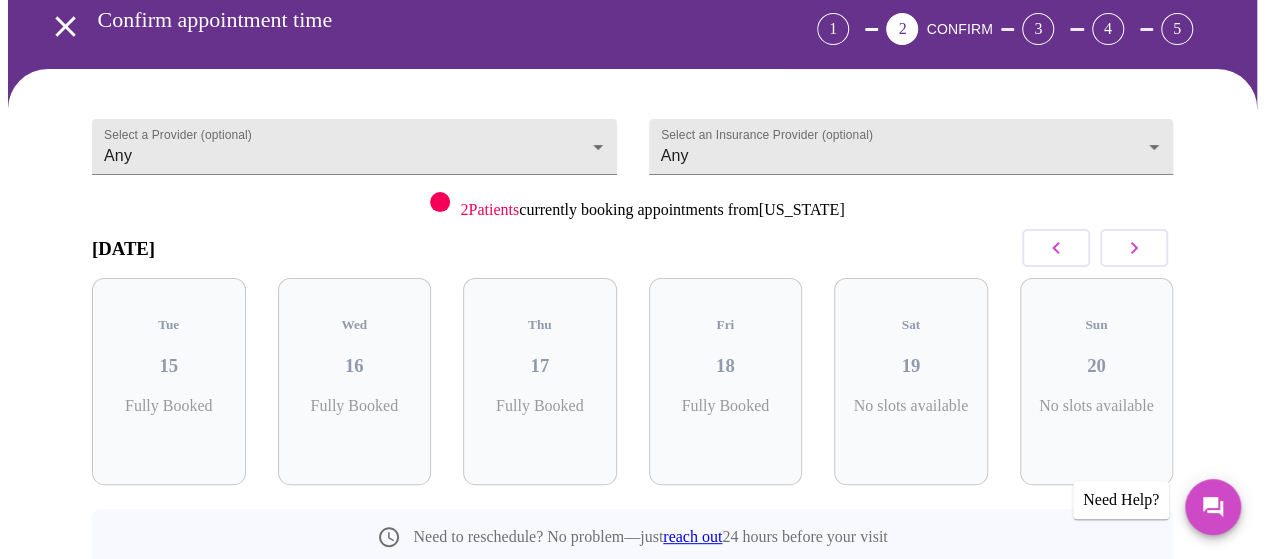 scroll, scrollTop: 26, scrollLeft: 0, axis: vertical 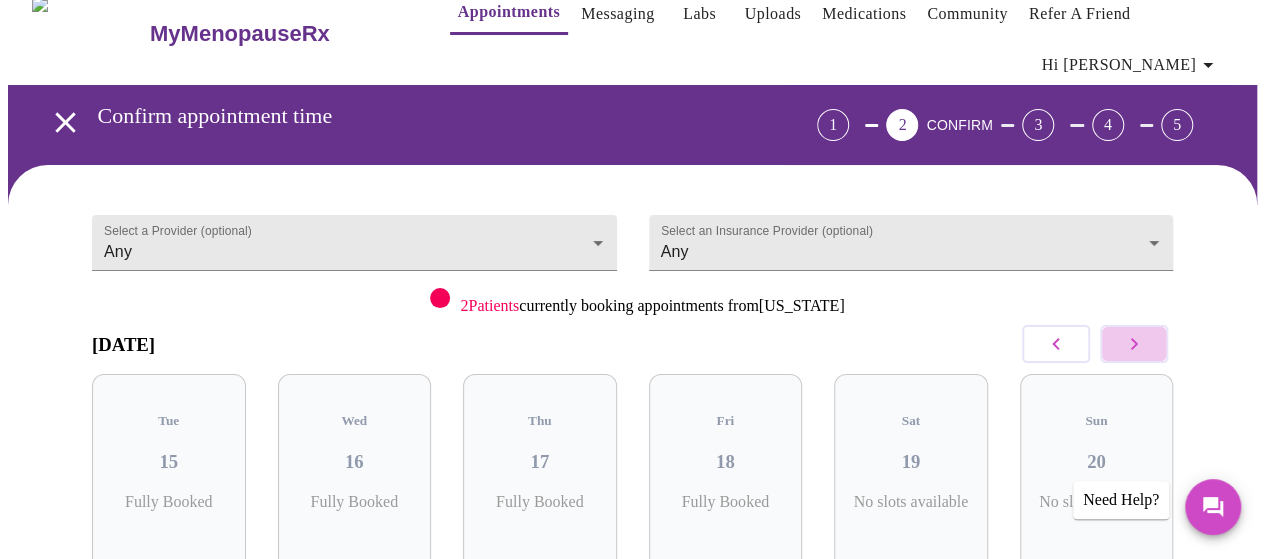 click at bounding box center [1134, 344] 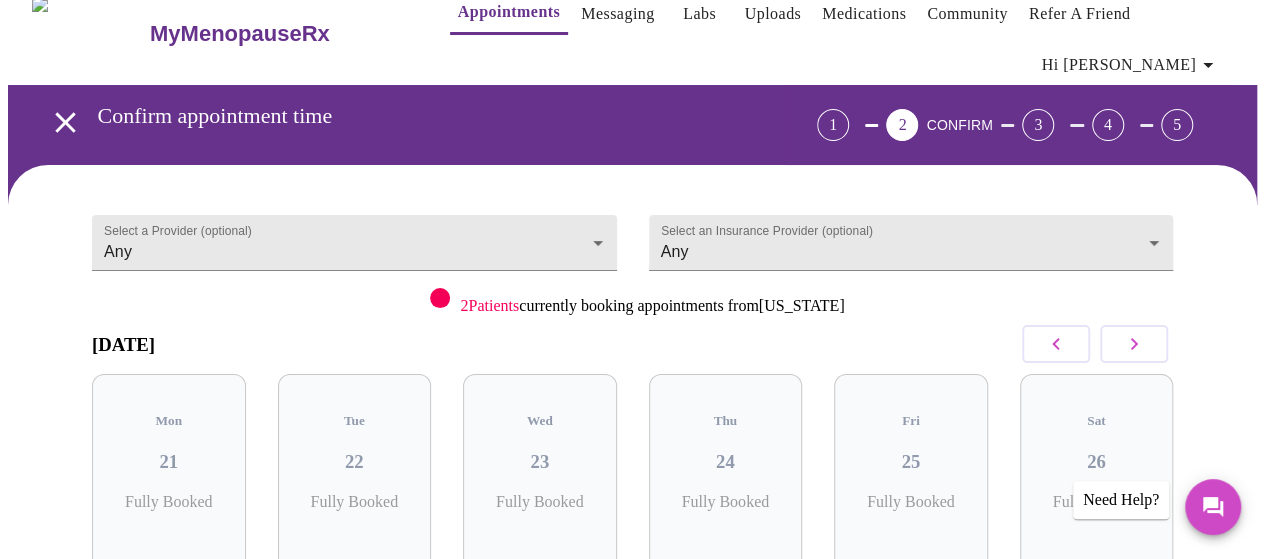 click at bounding box center (1134, 344) 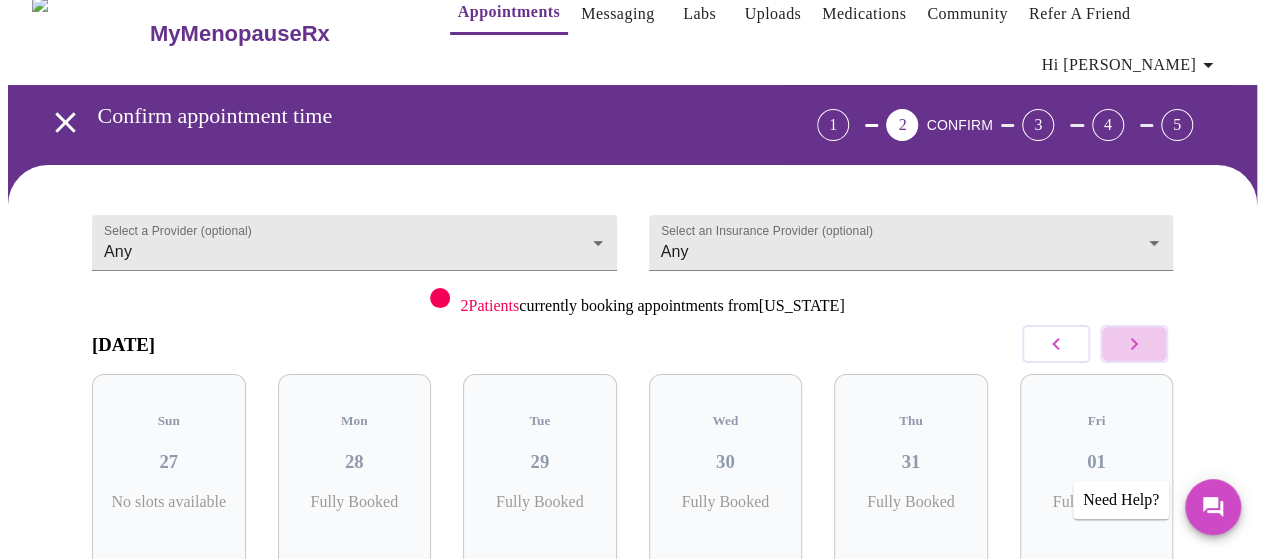 click at bounding box center [1134, 344] 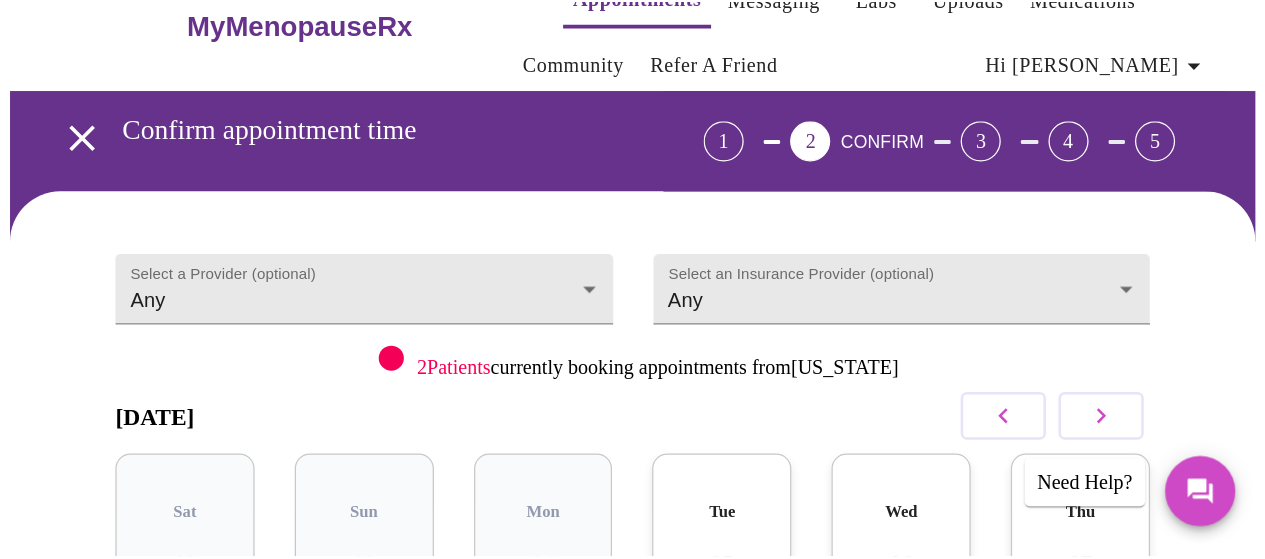 scroll, scrollTop: 26, scrollLeft: 0, axis: vertical 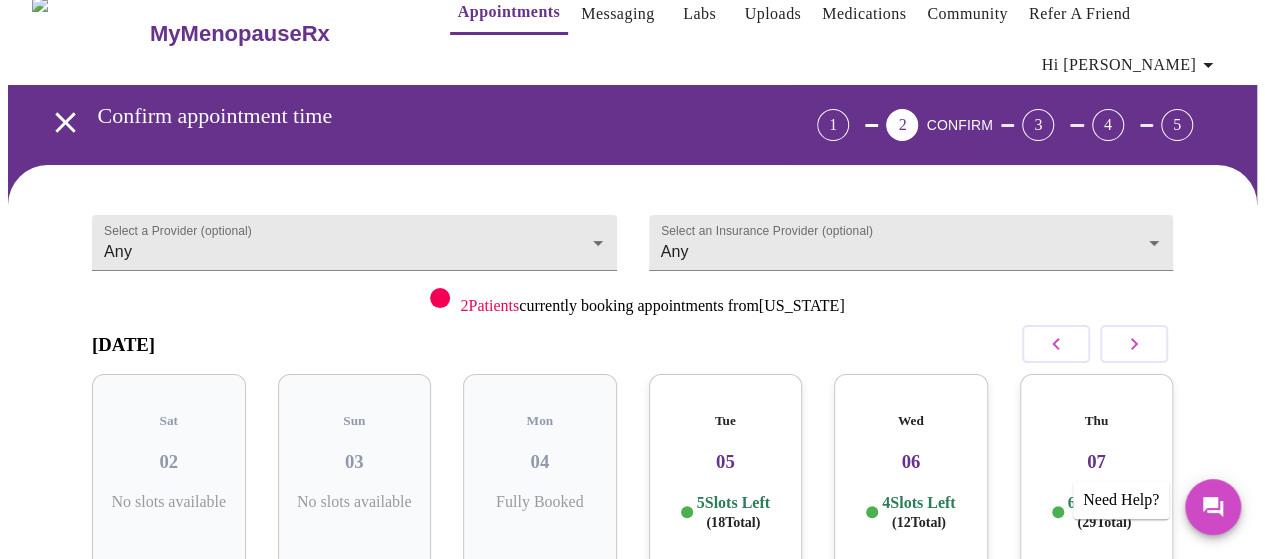 click on "05" at bounding box center [726, 462] 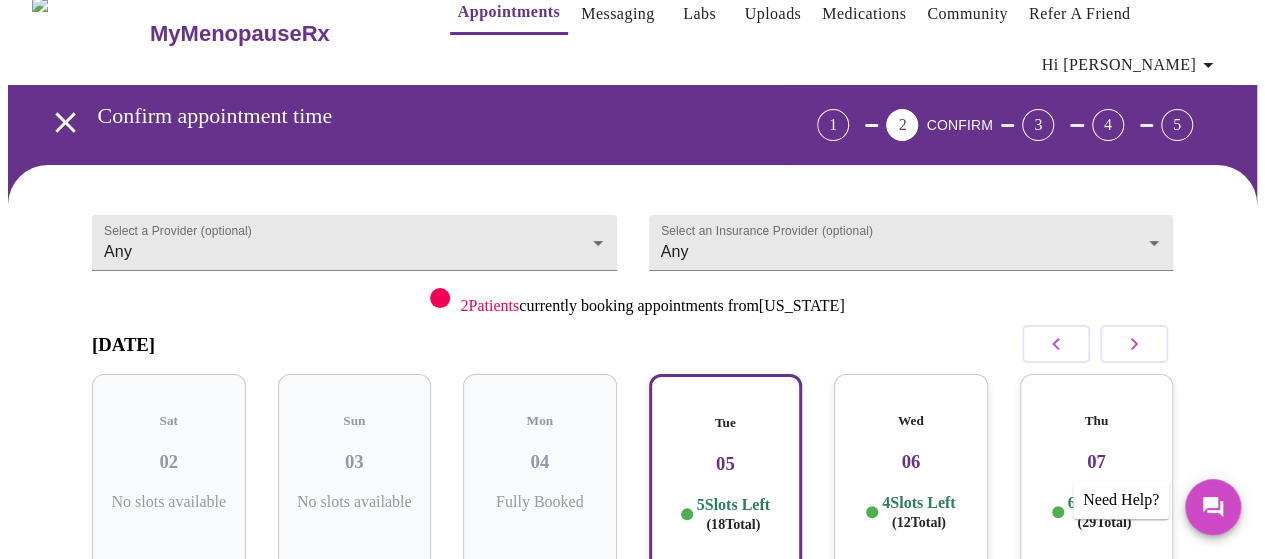 scroll, scrollTop: 326, scrollLeft: 0, axis: vertical 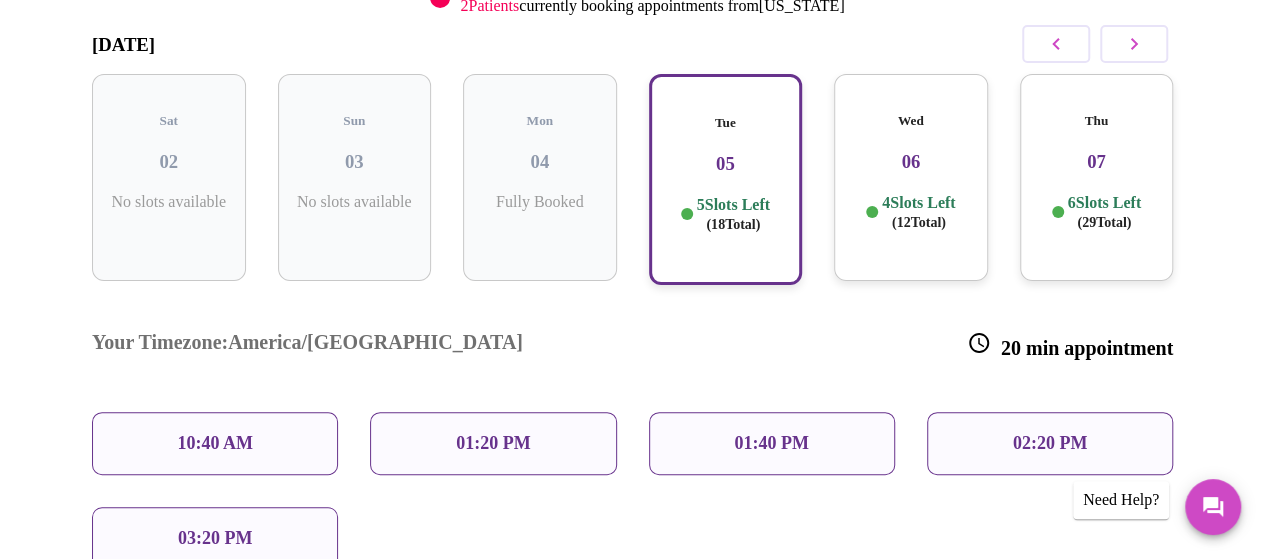 click on "10:40 AM" at bounding box center [215, 443] 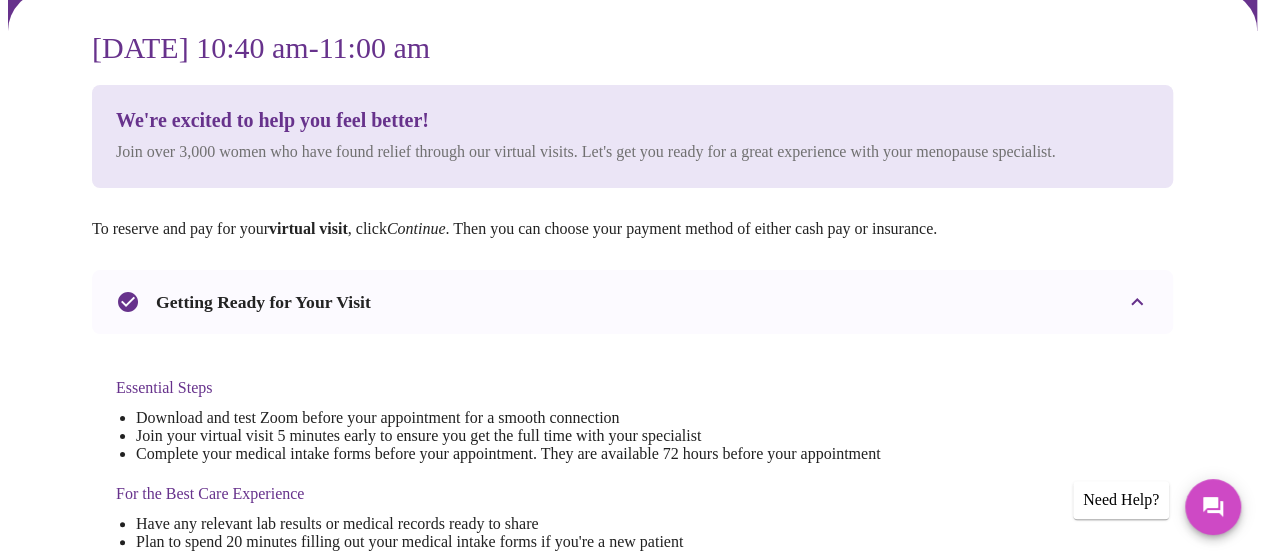 scroll, scrollTop: 0, scrollLeft: 0, axis: both 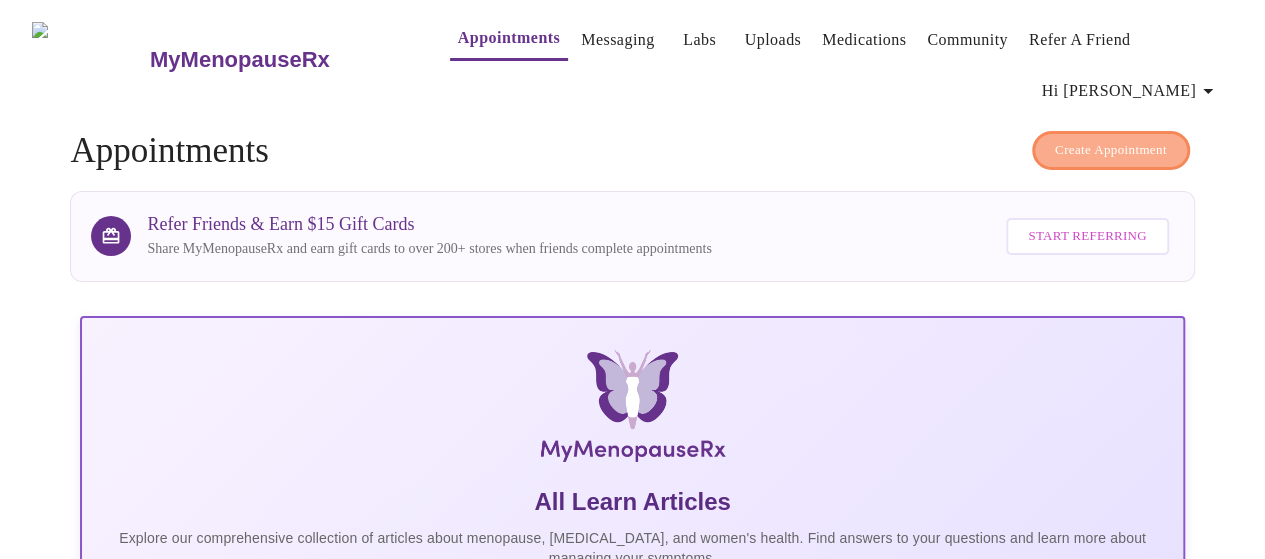 click on "Create Appointment" at bounding box center (1111, 150) 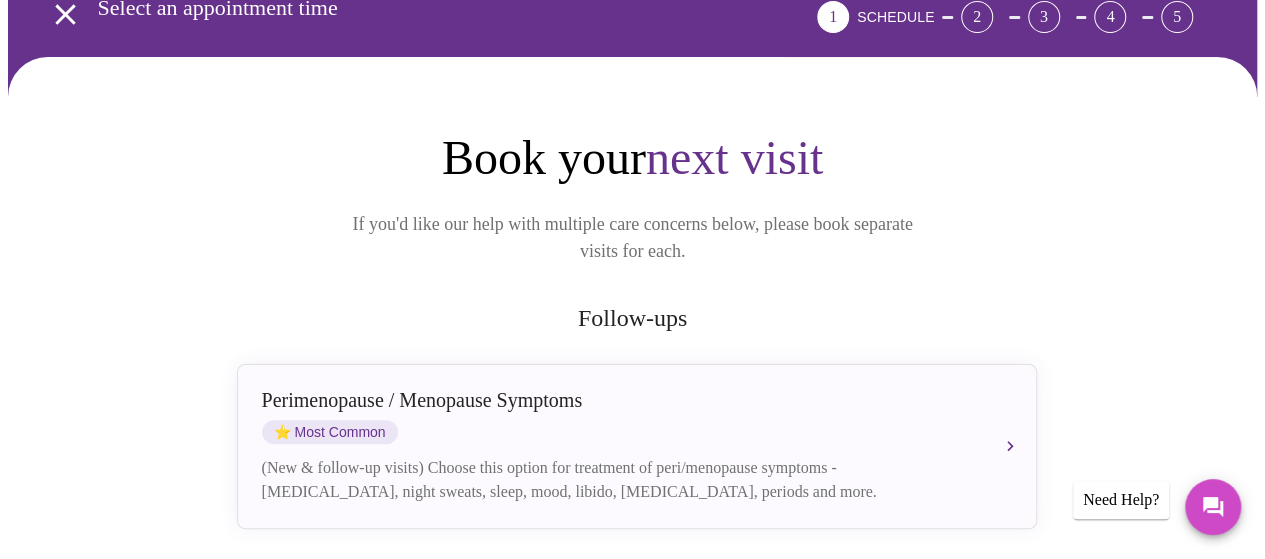 scroll, scrollTop: 300, scrollLeft: 0, axis: vertical 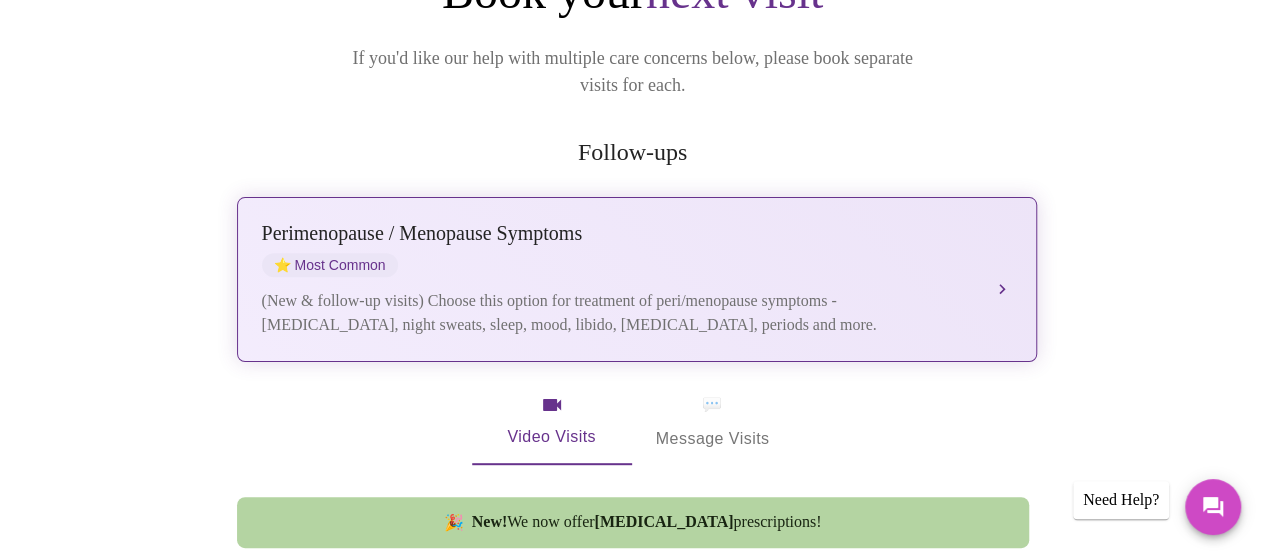 click on "[MEDICAL_DATA] / Menopause Symptoms  ⭐  Most Common" at bounding box center [617, 249] 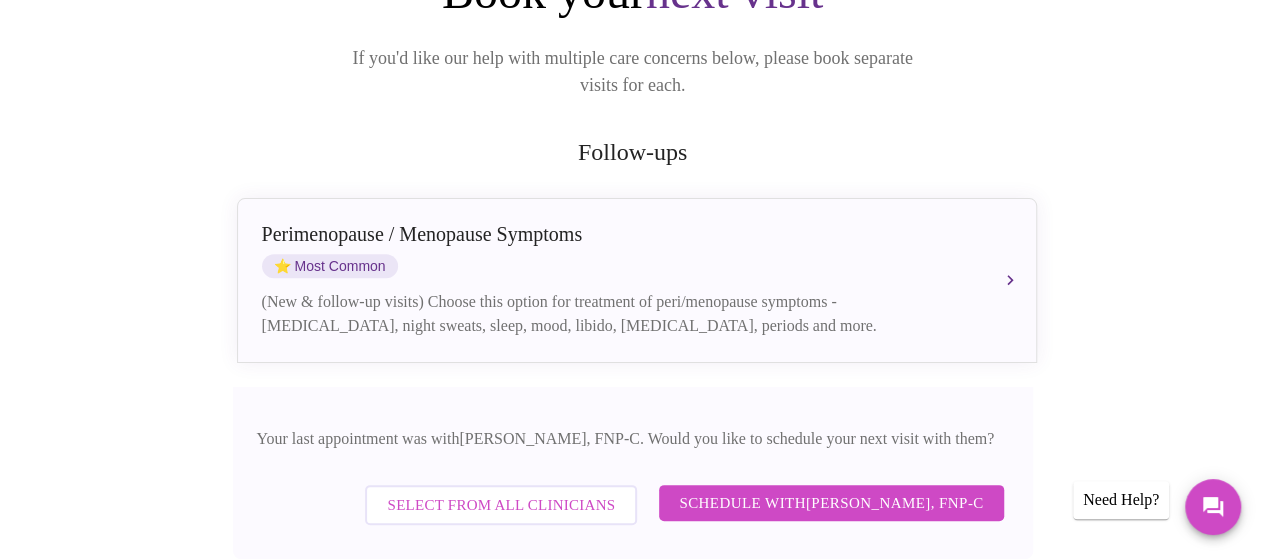 click on "Schedule with  [PERSON_NAME], FNP-C" at bounding box center [831, 503] 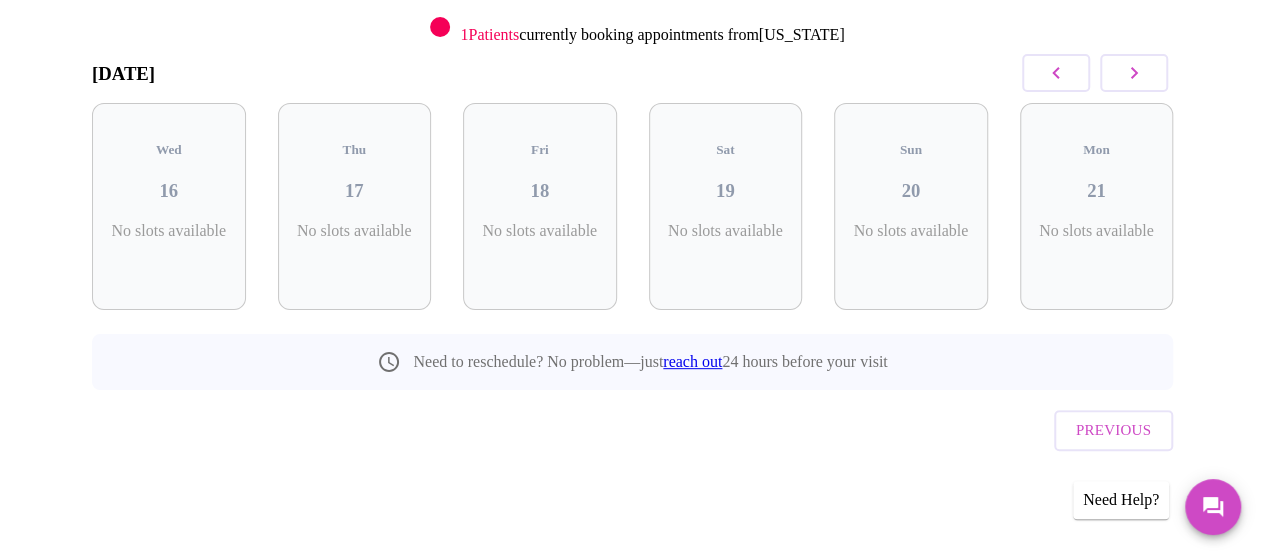 scroll, scrollTop: 226, scrollLeft: 0, axis: vertical 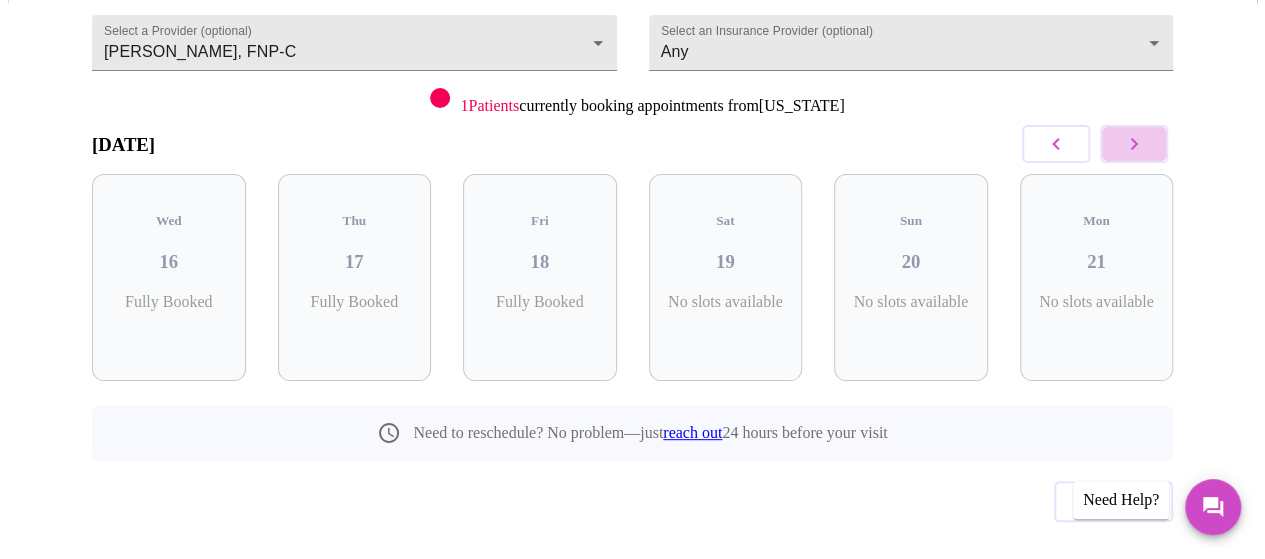 click 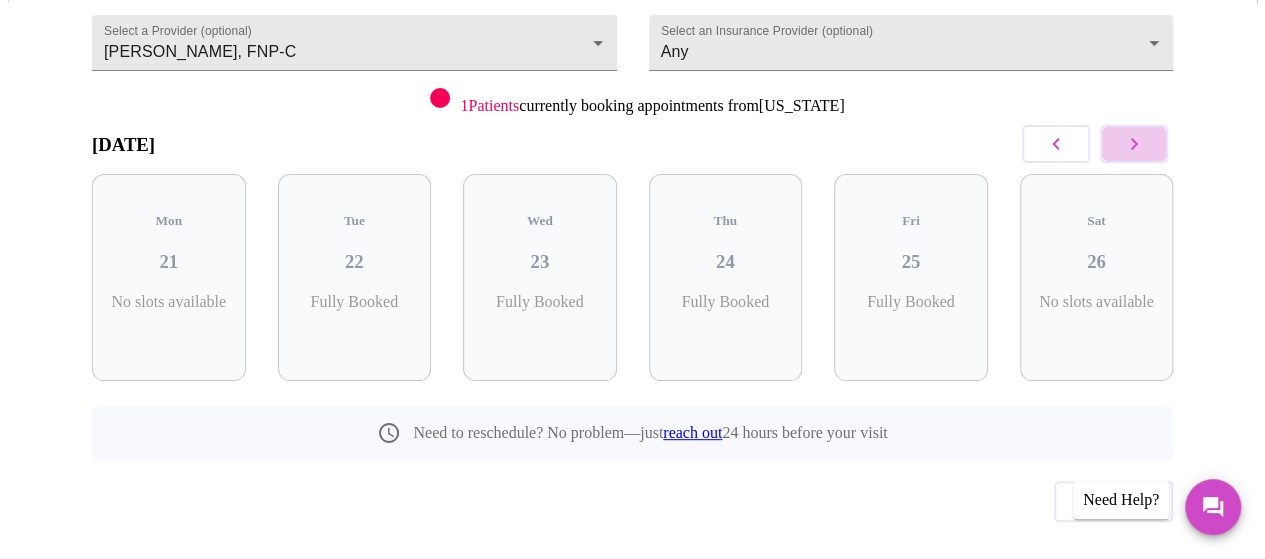 click 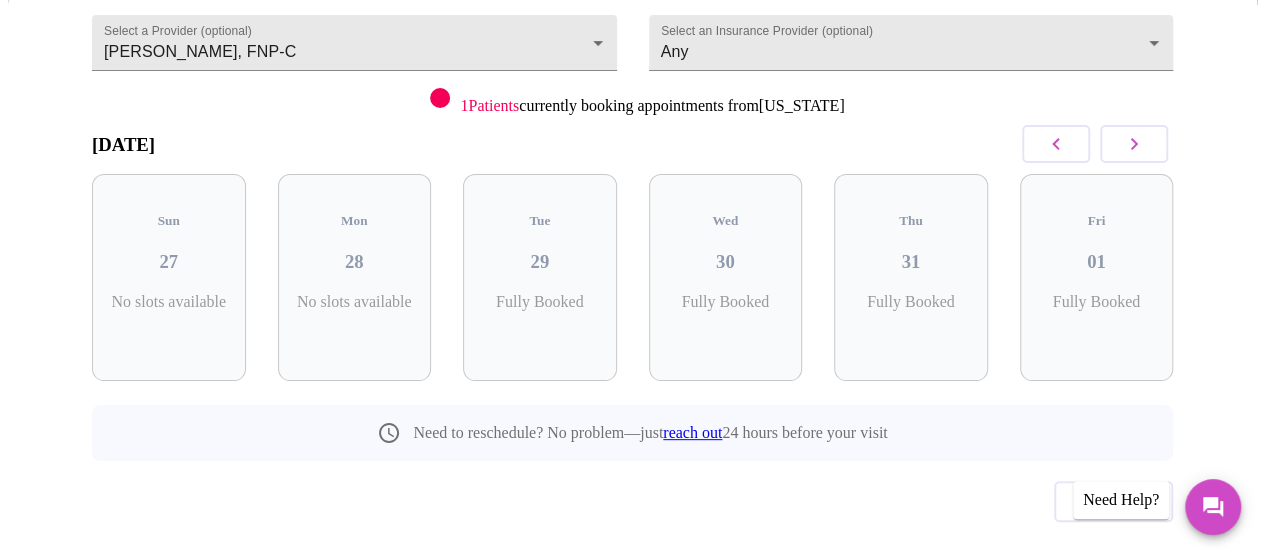 click 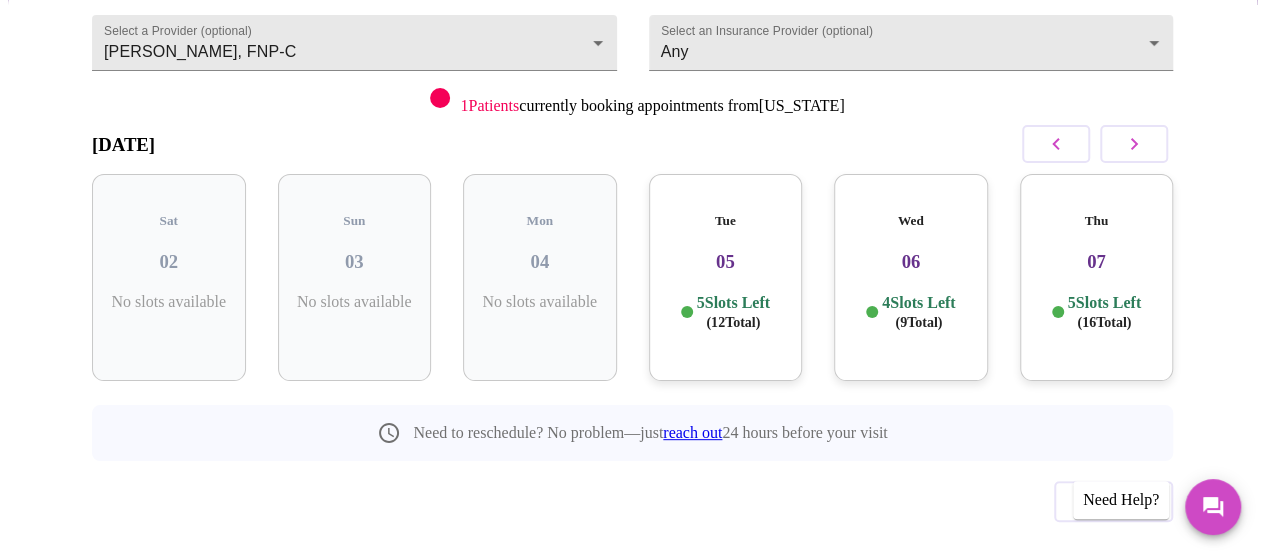 click on "5  Slots Left ( 12  Total)" at bounding box center [733, 312] 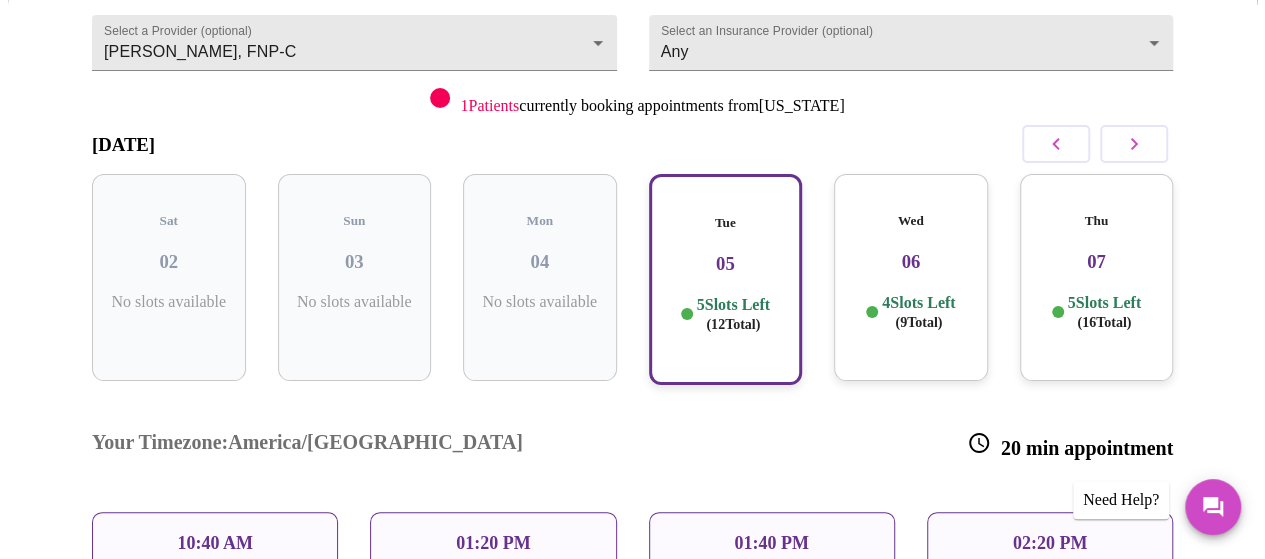 click on "10:40 AM" at bounding box center [215, 543] 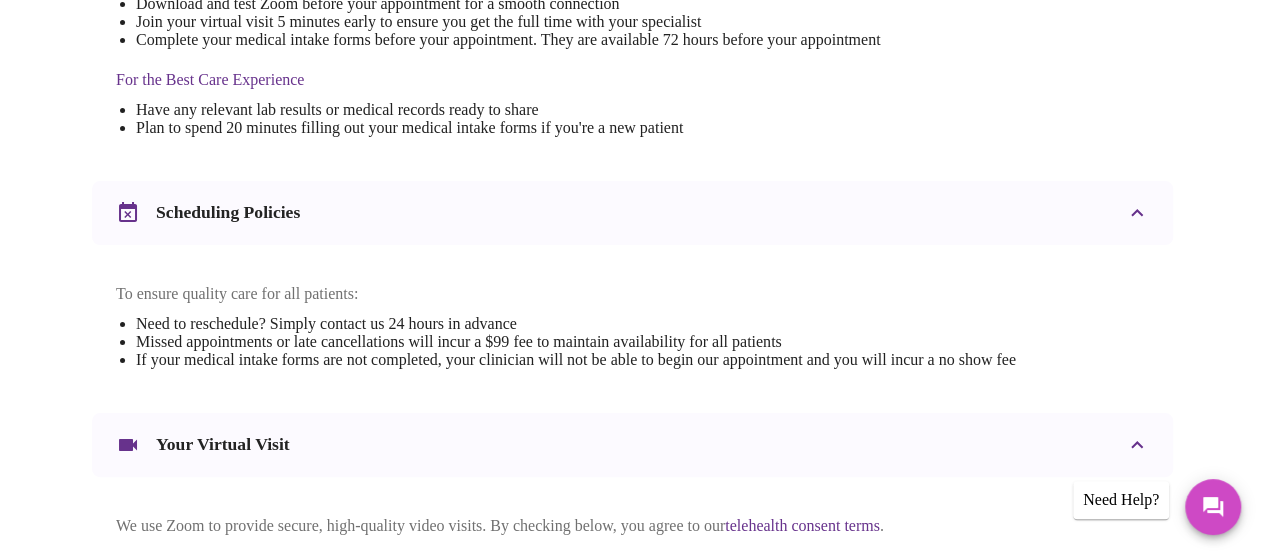 scroll, scrollTop: 800, scrollLeft: 0, axis: vertical 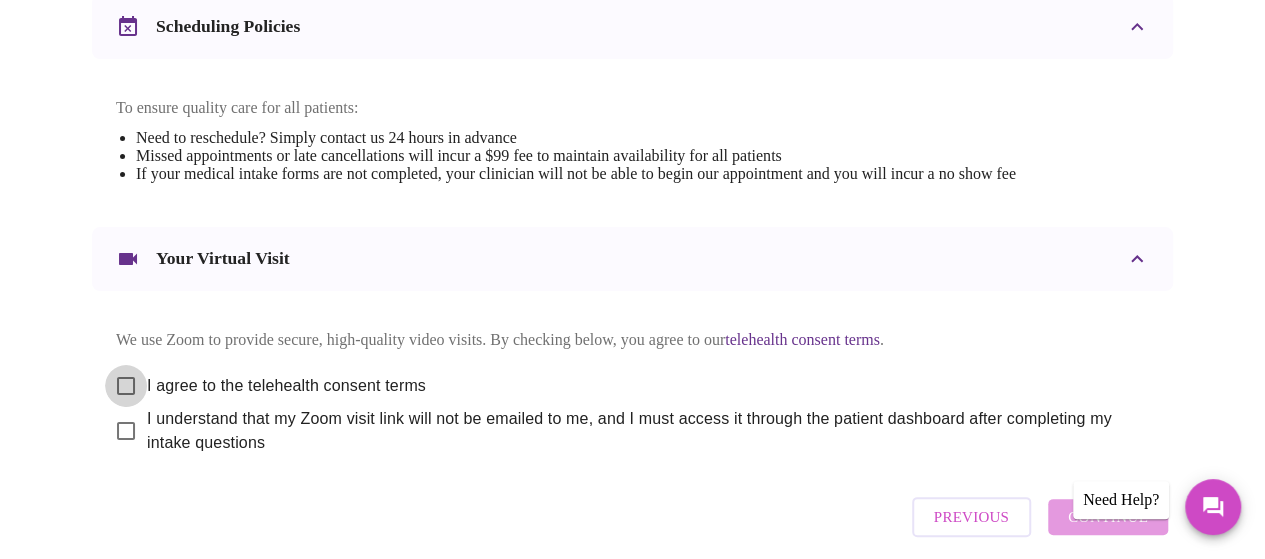 click on "I agree to the telehealth consent terms" at bounding box center (126, 386) 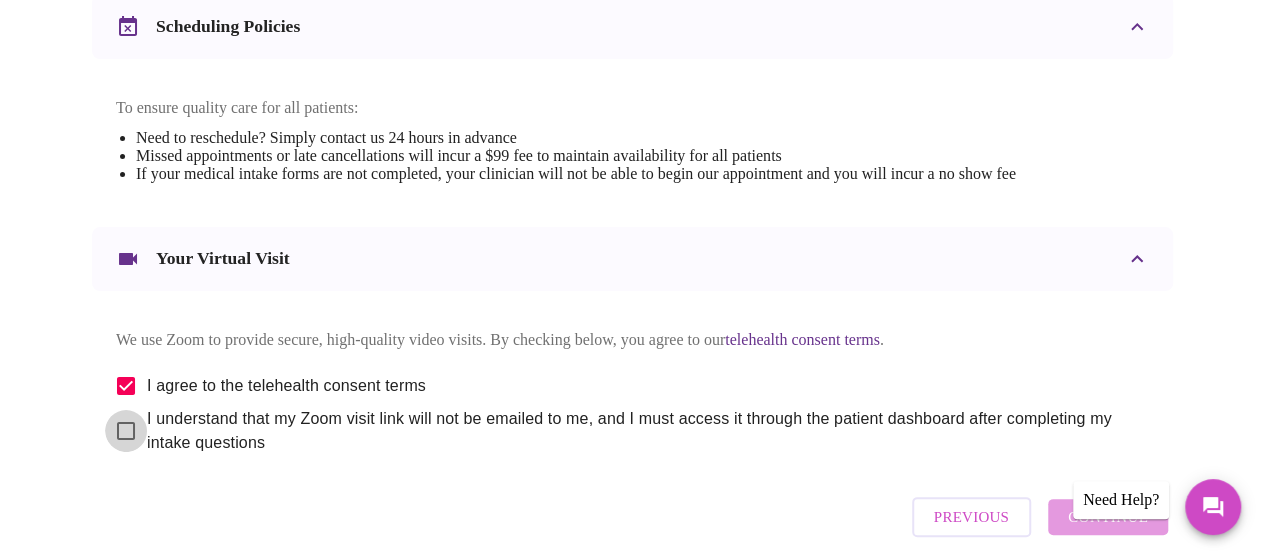 click on "I understand that my Zoom visit link will not be emailed to me, and I must access it through the patient dashboard after completing my intake questions" at bounding box center [126, 431] 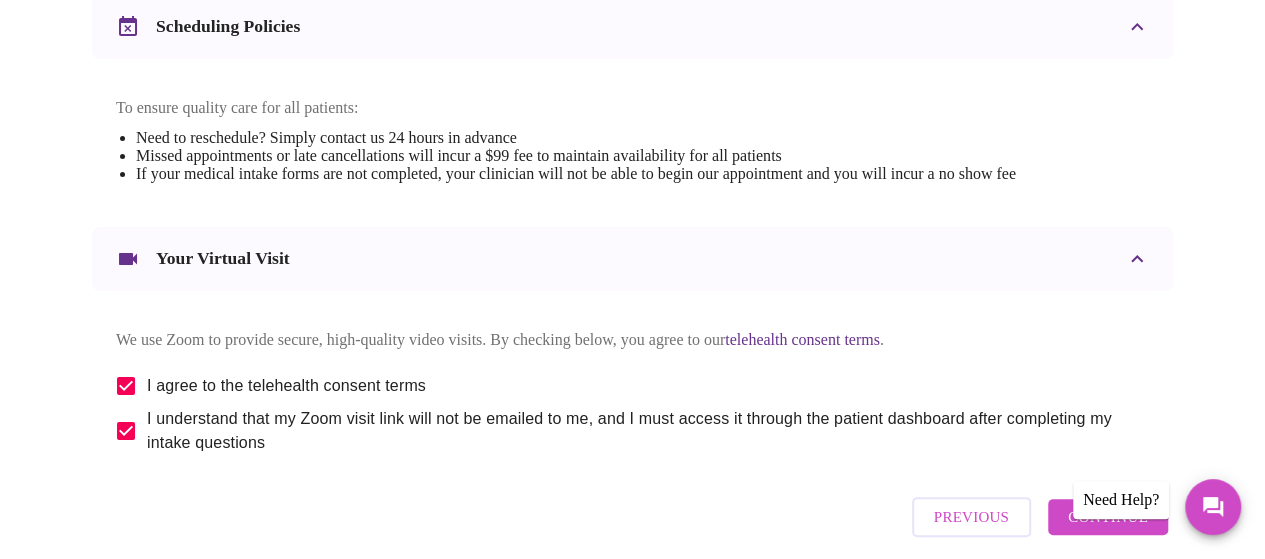 scroll, scrollTop: 872, scrollLeft: 0, axis: vertical 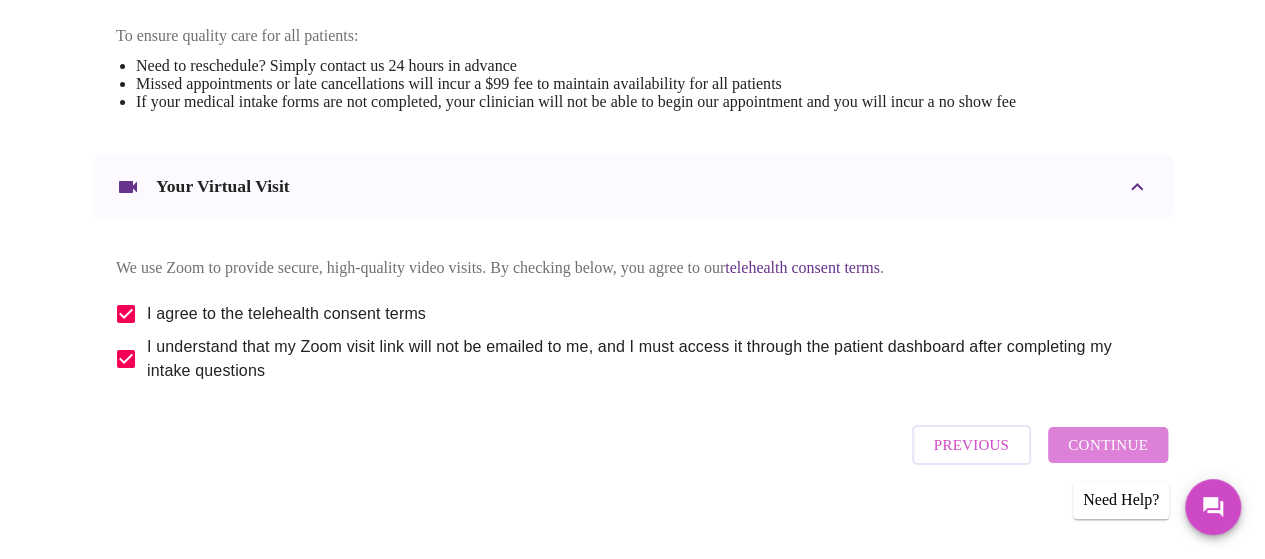 click on "Continue" at bounding box center [1108, 445] 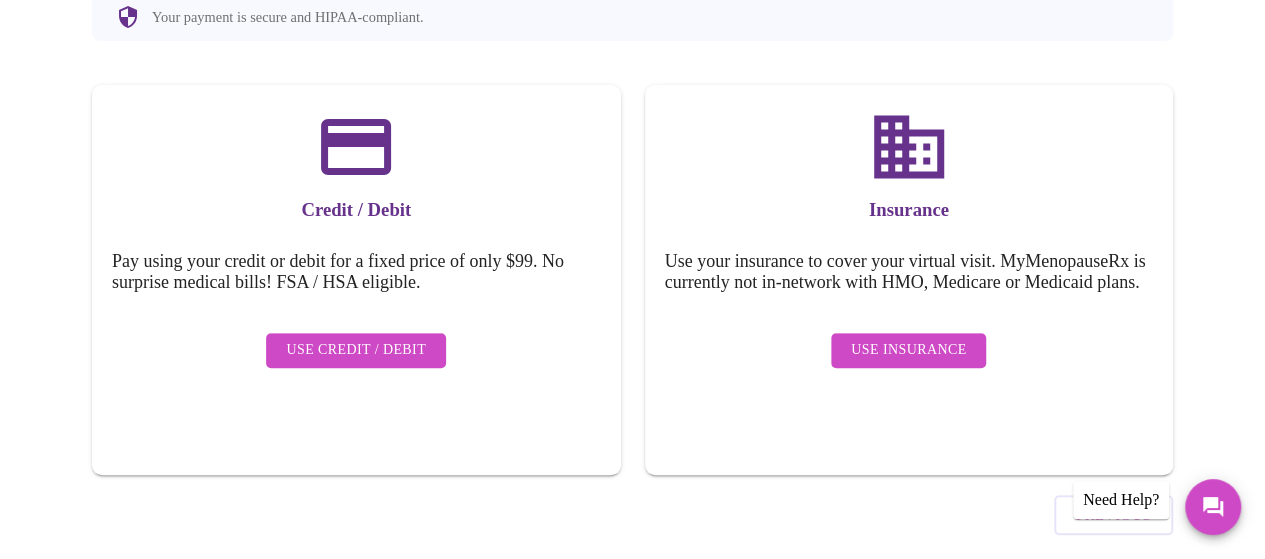 click on "Use Credit / Debit" at bounding box center [356, 350] 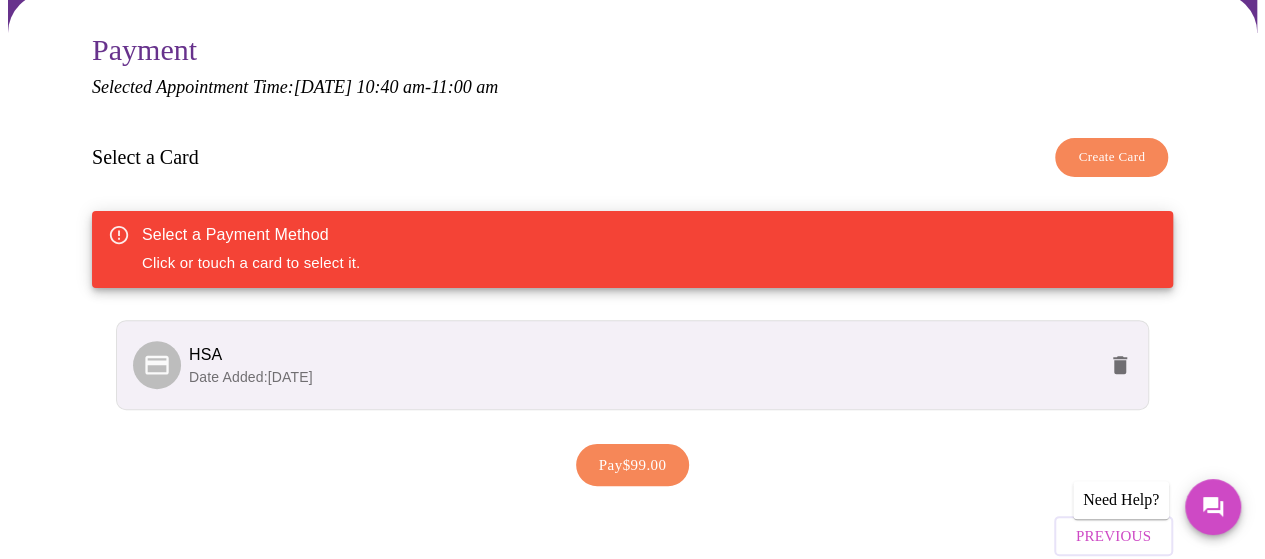 scroll, scrollTop: 200, scrollLeft: 0, axis: vertical 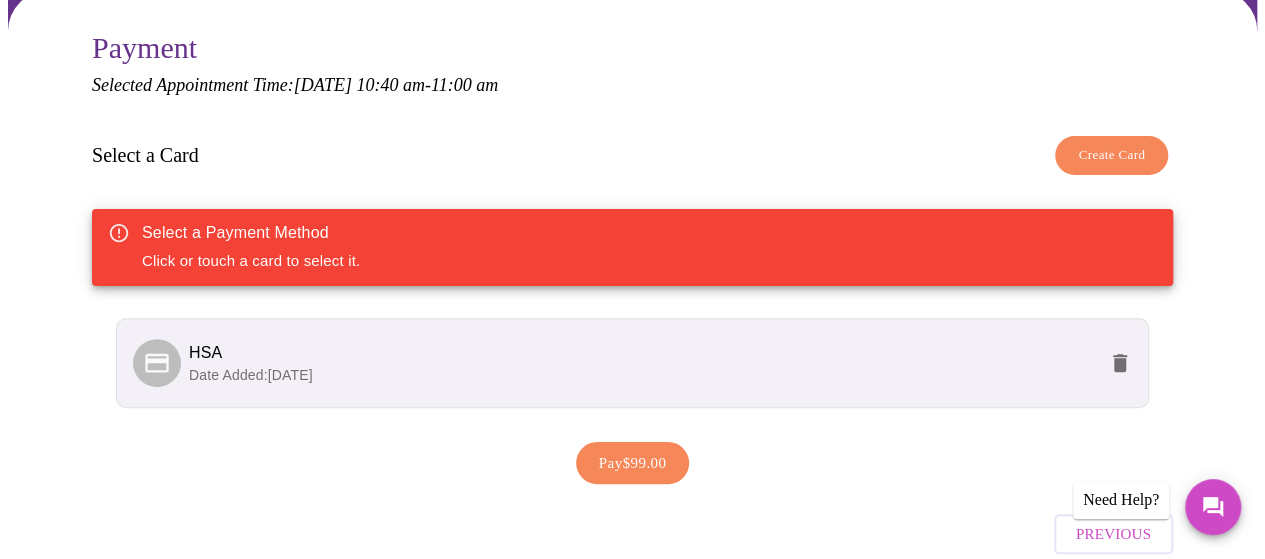 click on "HSA Date Added:  [DATE]" at bounding box center (632, 363) 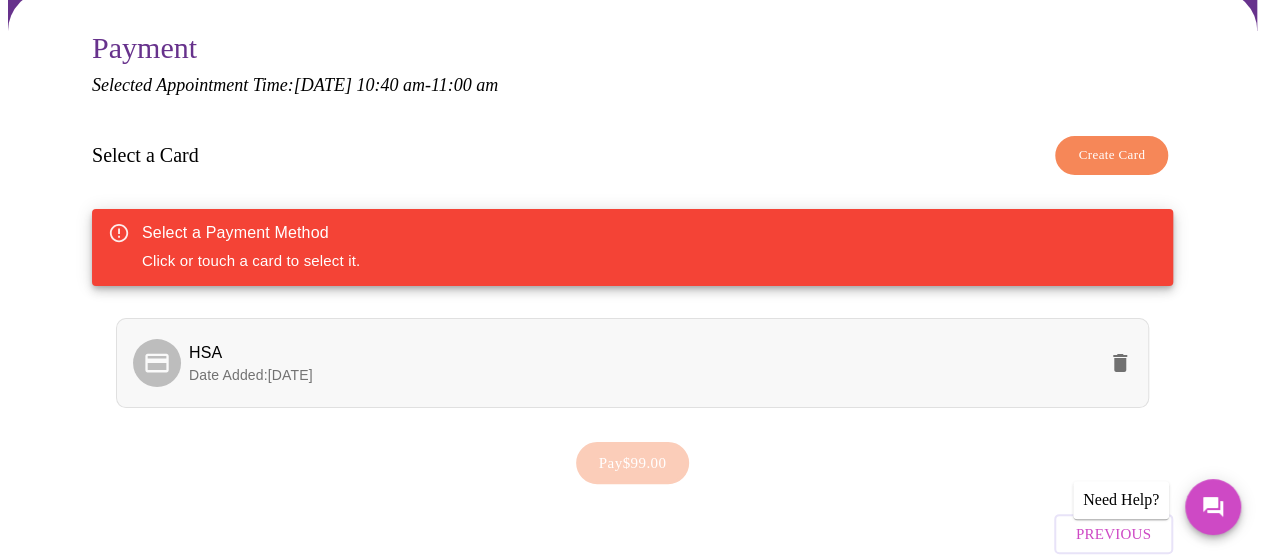 click on "Date Added:  [DATE]" at bounding box center [251, 375] 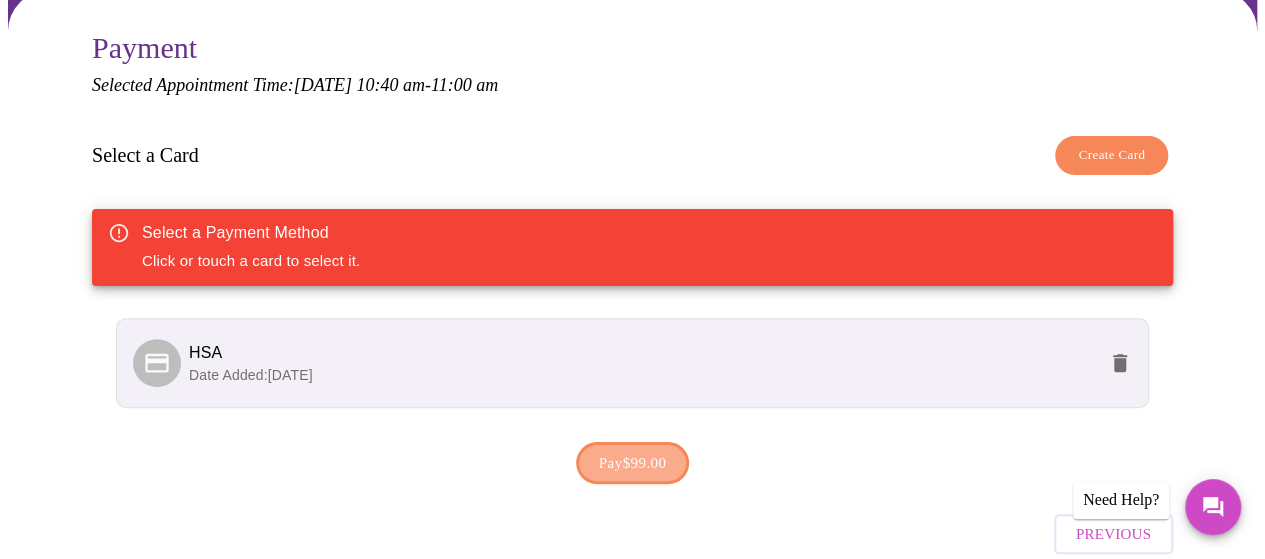 click on "Pay  $99.00" at bounding box center [633, 463] 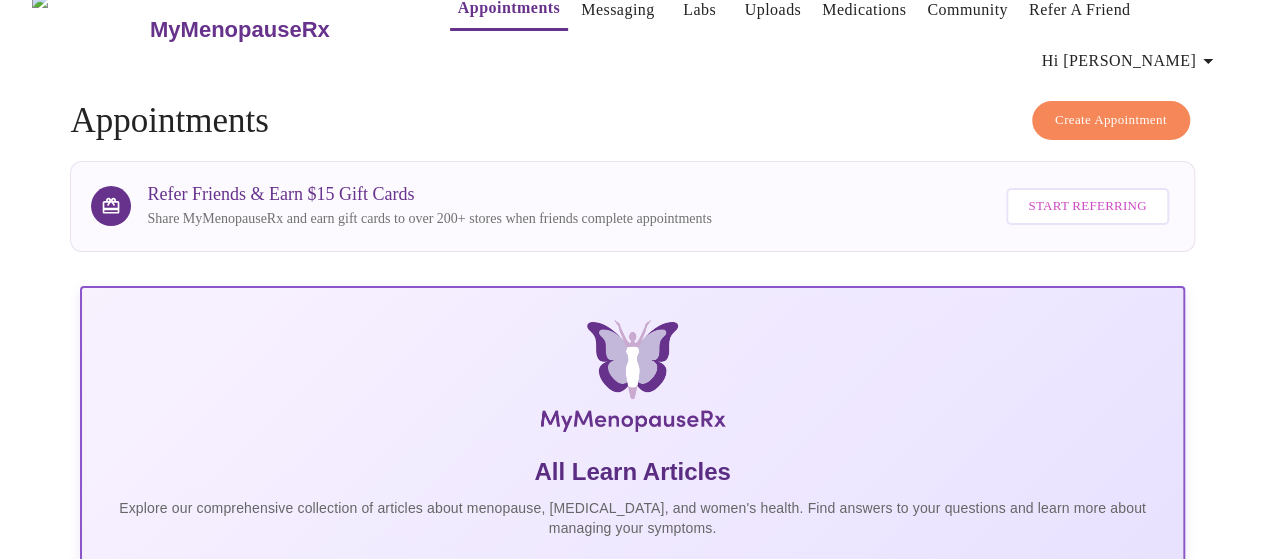 scroll, scrollTop: 0, scrollLeft: 0, axis: both 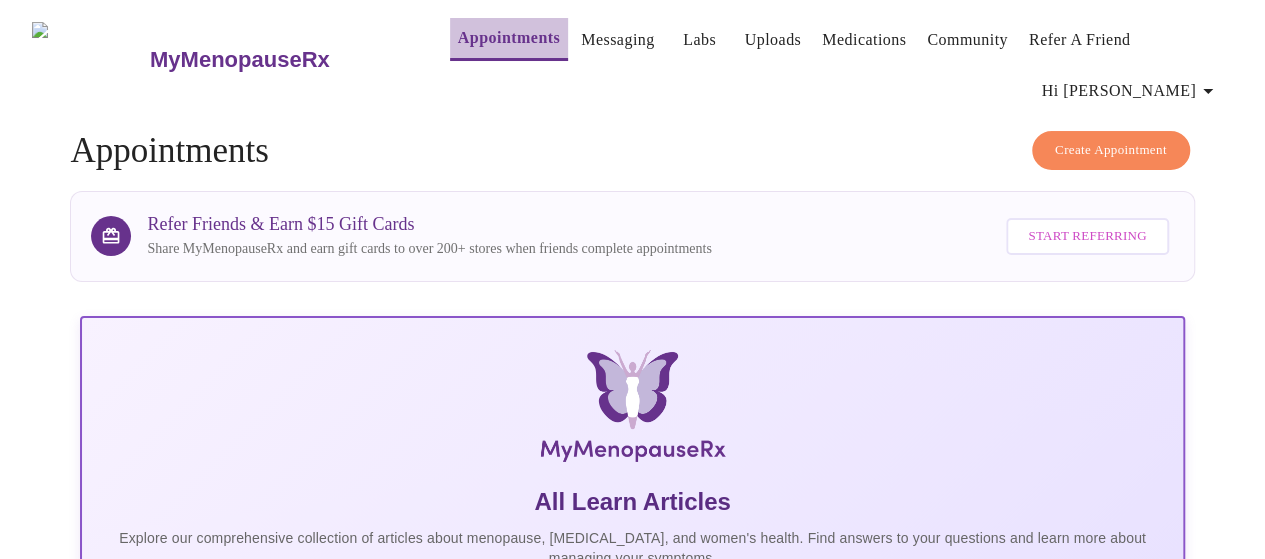 click on "Appointments" at bounding box center (509, 38) 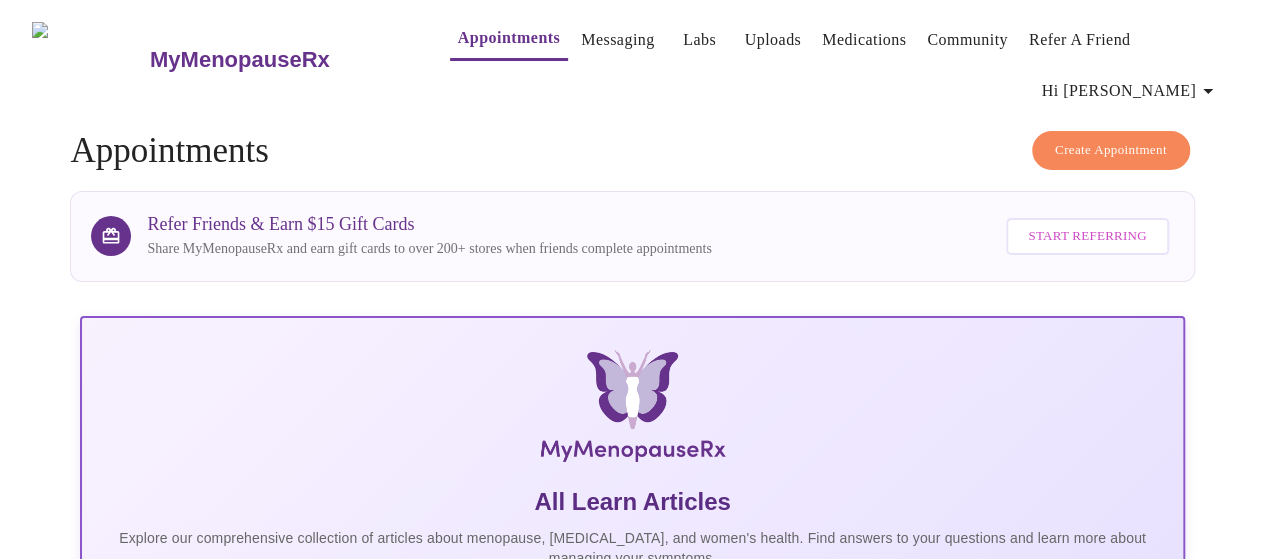 click on "Create Appointment" at bounding box center (1111, 150) 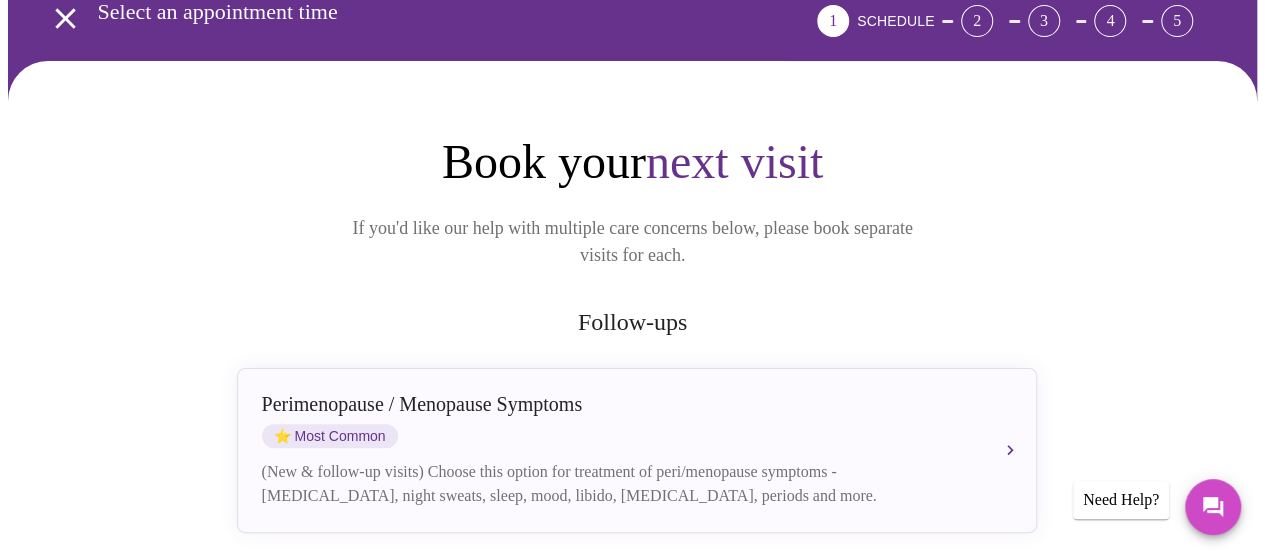 scroll, scrollTop: 300, scrollLeft: 0, axis: vertical 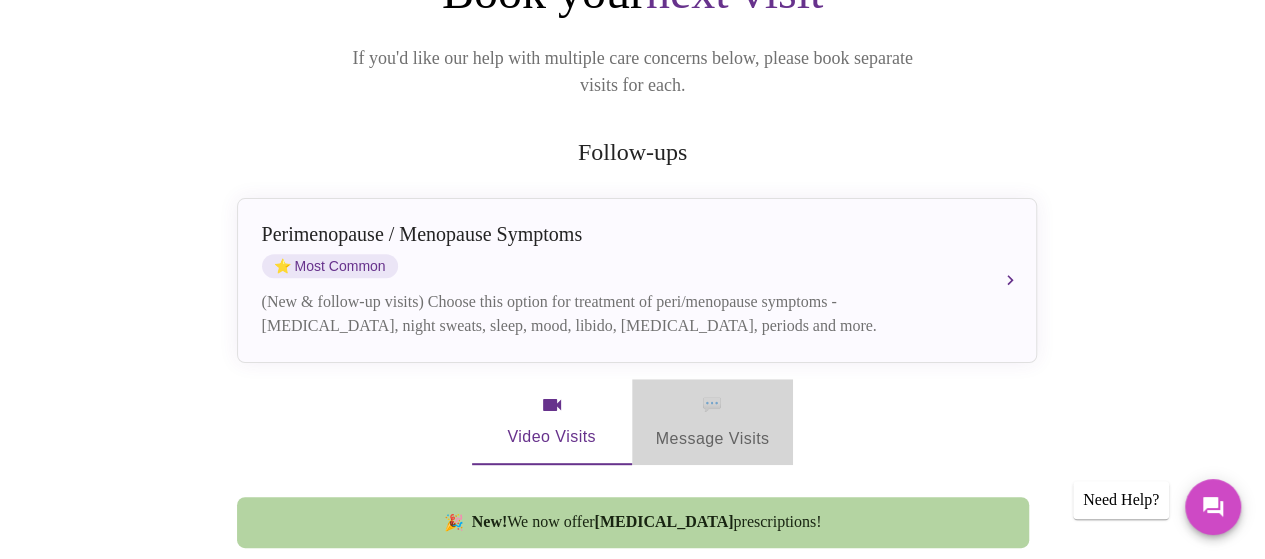 click on "💬 Message Visits" at bounding box center [713, 422] 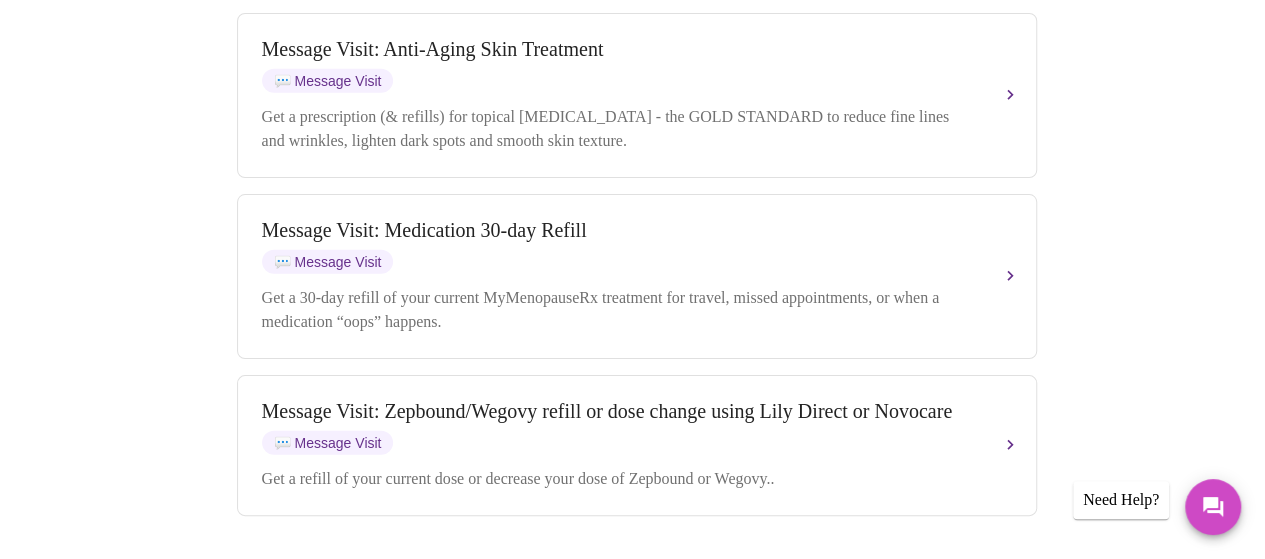 scroll, scrollTop: 2600, scrollLeft: 0, axis: vertical 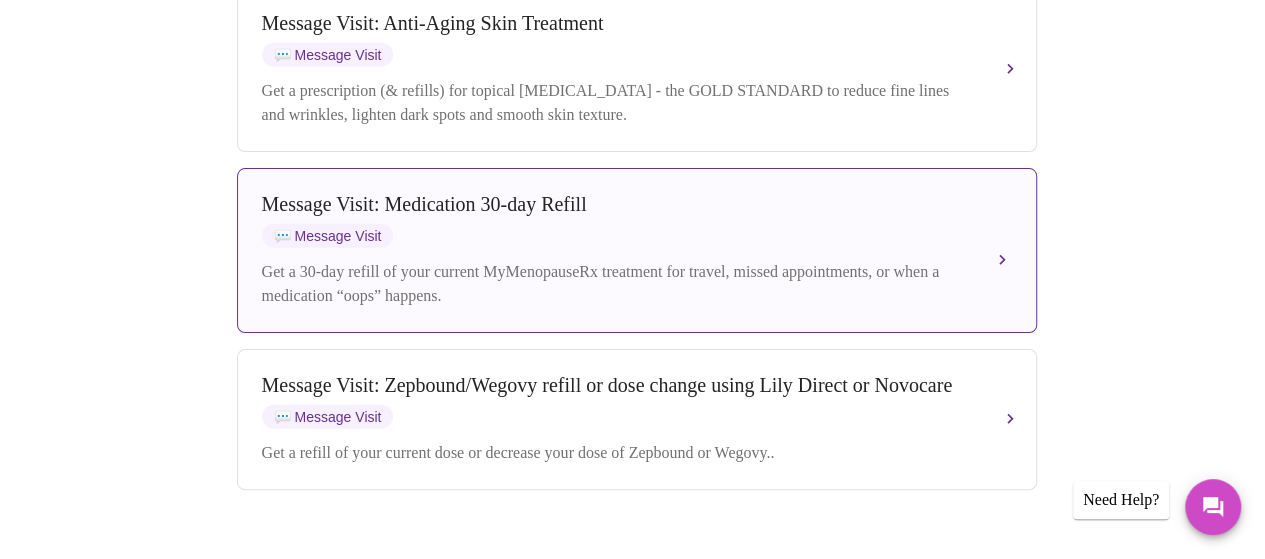 click on "Message Visit: Medication 30-day Refill" at bounding box center (617, 204) 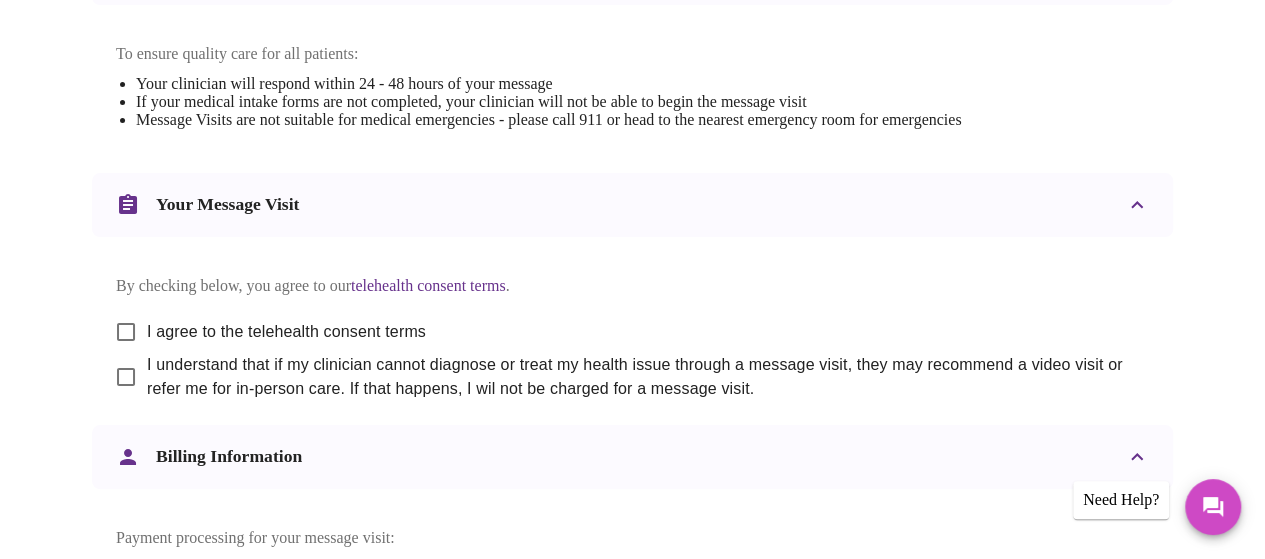 scroll, scrollTop: 1008, scrollLeft: 0, axis: vertical 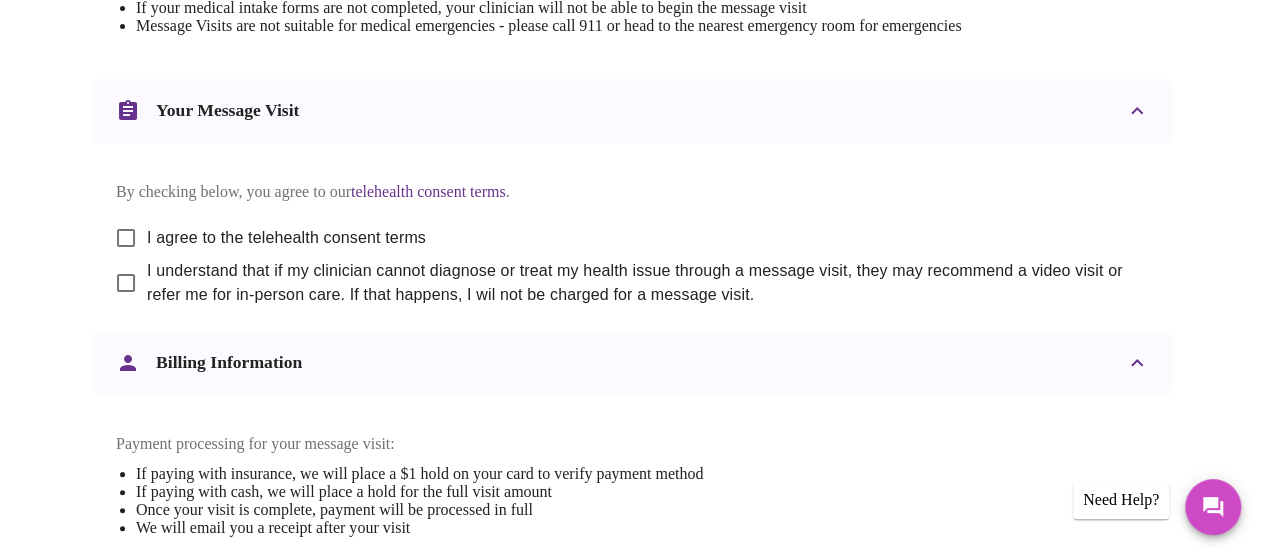 click on "I agree to the telehealth consent terms" at bounding box center [126, 238] 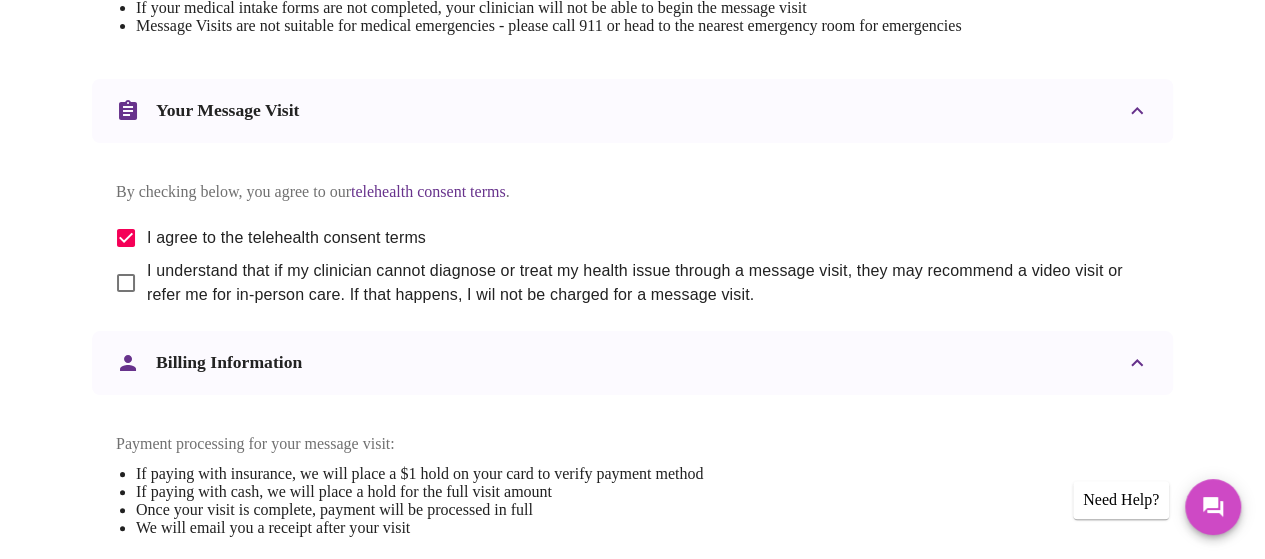 click on "I understand that if my clinician cannot diagnose or treat my health issue through a message visit, they may recommend a video visit or refer me for in-person care. If that happens, I wil not be charged for a message visit." at bounding box center [126, 283] 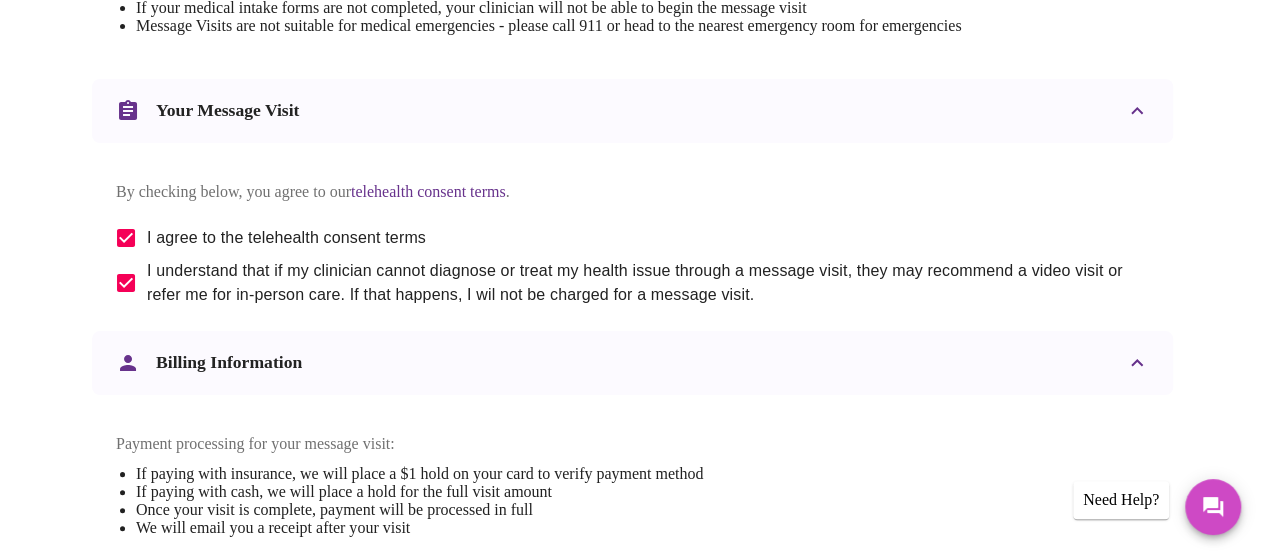scroll, scrollTop: 1208, scrollLeft: 0, axis: vertical 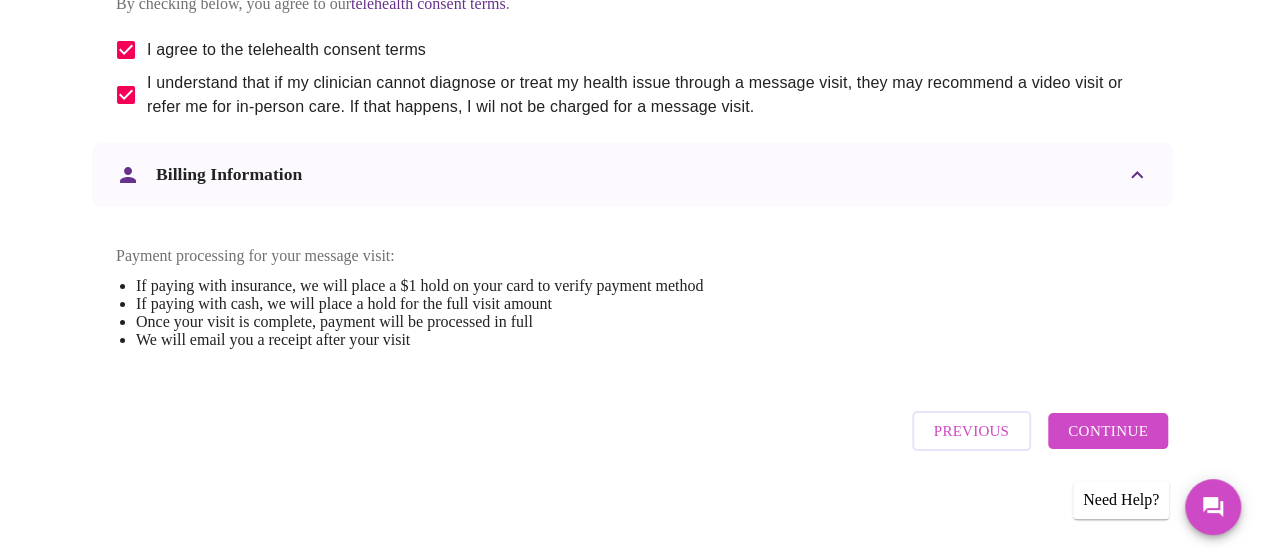 click on "Continue" at bounding box center (1108, 431) 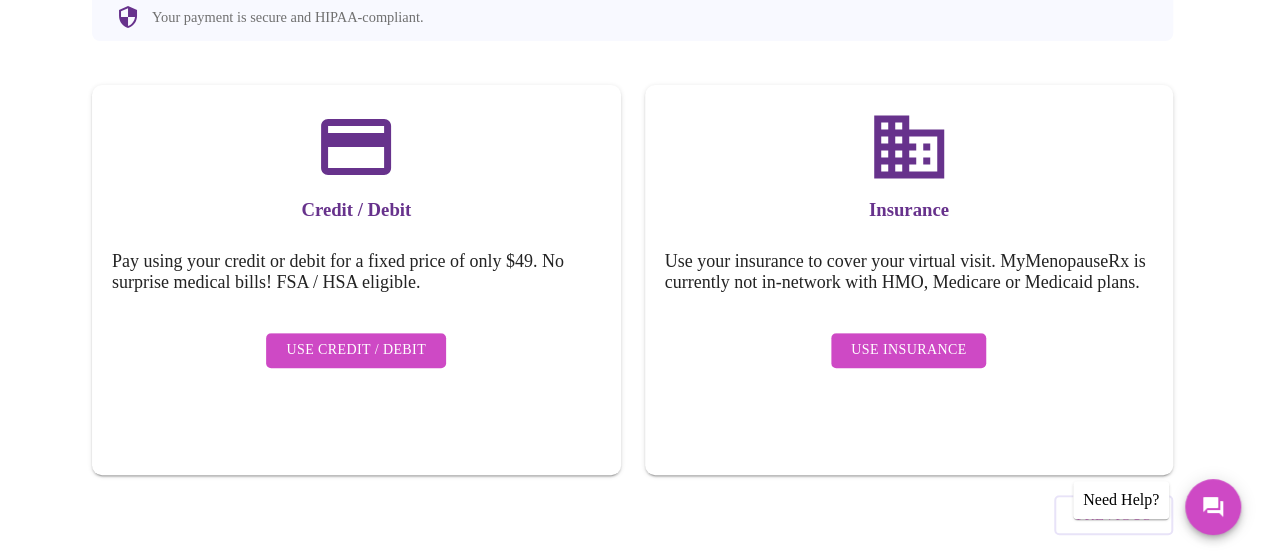 click on "Use Credit / Debit" at bounding box center (356, 350) 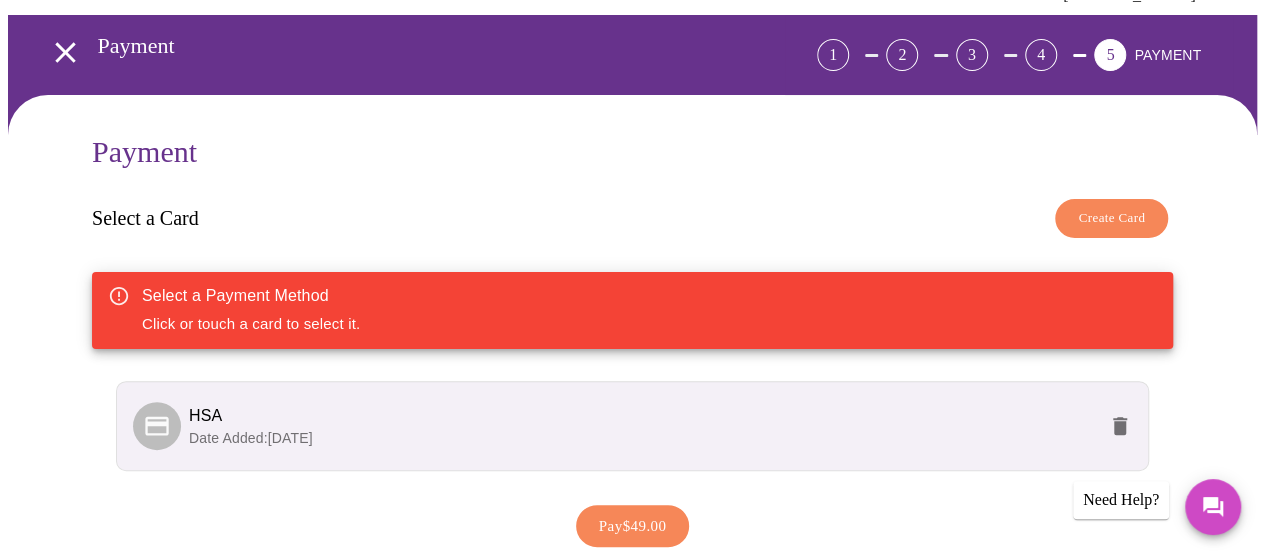 scroll, scrollTop: 200, scrollLeft: 0, axis: vertical 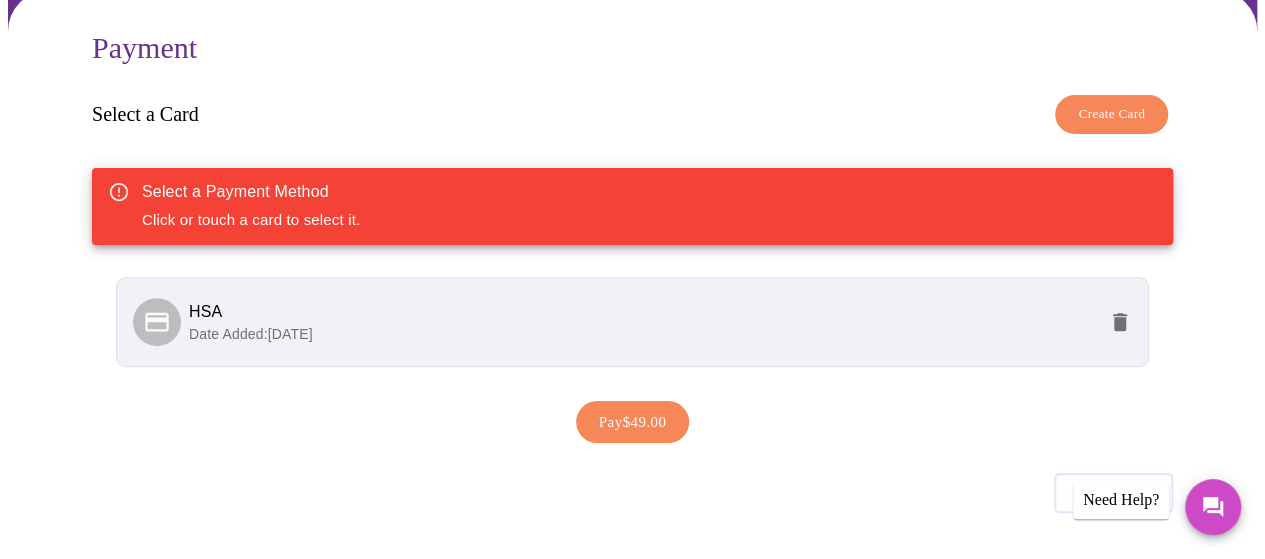 click on "HSA Date Added:  [DATE]" at bounding box center [632, 322] 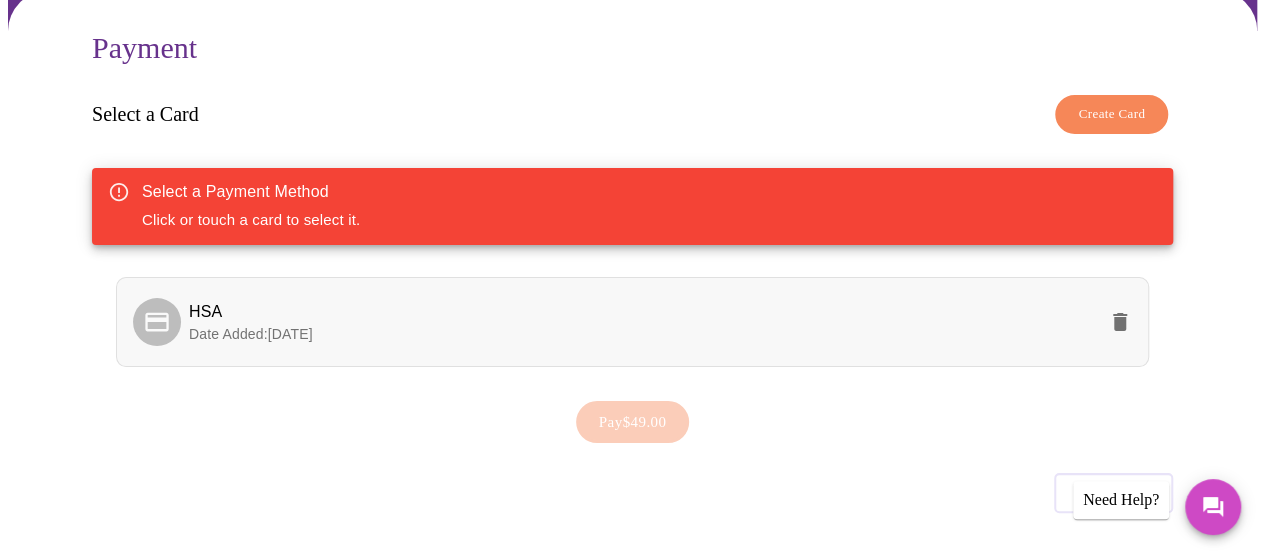 click on "HSA Date Added:  [DATE]" at bounding box center (632, 322) 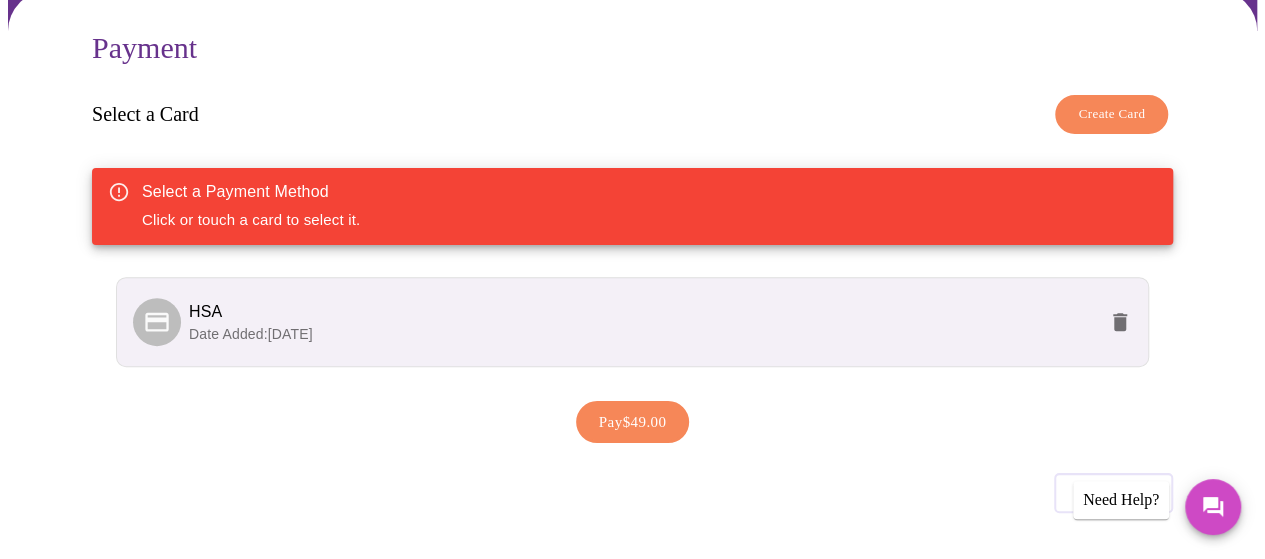 click on "Pay  $49.00" at bounding box center [633, 422] 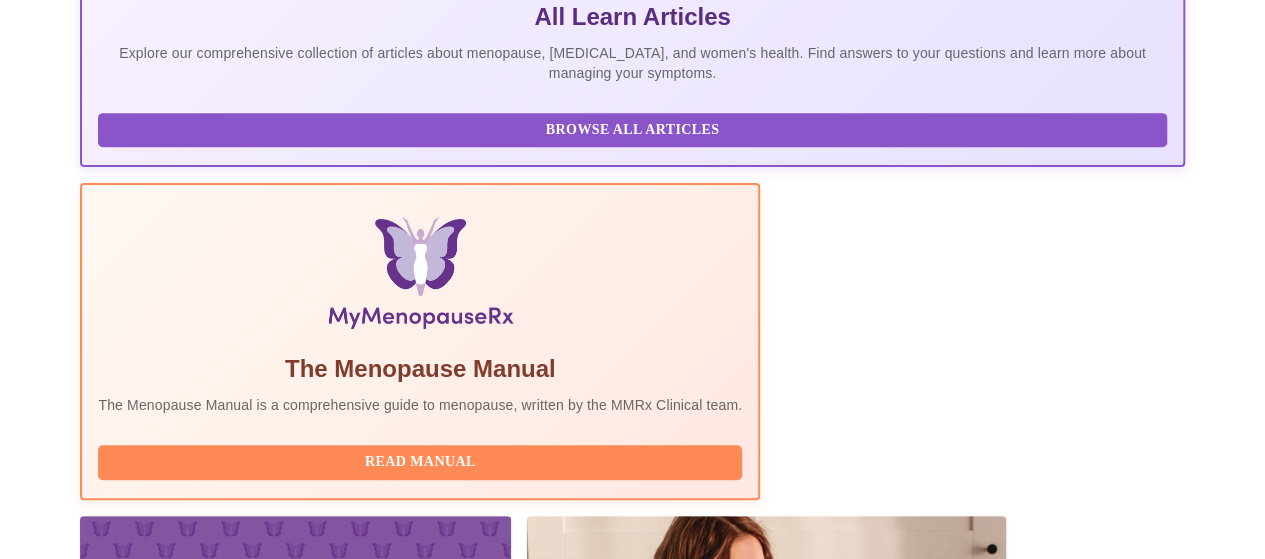 scroll, scrollTop: 700, scrollLeft: 0, axis: vertical 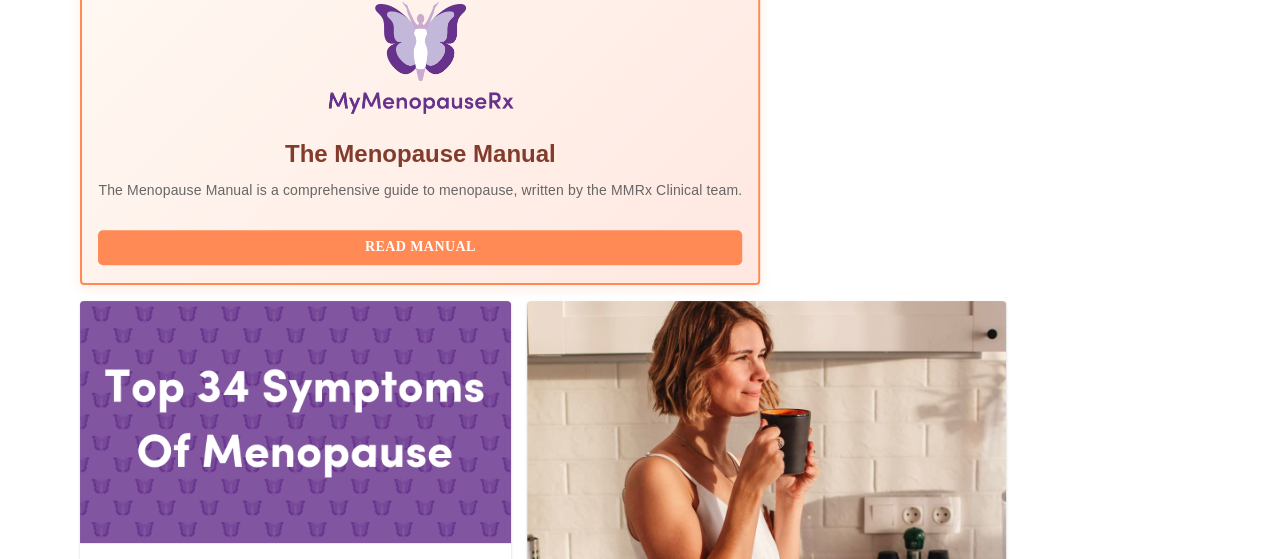 click 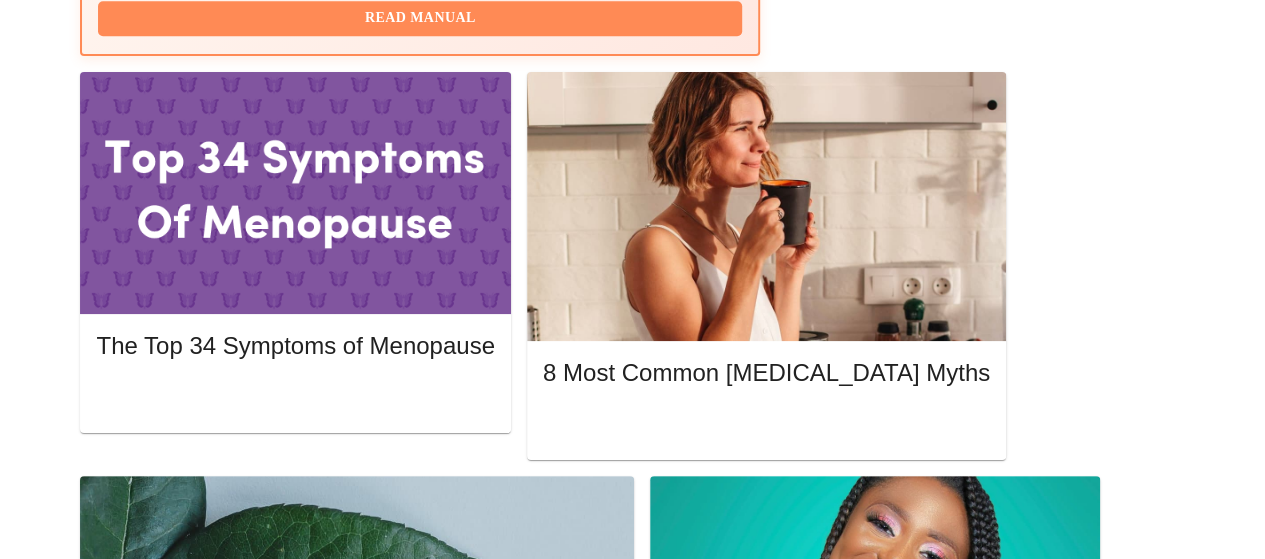 scroll, scrollTop: 1100, scrollLeft: 0, axis: vertical 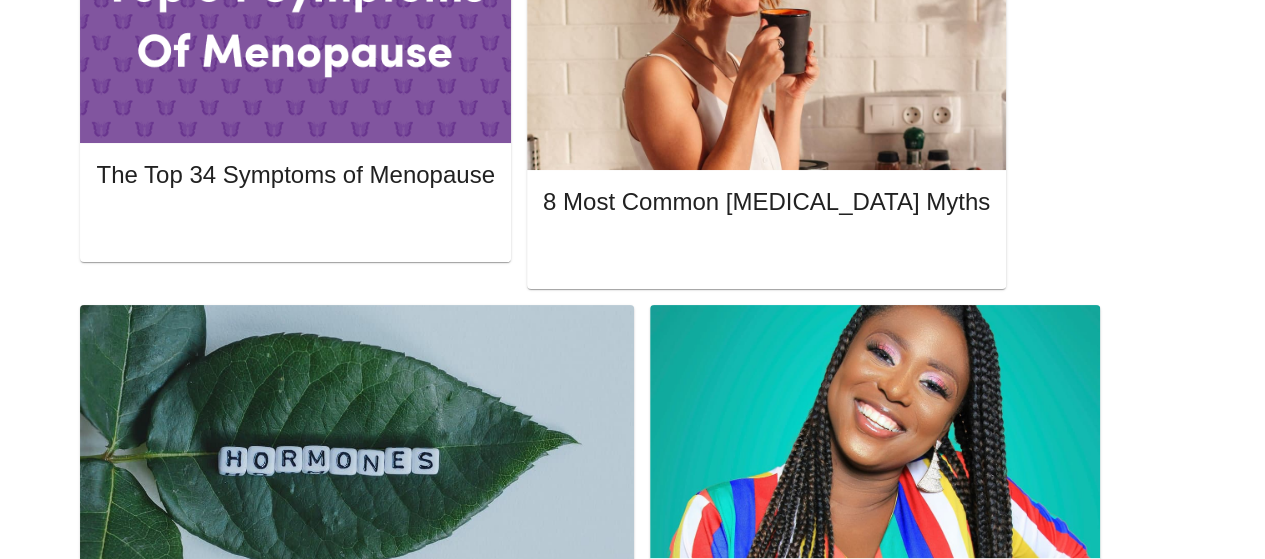 click on "Scheduled" at bounding box center [215, 1766] 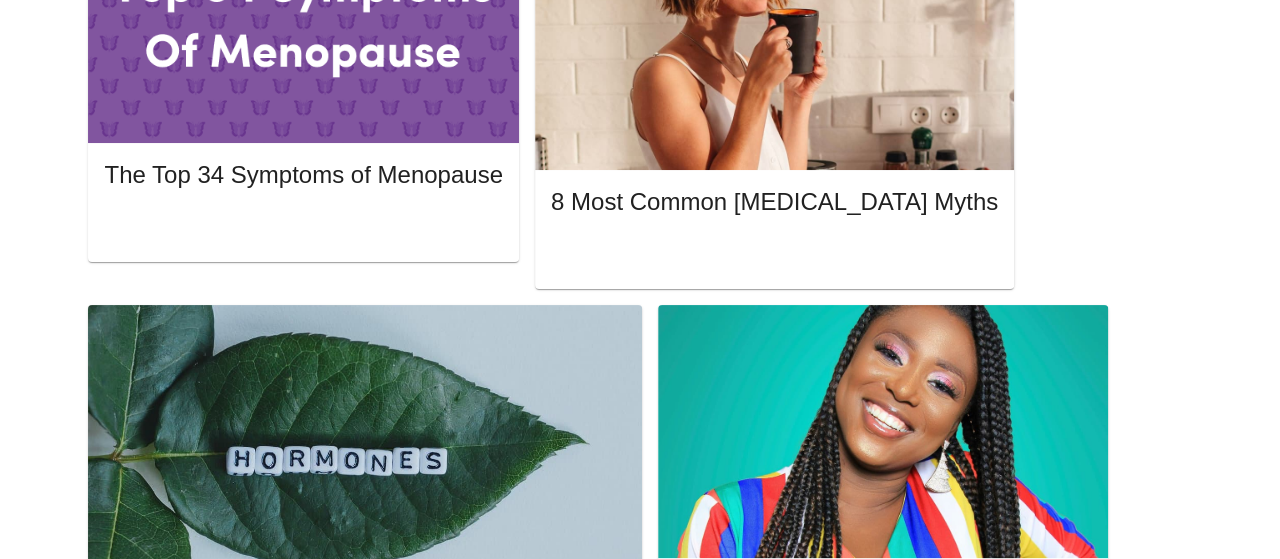 scroll, scrollTop: 0, scrollLeft: 0, axis: both 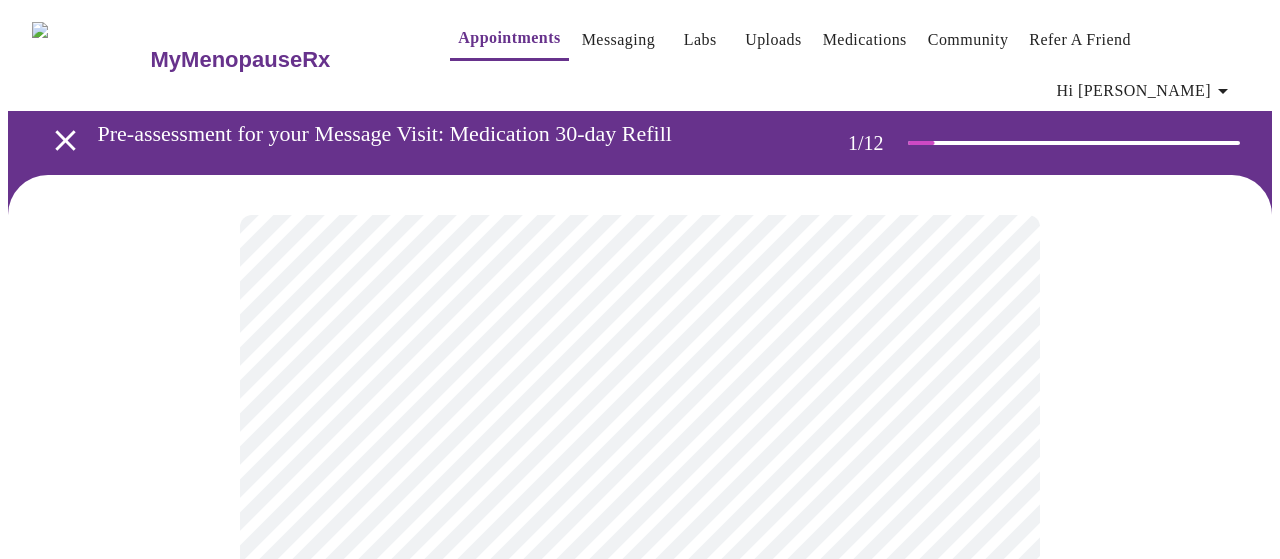 click on "MyMenopauseRx Appointments Messaging Labs Uploads Medications Community Refer a Friend Hi [PERSON_NAME]   Pre-assessment for your Message Visit: Medication 30-day Refill 1  /  12 Settings Billing Invoices Log out" at bounding box center [640, 934] 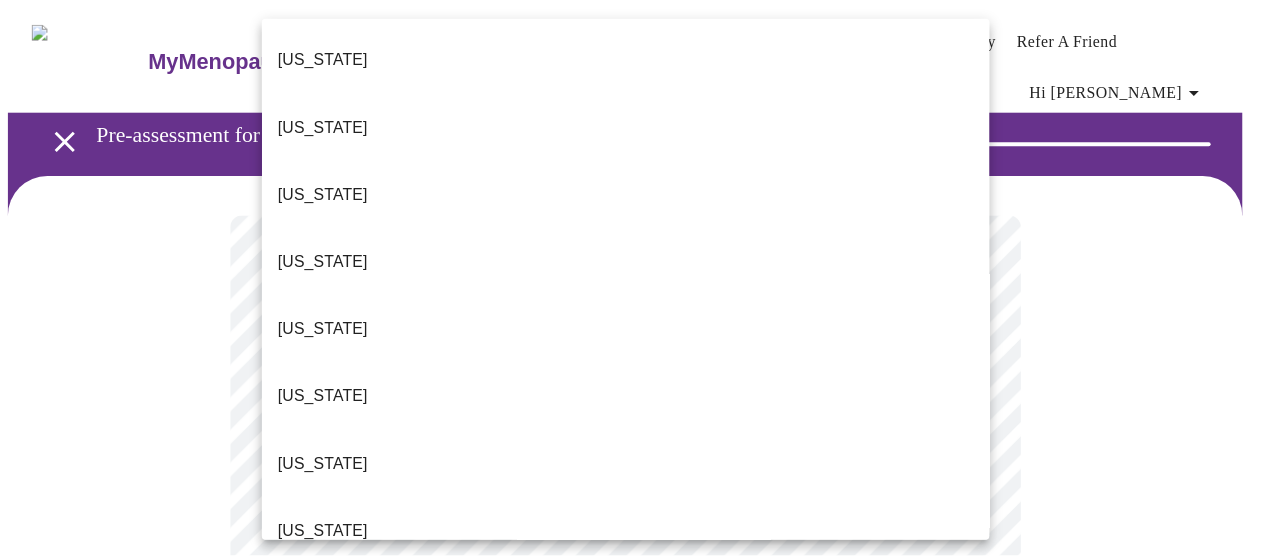 scroll, scrollTop: 300, scrollLeft: 0, axis: vertical 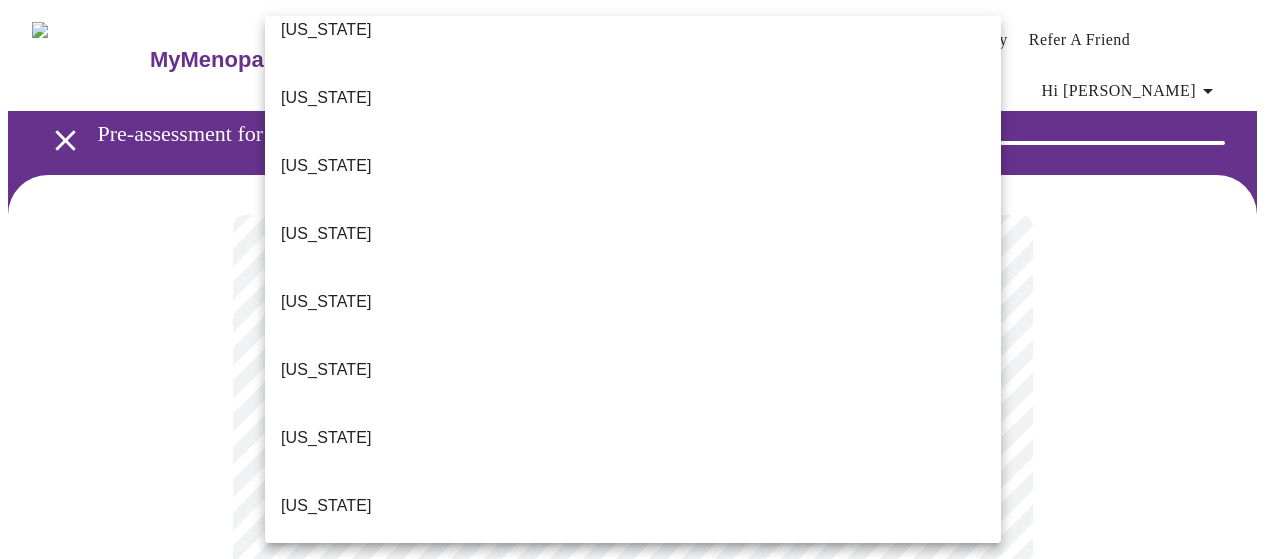click on "[US_STATE]" at bounding box center [633, 574] 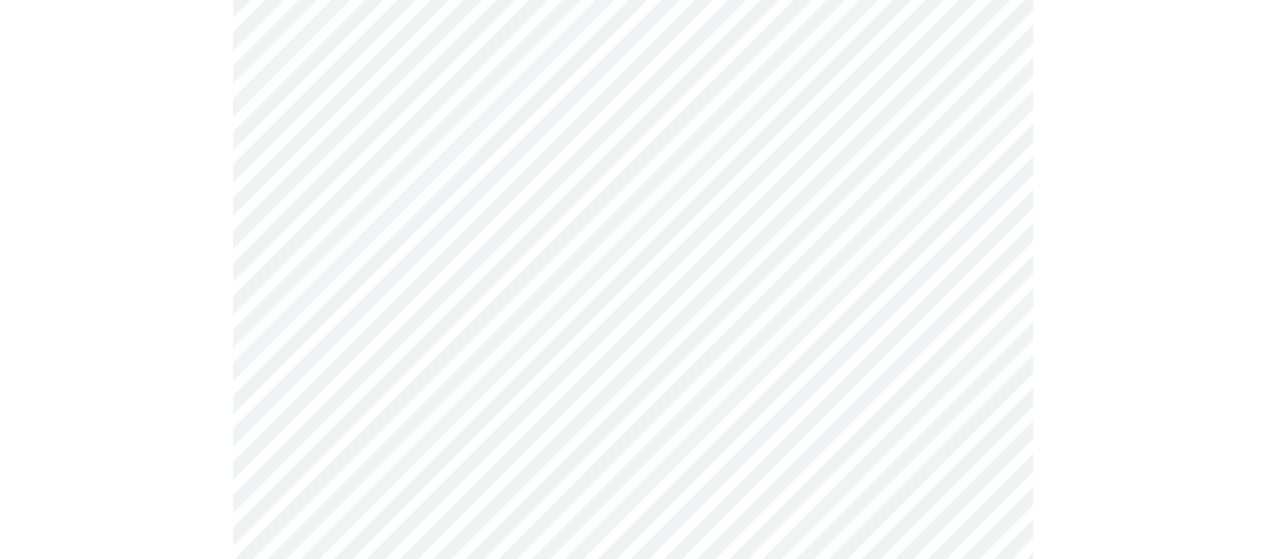 scroll, scrollTop: 300, scrollLeft: 0, axis: vertical 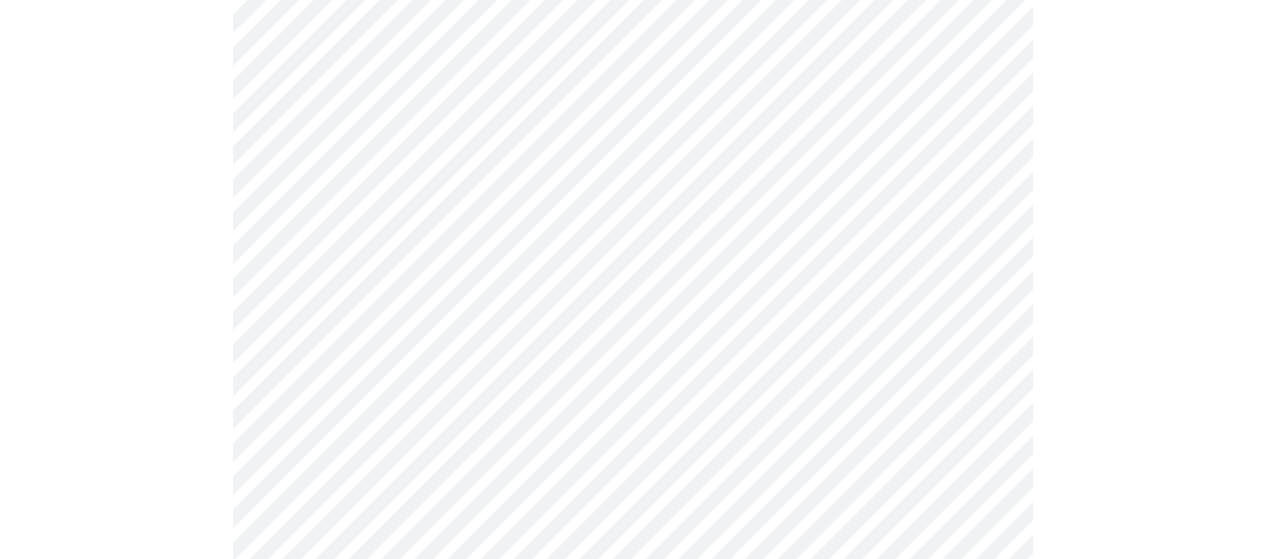 click on "MyMenopauseRx Appointments Messaging Labs Uploads Medications Community Refer a Friend Hi [PERSON_NAME]   Pre-assessment for your Message Visit: Medication 30-day Refill 1  /  12 Settings Billing Invoices Log out" at bounding box center (632, 628) 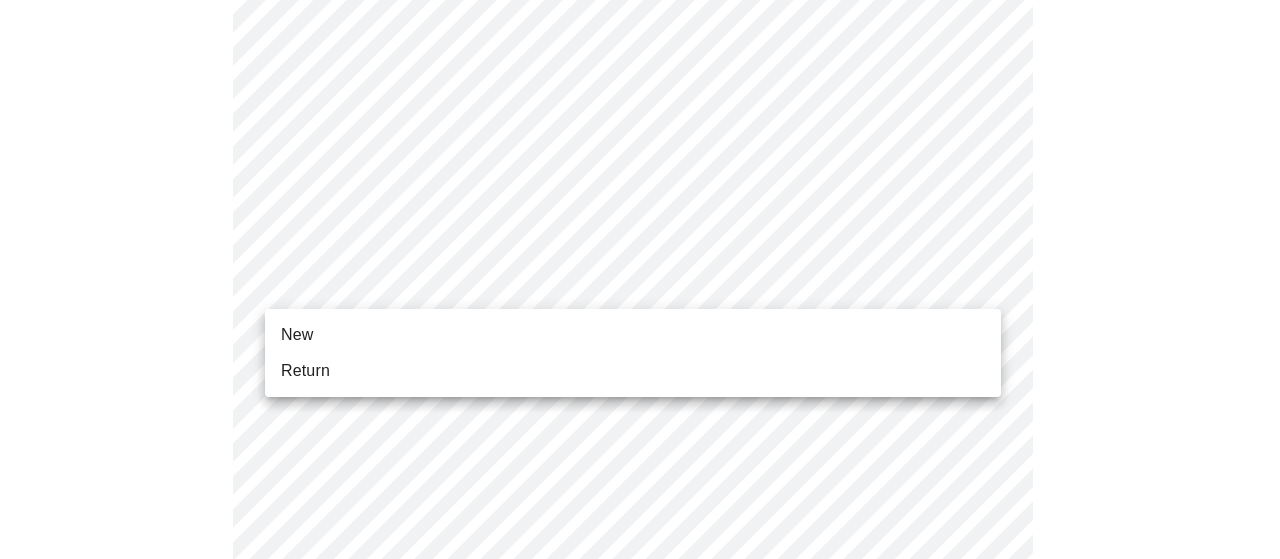click on "Return" at bounding box center [305, 371] 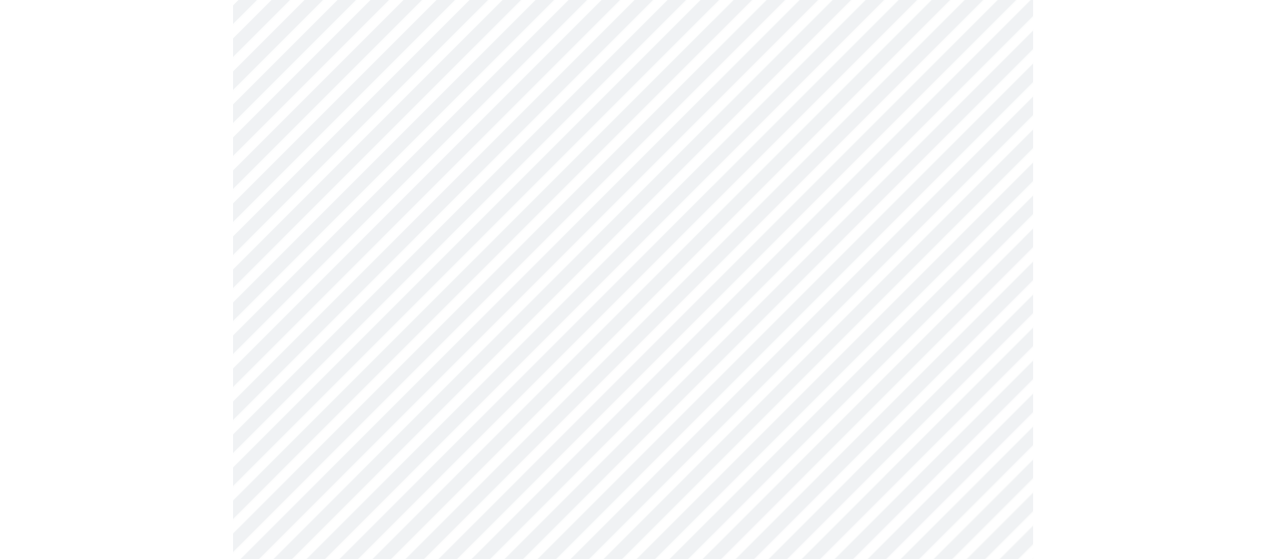 scroll, scrollTop: 0, scrollLeft: 0, axis: both 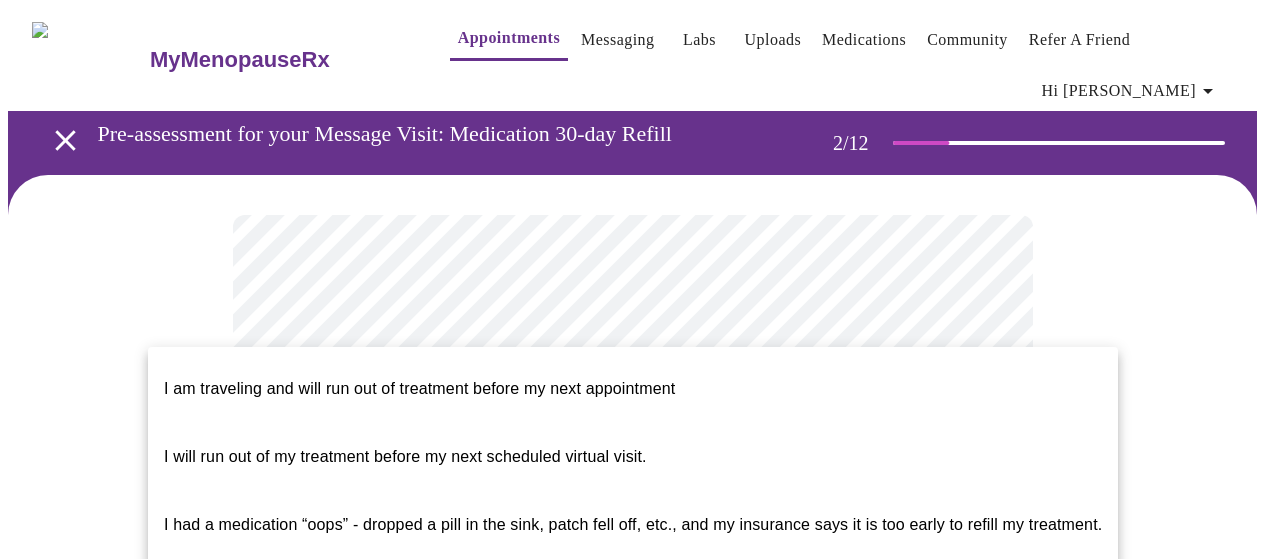click on "MyMenopauseRx Appointments Messaging Labs Uploads Medications Community Refer a Friend Hi [PERSON_NAME]   Pre-assessment for your Message Visit: Medication 30-day Refill 2  /  12 Settings Billing Invoices Log out I am traveling and will run out of treatment before my next appointment
I will run out of my treatment before my next scheduled virtual visit.
I had a medication “oops” - dropped a pill in the sink, patch fell off, etc., and my insurance says it is too early to refill my treatment." at bounding box center (640, 832) 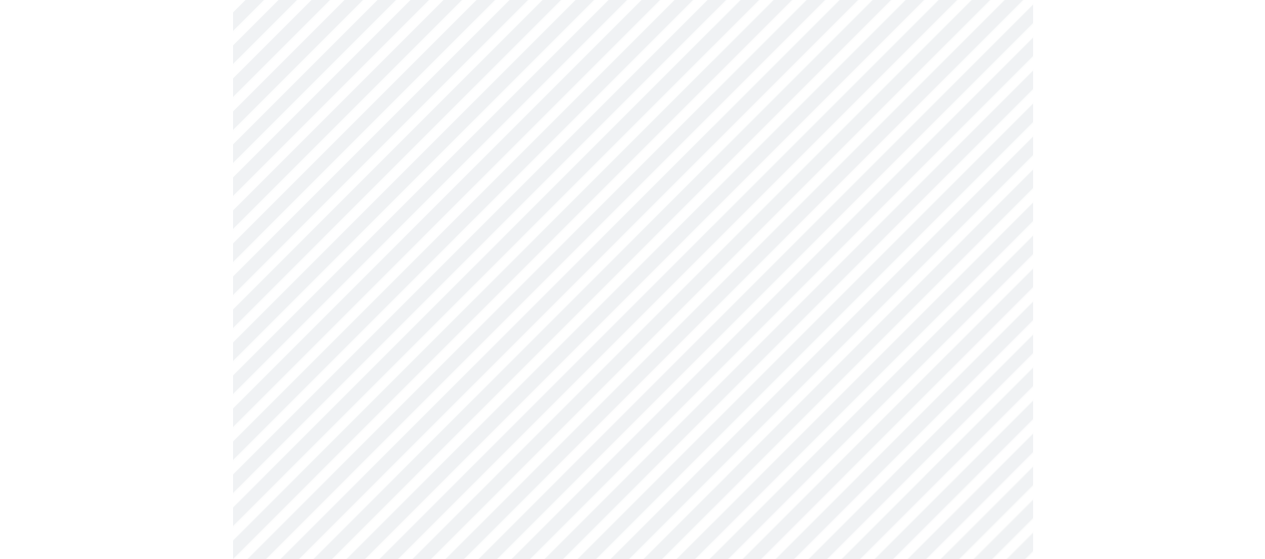 scroll, scrollTop: 800, scrollLeft: 0, axis: vertical 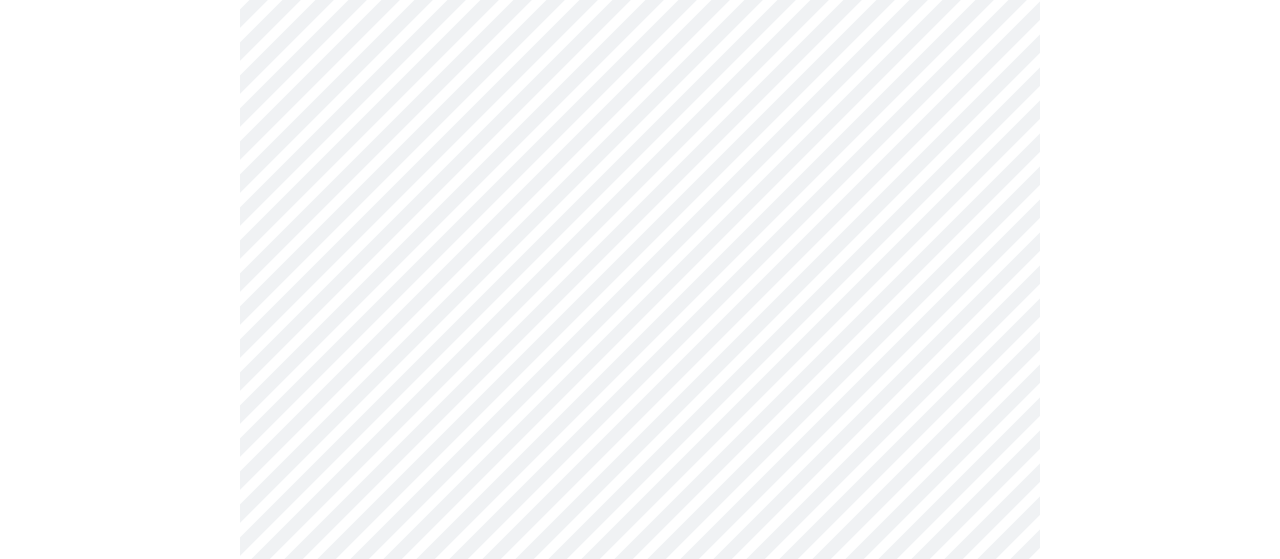 click on "MyMenopauseRx Appointments Messaging Labs Uploads Medications Community Refer a Friend Hi [PERSON_NAME]   Pre-assessment for your Message Visit: Medication 30-day Refill 2  /  12 Settings Billing Invoices Log out" at bounding box center [640, -39] 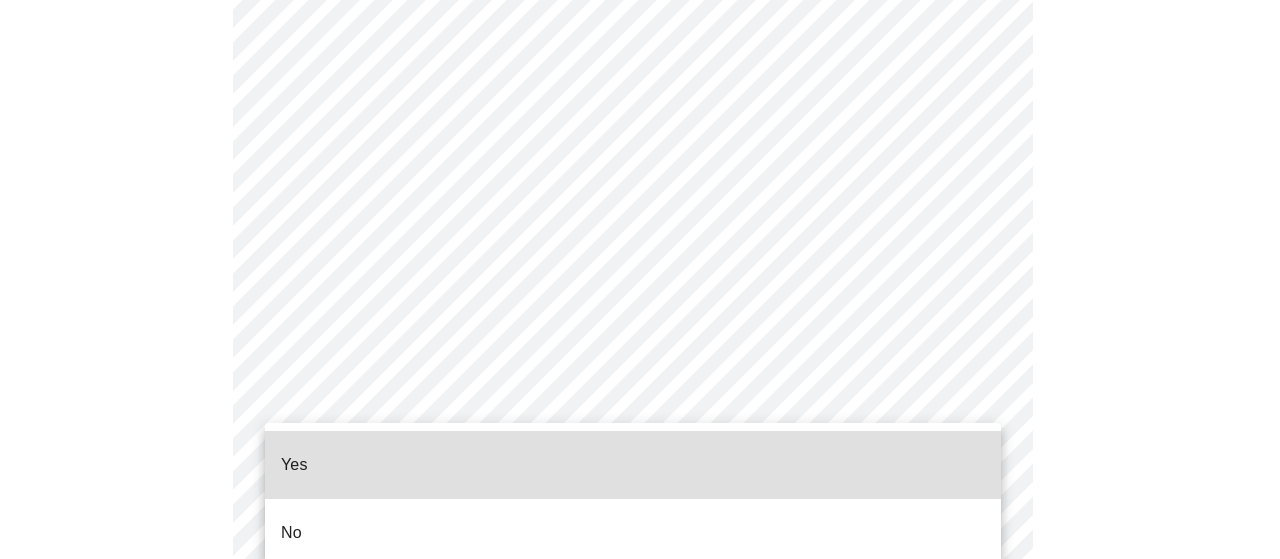 click on "Yes" at bounding box center (633, 465) 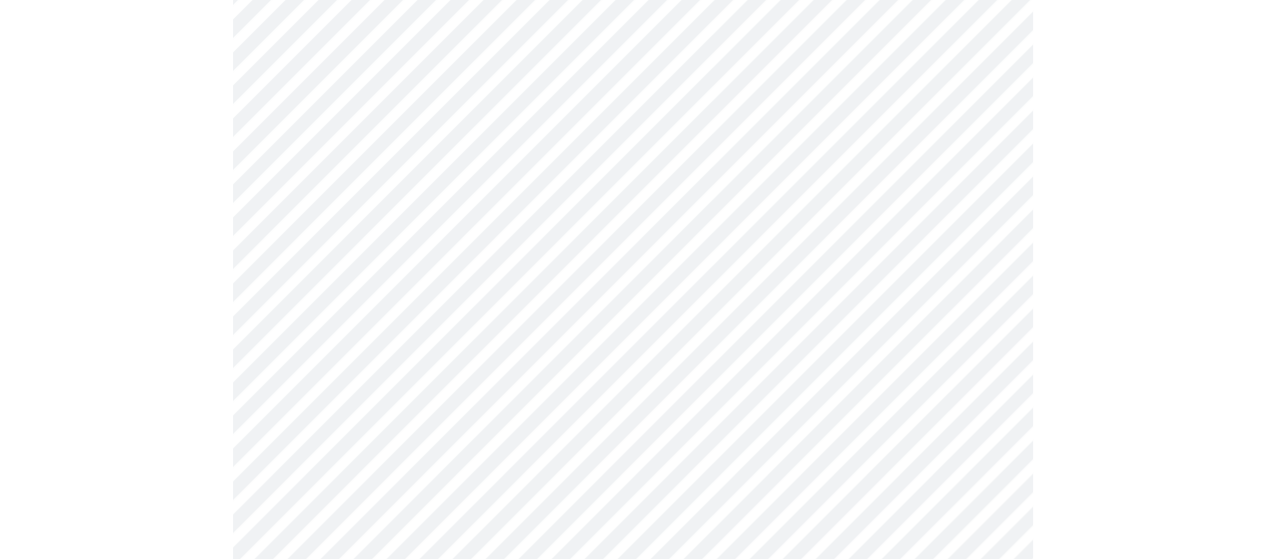 scroll, scrollTop: 300, scrollLeft: 0, axis: vertical 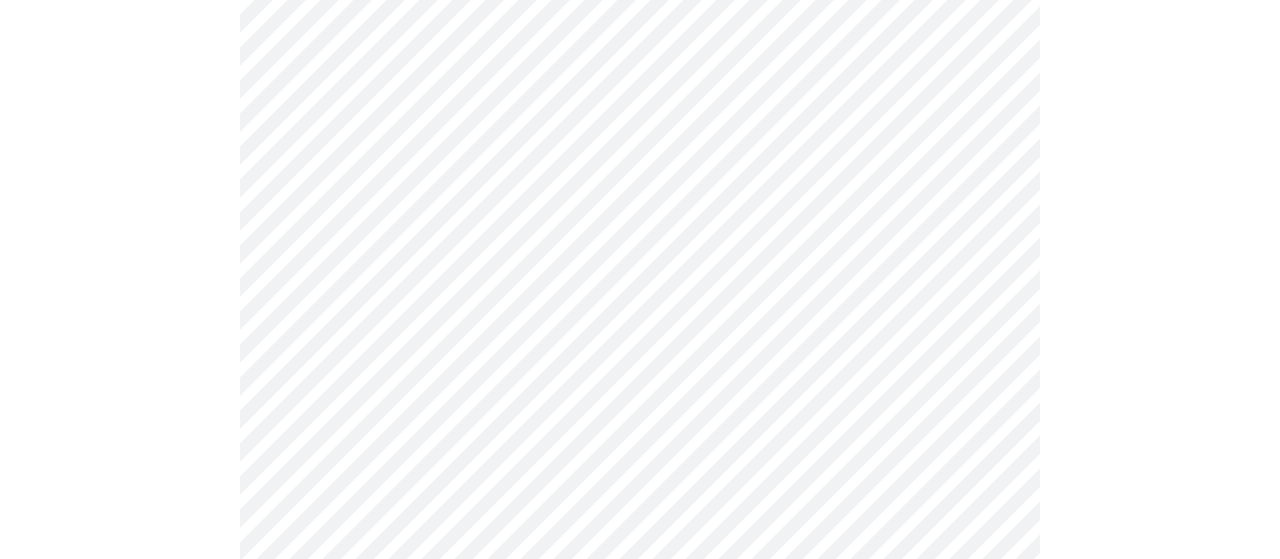 click on "MyMenopauseRx Appointments Messaging Labs Uploads Medications Community Refer a Friend Hi [PERSON_NAME]   Pre-assessment for your Message Visit: Medication 30-day Refill 3  /  12 Settings Billing Invoices Log out" at bounding box center (640, 1073) 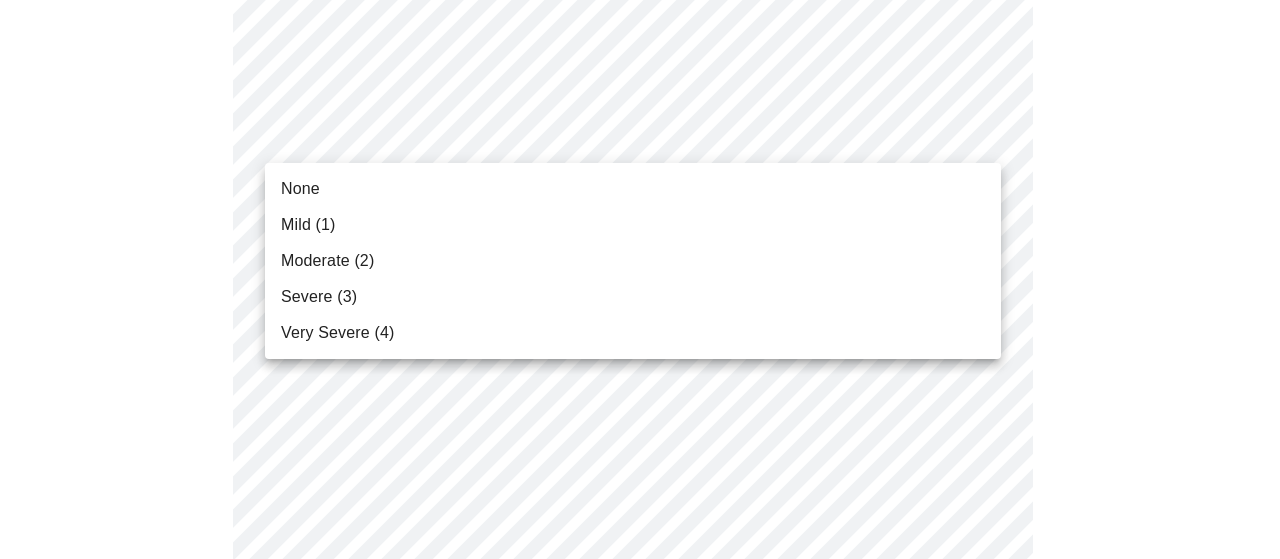 click on "Moderate (2)" at bounding box center (633, 261) 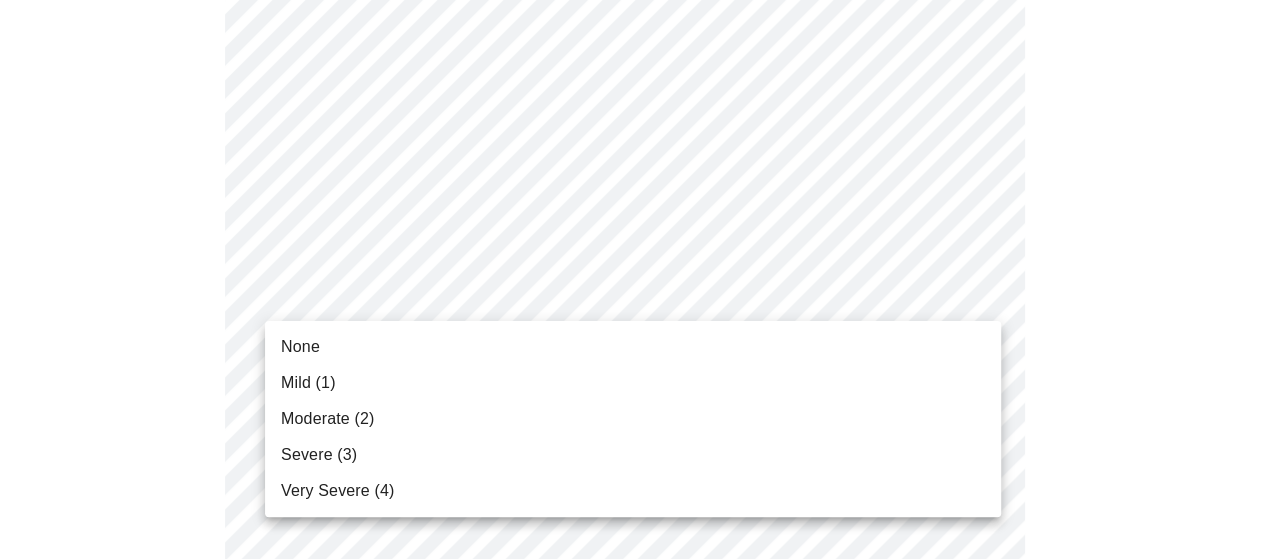 click on "MyMenopauseRx Appointments Messaging Labs Uploads Medications Community Refer a Friend Hi [PERSON_NAME]   Pre-assessment for your Message Visit: Medication 30-day Refill 3  /  12 Settings Billing Invoices Log out None Mild (1) Moderate (2) Severe (3) Very Severe (4)" at bounding box center (632, 1037) 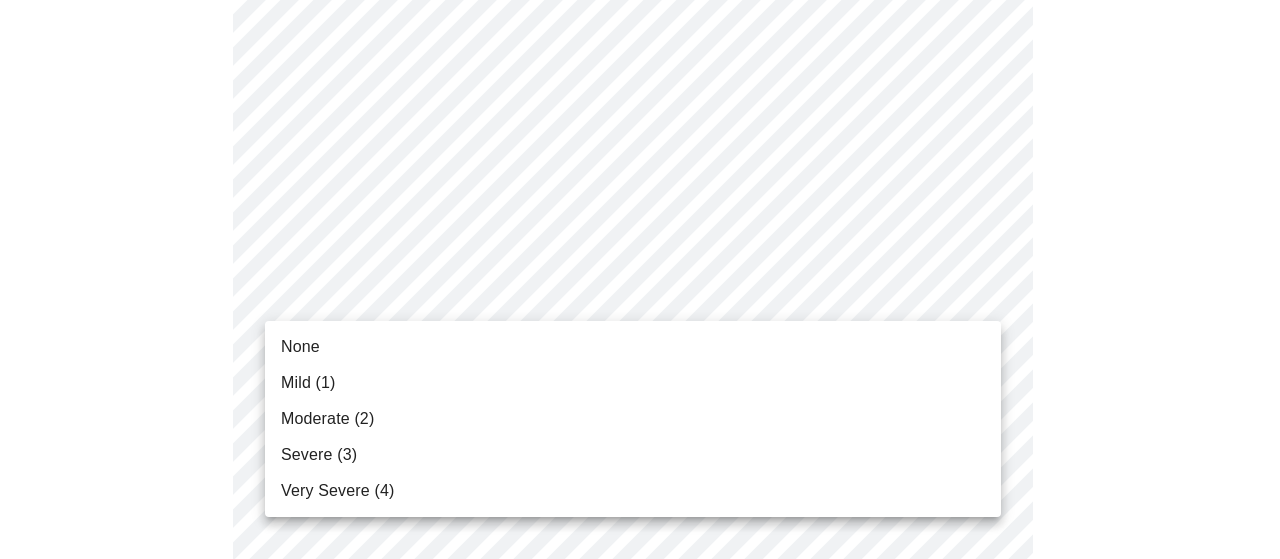 click on "Moderate (2)" at bounding box center [327, 419] 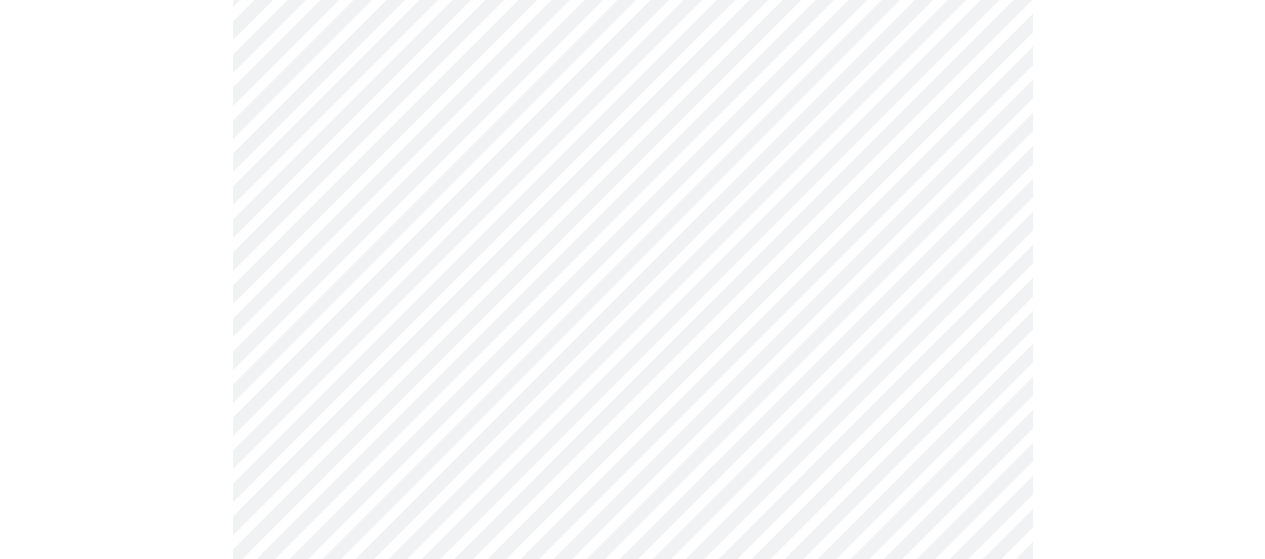 scroll, scrollTop: 500, scrollLeft: 0, axis: vertical 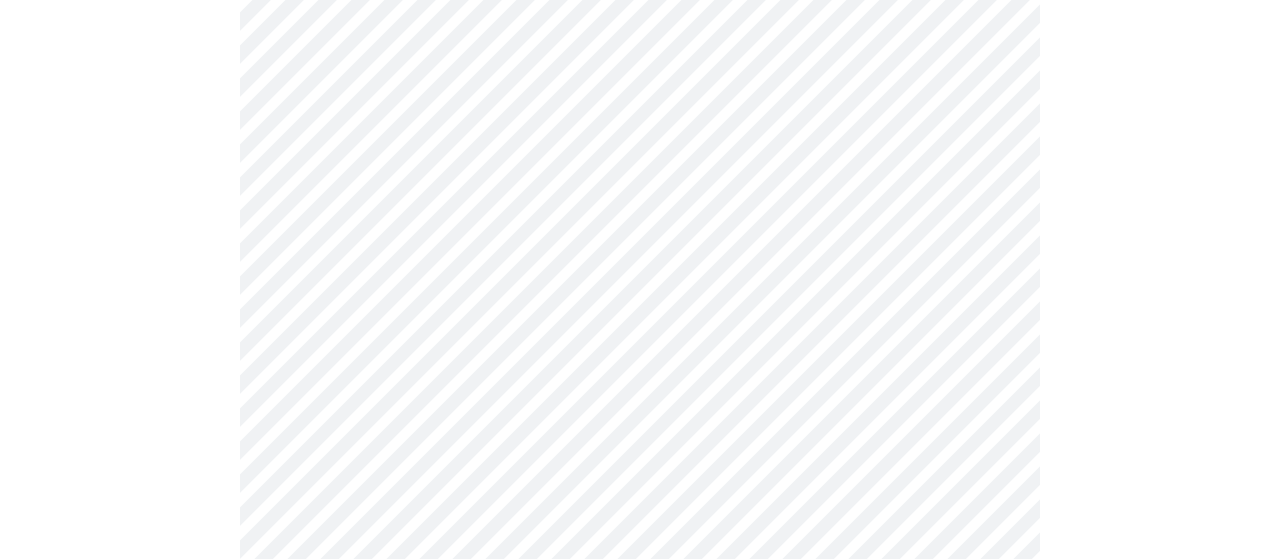 click on "MyMenopauseRx Appointments Messaging Labs Uploads Medications Community Refer a Friend Hi [PERSON_NAME]   Pre-assessment for your Message Visit: Medication 30-day Refill 3  /  12 Settings Billing Invoices Log out" at bounding box center [640, 823] 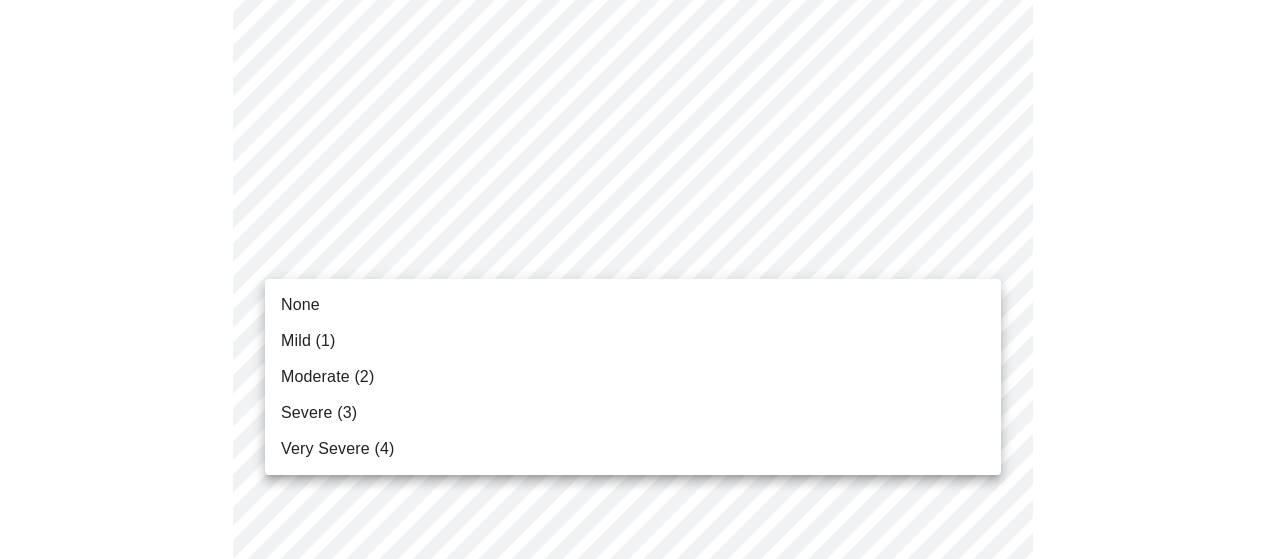 click on "Moderate (2)" at bounding box center [633, 377] 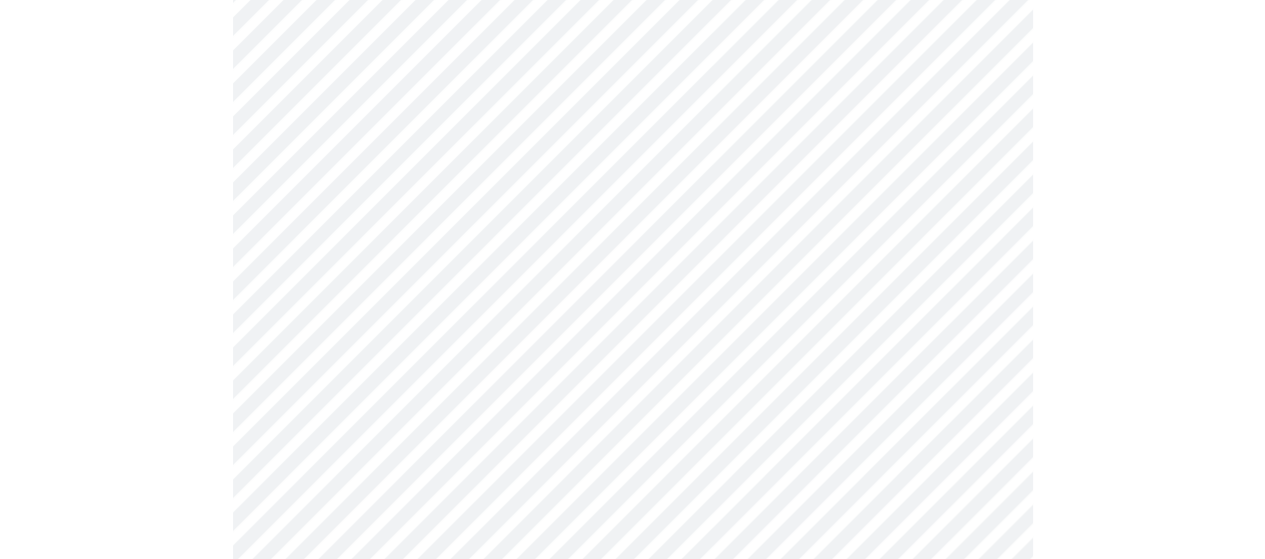 scroll, scrollTop: 700, scrollLeft: 0, axis: vertical 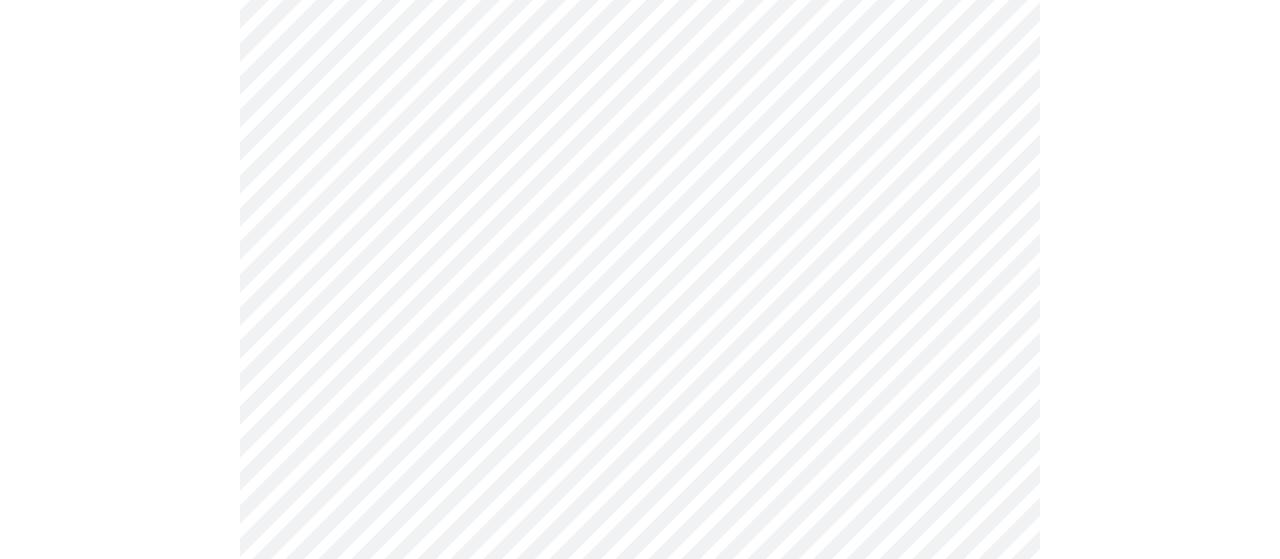 click on "MyMenopauseRx Appointments Messaging Labs Uploads Medications Community Refer a Friend Hi [PERSON_NAME]   Pre-assessment for your Message Visit: Medication 30-day Refill 3  /  12 Settings Billing Invoices Log out" at bounding box center [640, 610] 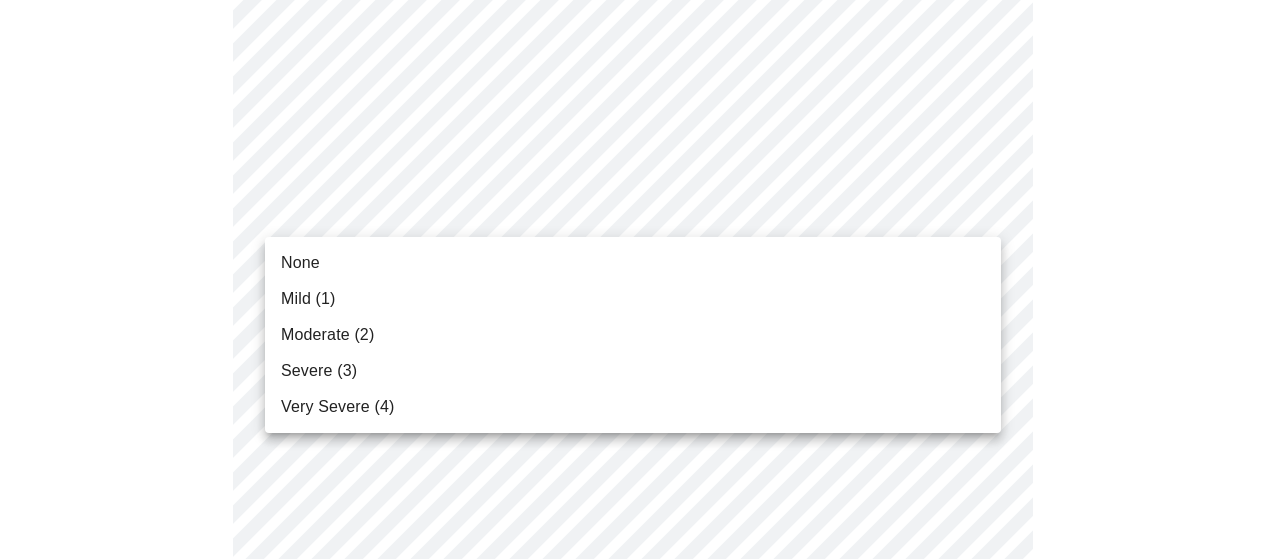click on "Moderate (2)" at bounding box center (633, 335) 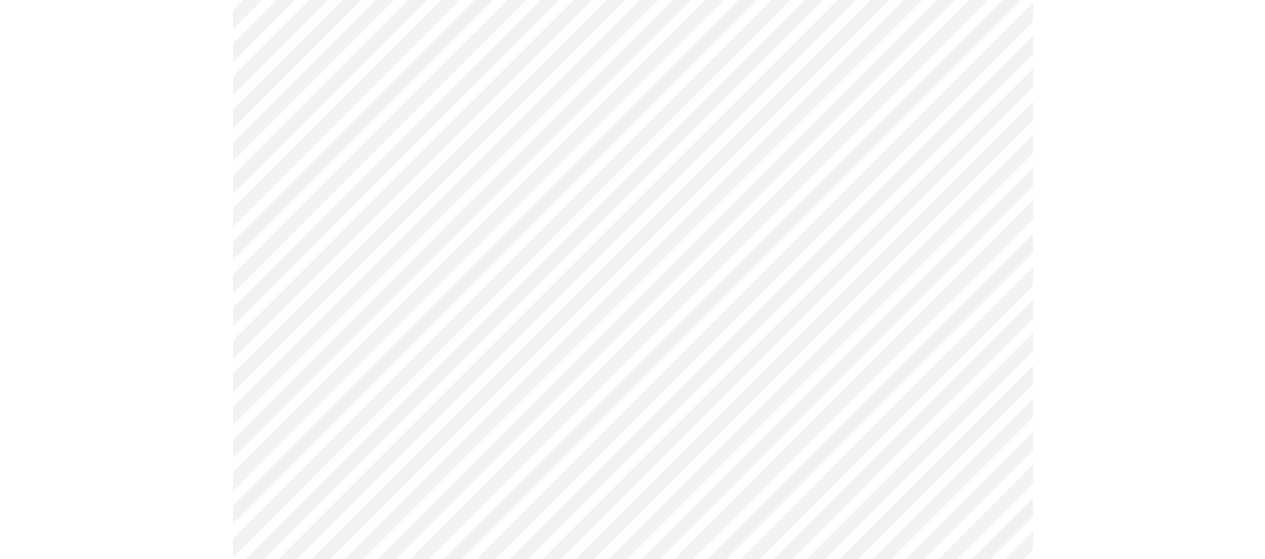scroll, scrollTop: 900, scrollLeft: 0, axis: vertical 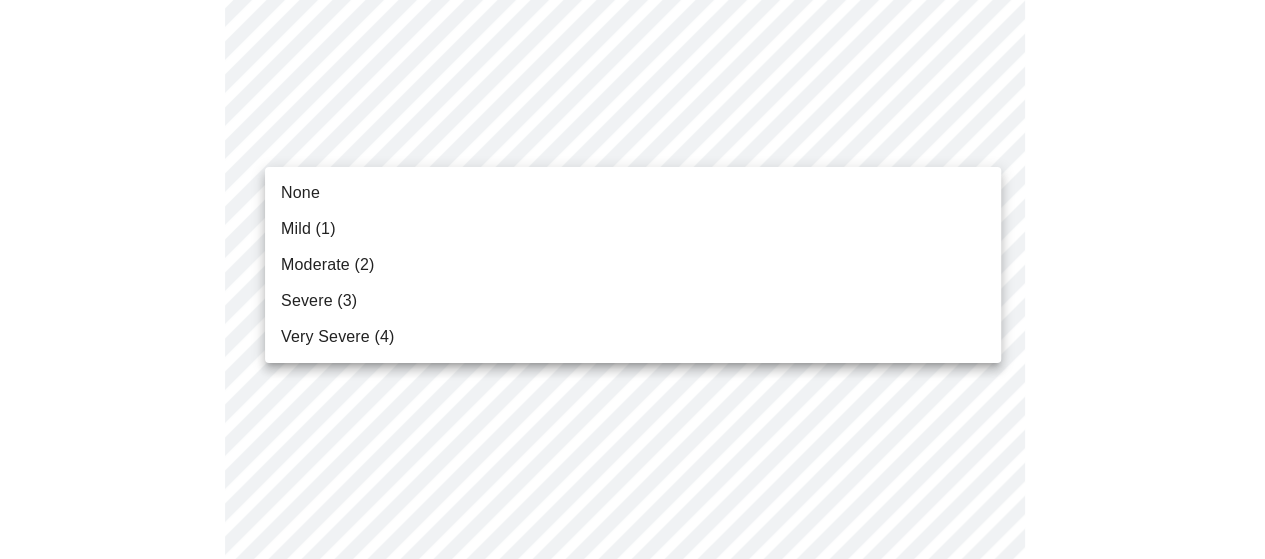click on "MyMenopauseRx Appointments Messaging Labs Uploads Medications Community Refer a Friend Hi [PERSON_NAME]   Pre-assessment for your Message Visit: Medication 30-day Refill 3  /  12 Settings Billing Invoices Log out None Mild (1) Moderate (2) Severe (3) Very Severe (4)" at bounding box center [632, 396] 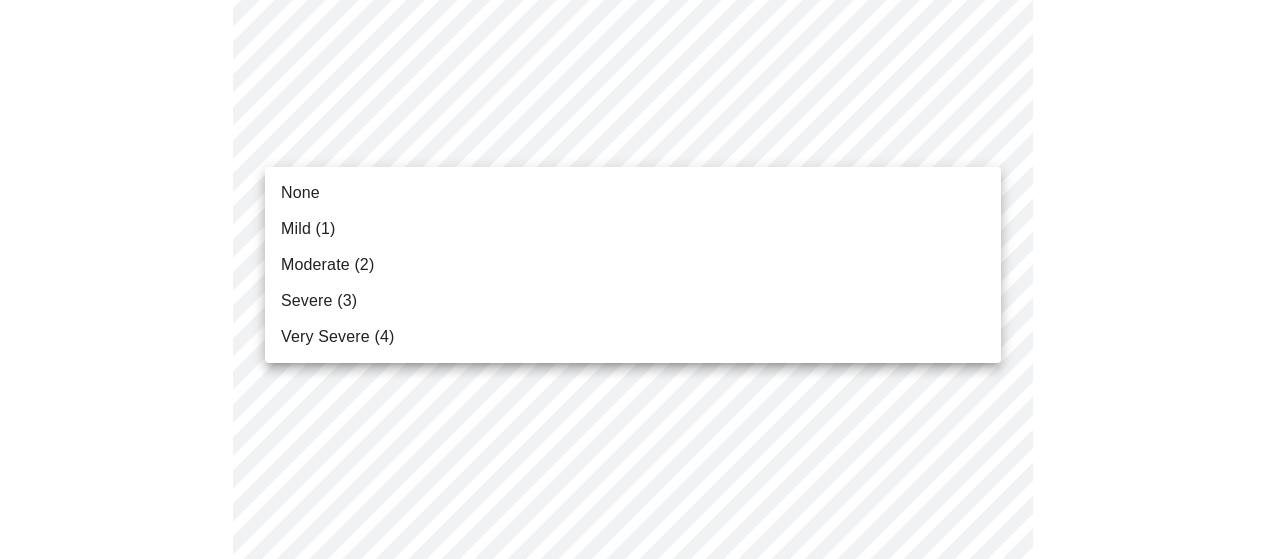 click on "Moderate (2)" at bounding box center (633, 265) 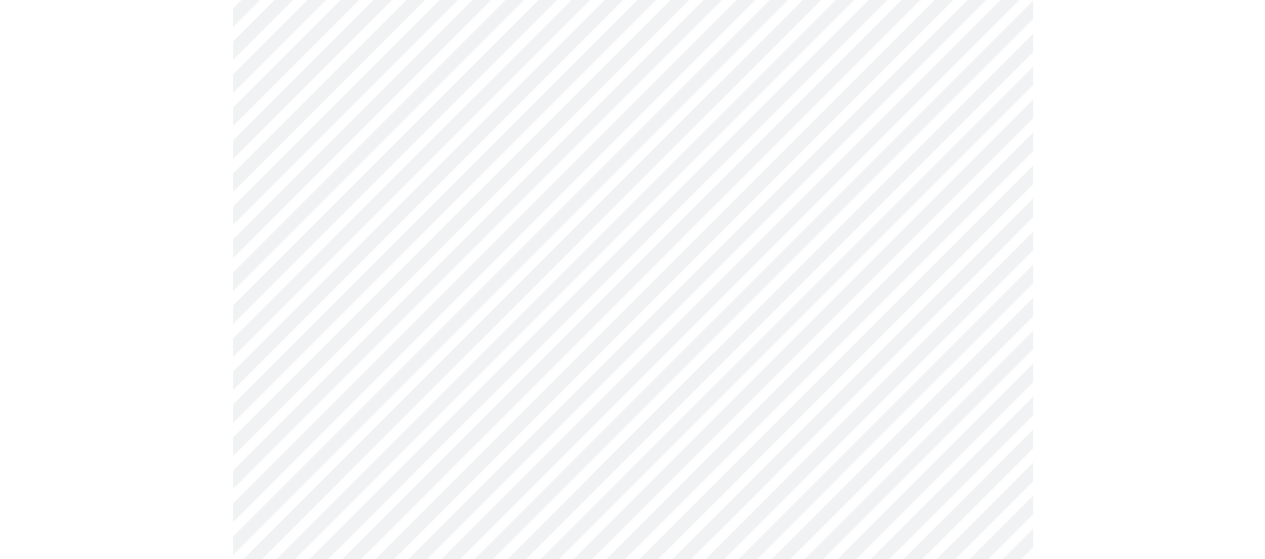 scroll, scrollTop: 1000, scrollLeft: 0, axis: vertical 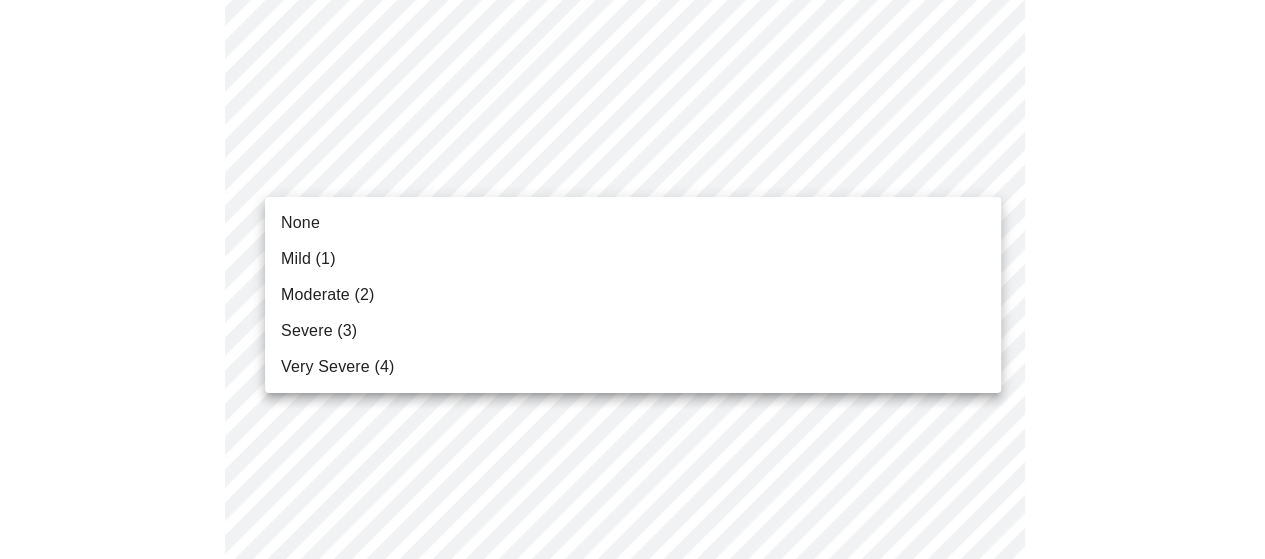 click on "MyMenopauseRx Appointments Messaging Labs Uploads Medications Community Refer a Friend Hi [PERSON_NAME]   Pre-assessment for your Message Visit: Medication 30-day Refill 3  /  12 Settings Billing Invoices Log out None Mild (1) Moderate (2) Severe (3) Very Severe (4)" at bounding box center [632, 282] 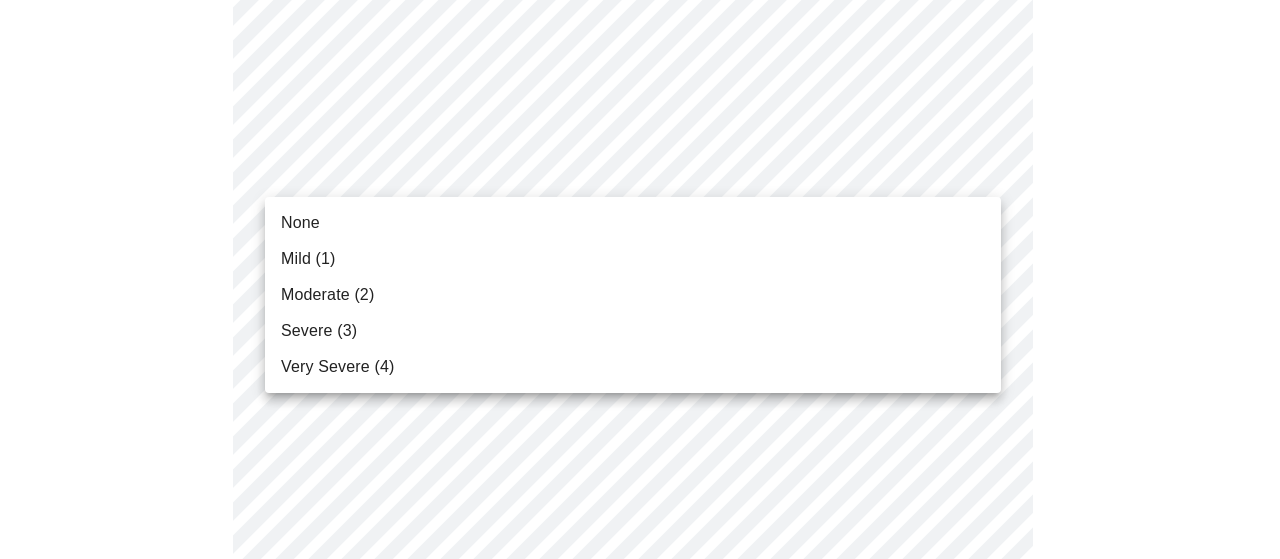 click on "Moderate (2)" at bounding box center (633, 295) 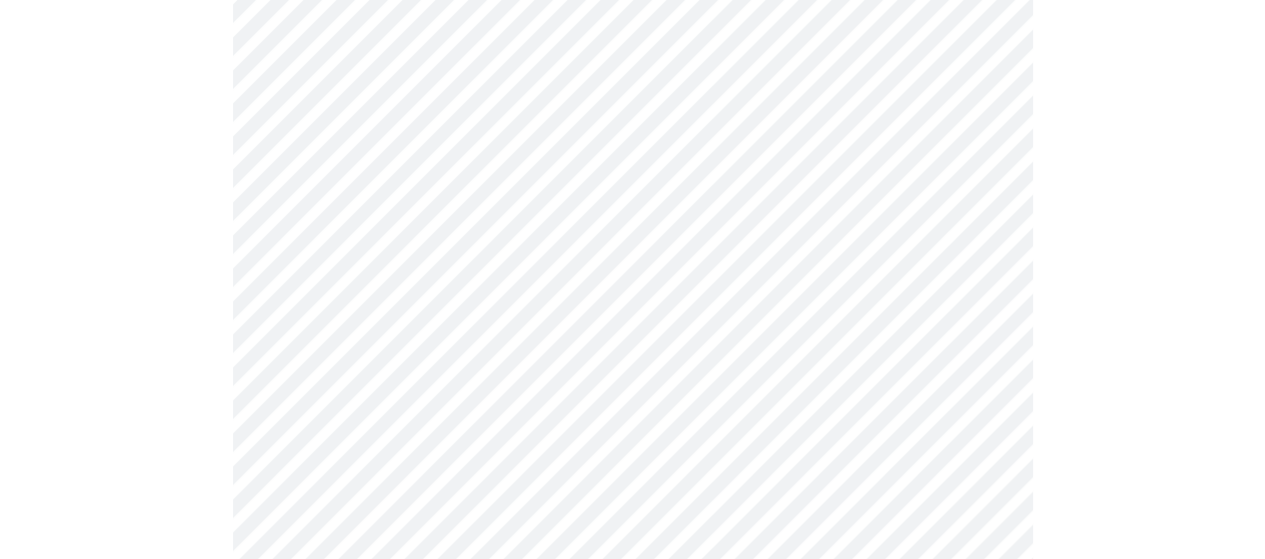 scroll, scrollTop: 1100, scrollLeft: 0, axis: vertical 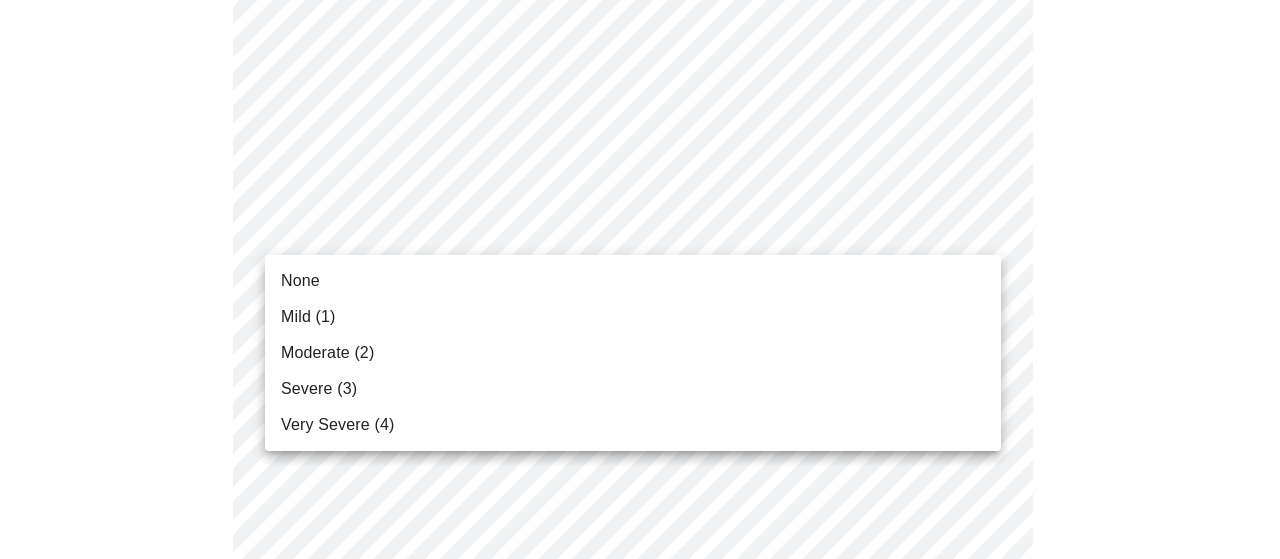 click on "MyMenopauseRx Appointments Messaging Labs Uploads Medications Community Refer a Friend Hi [PERSON_NAME]   Pre-assessment for your Message Visit: Medication 30-day Refill 3  /  12 Settings Billing Invoices Log out None Mild (1) Moderate (2) Severe (3) Very Severe (4)" at bounding box center [640, 168] 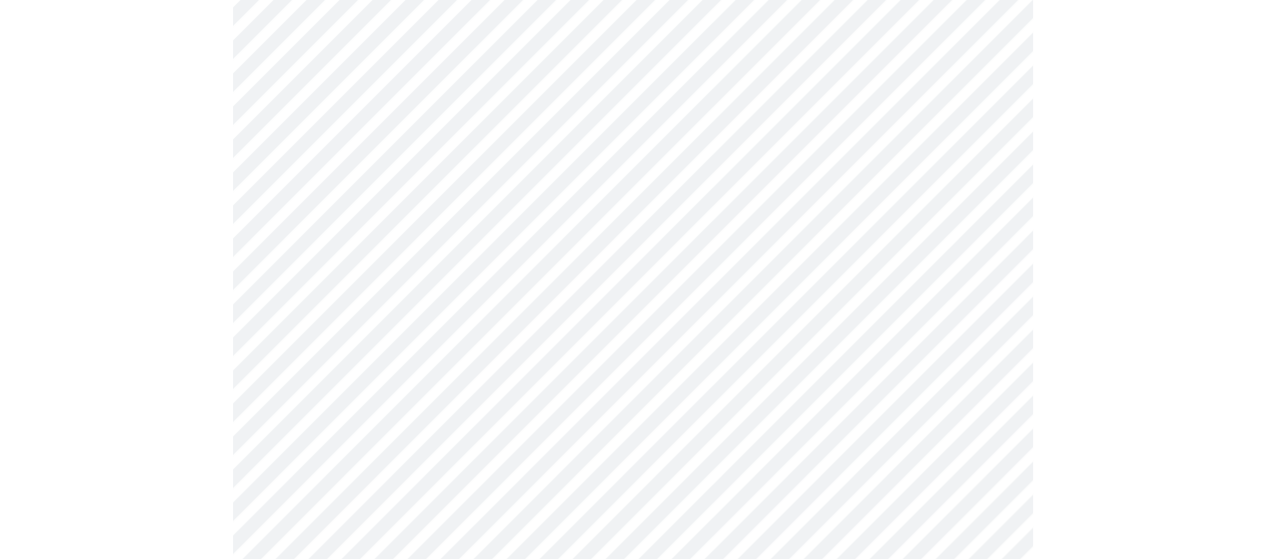 scroll, scrollTop: 1300, scrollLeft: 0, axis: vertical 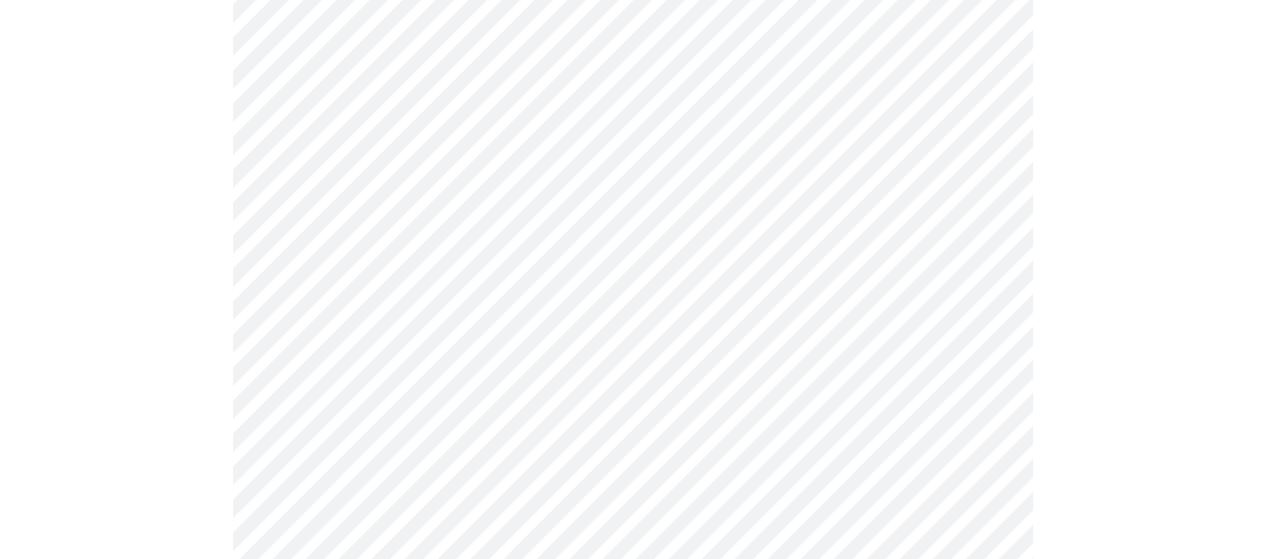 click on "MyMenopauseRx Appointments Messaging Labs Uploads Medications Community Refer a Friend Hi [PERSON_NAME]   Pre-assessment for your Message Visit: Medication 30-day Refill 3  /  12 Settings Billing Invoices Log out" at bounding box center (632, -46) 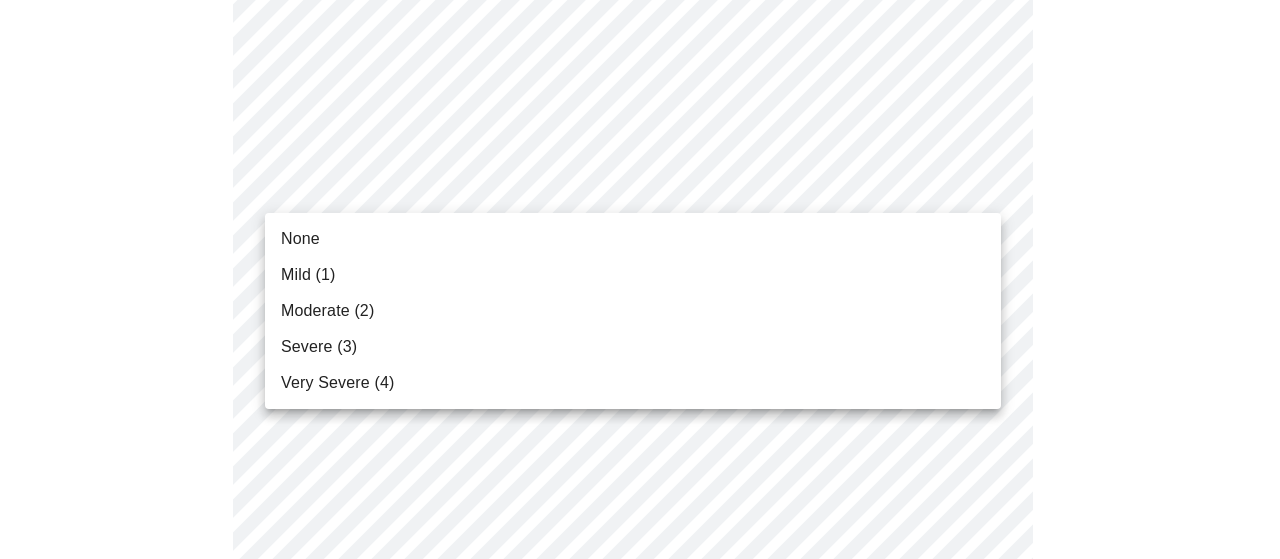 click on "Moderate (2)" at bounding box center [633, 311] 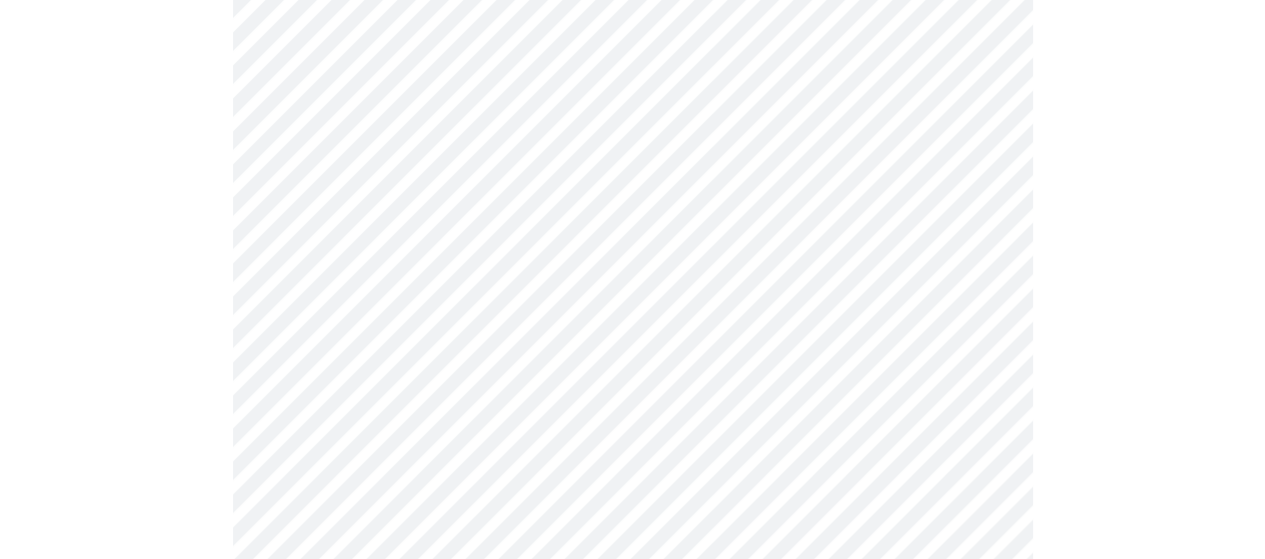 scroll, scrollTop: 1400, scrollLeft: 0, axis: vertical 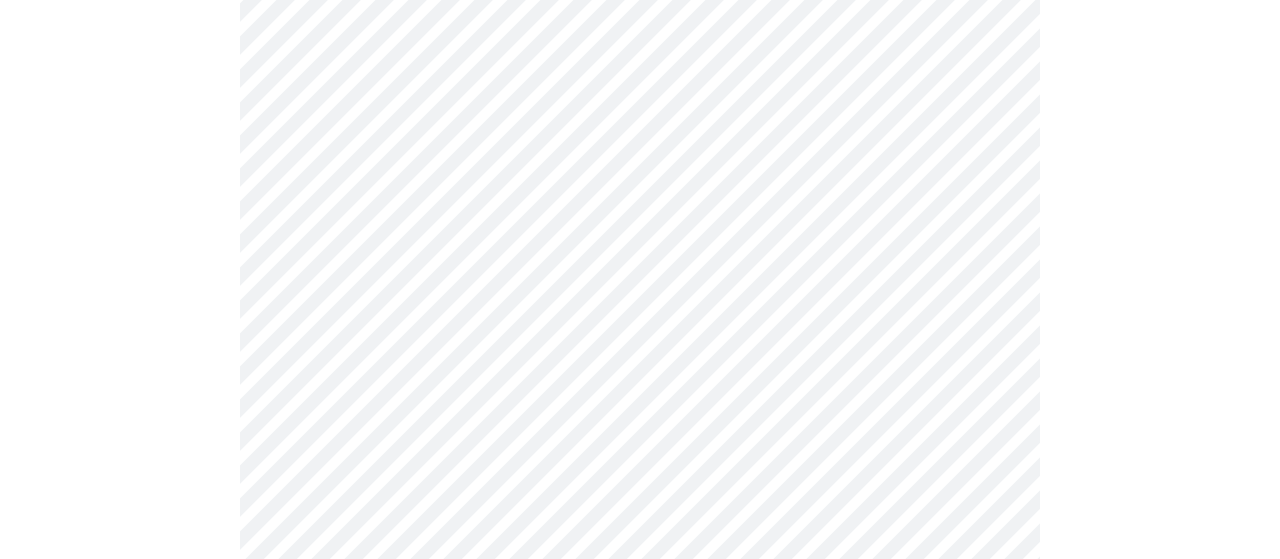 click on "MyMenopauseRx Appointments Messaging Labs Uploads Medications Community Refer a Friend Hi [PERSON_NAME]   Pre-assessment for your Message Visit: Medication 30-day Refill 3  /  12 Settings Billing Invoices Log out" at bounding box center (640, -160) 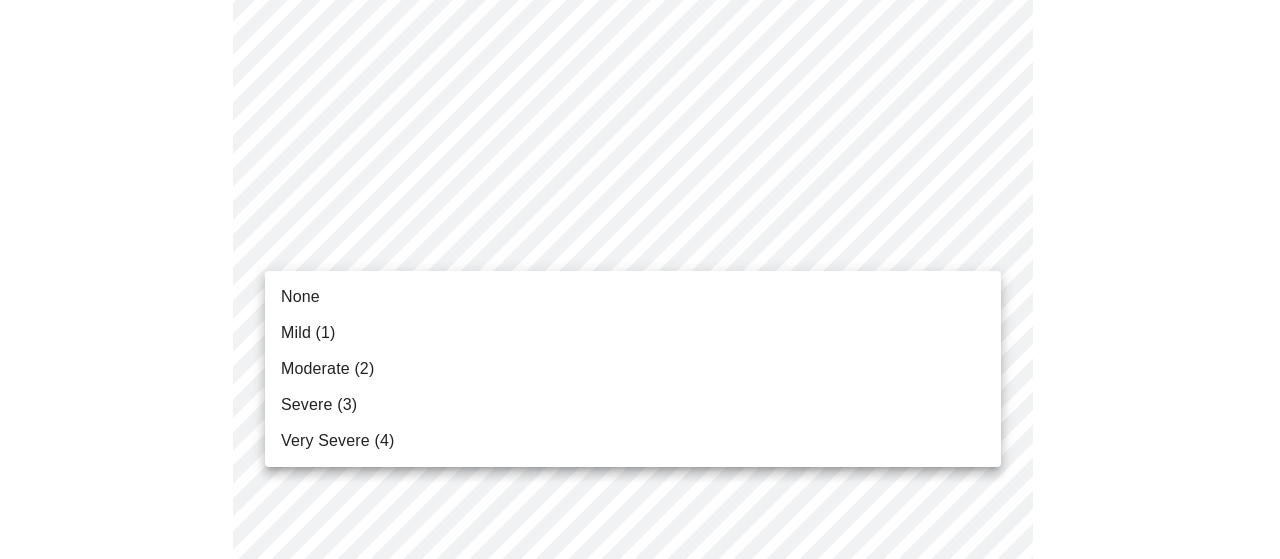 click on "Mild (1)" at bounding box center (633, 333) 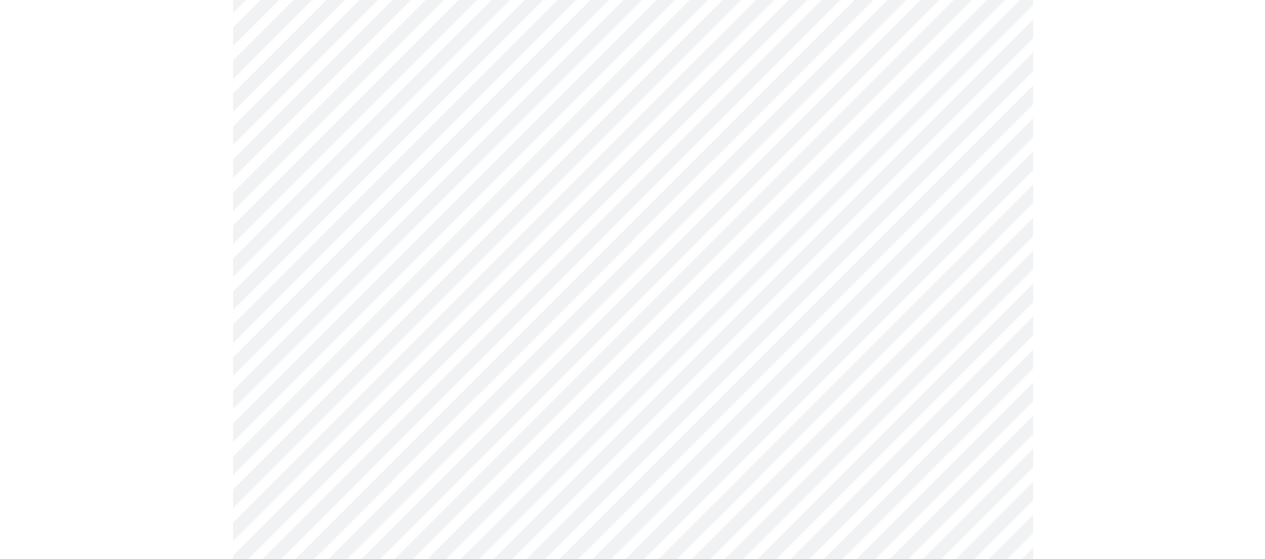 scroll, scrollTop: 1600, scrollLeft: 0, axis: vertical 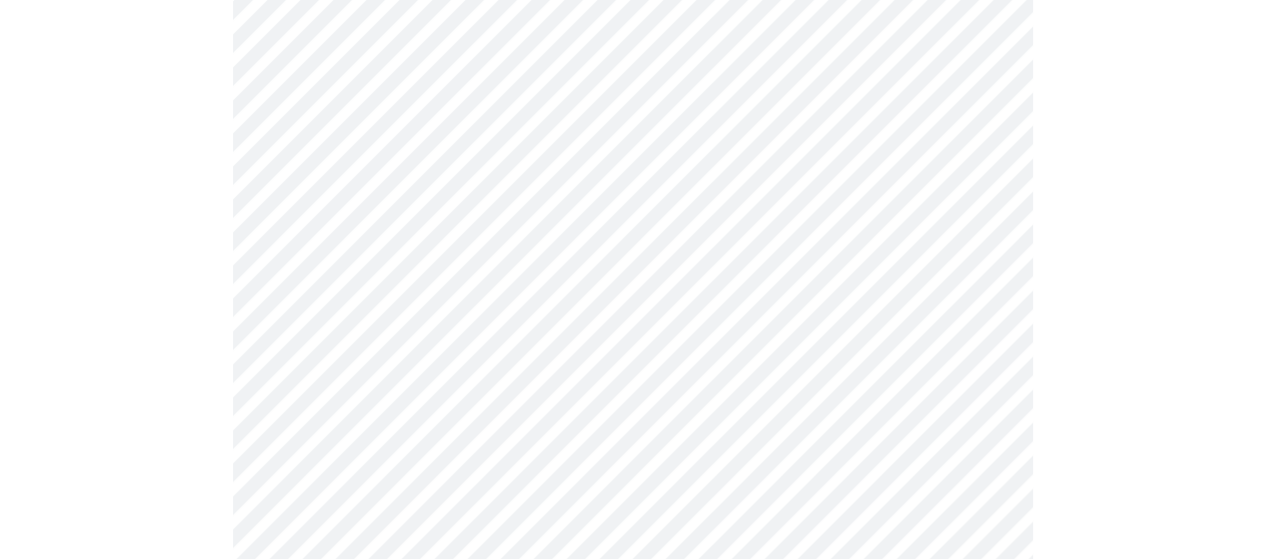 click on "MyMenopauseRx Appointments Messaging Labs Uploads Medications Community Refer a Friend Hi [PERSON_NAME]   Pre-assessment for your Message Visit: Medication 30-day Refill 3  /  12 Settings Billing Invoices Log out" at bounding box center (632, -374) 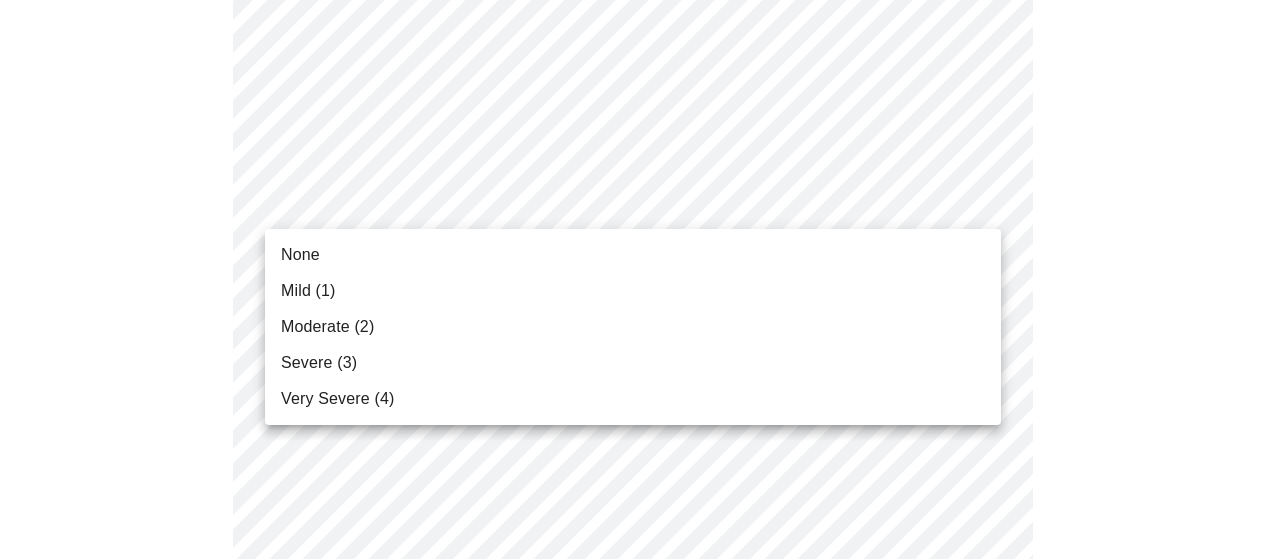 click on "None" at bounding box center (633, 255) 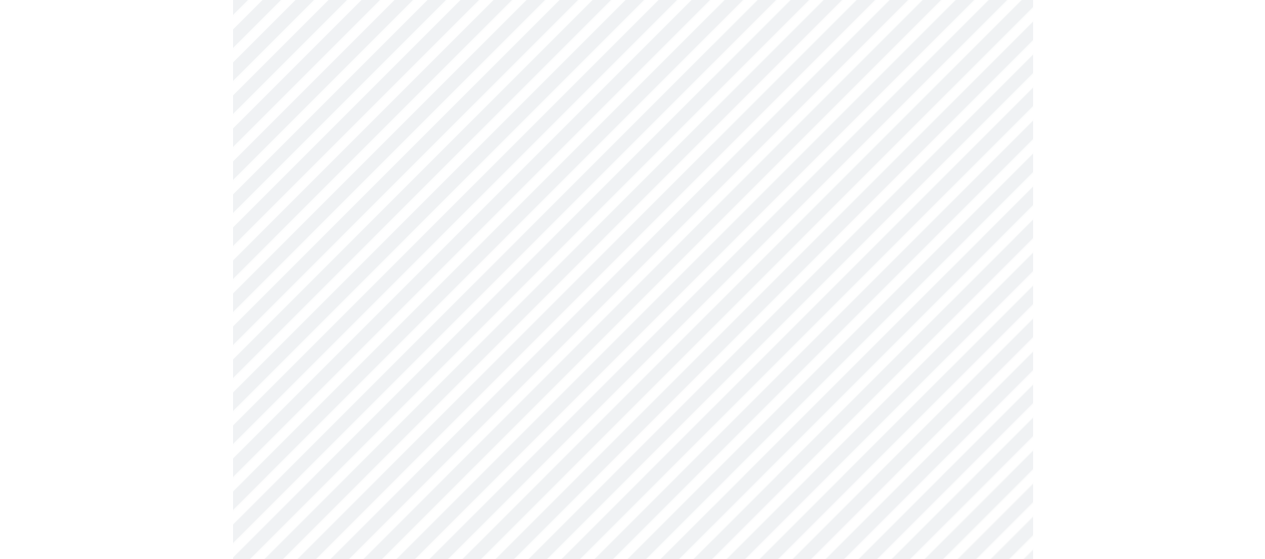 scroll, scrollTop: 1700, scrollLeft: 0, axis: vertical 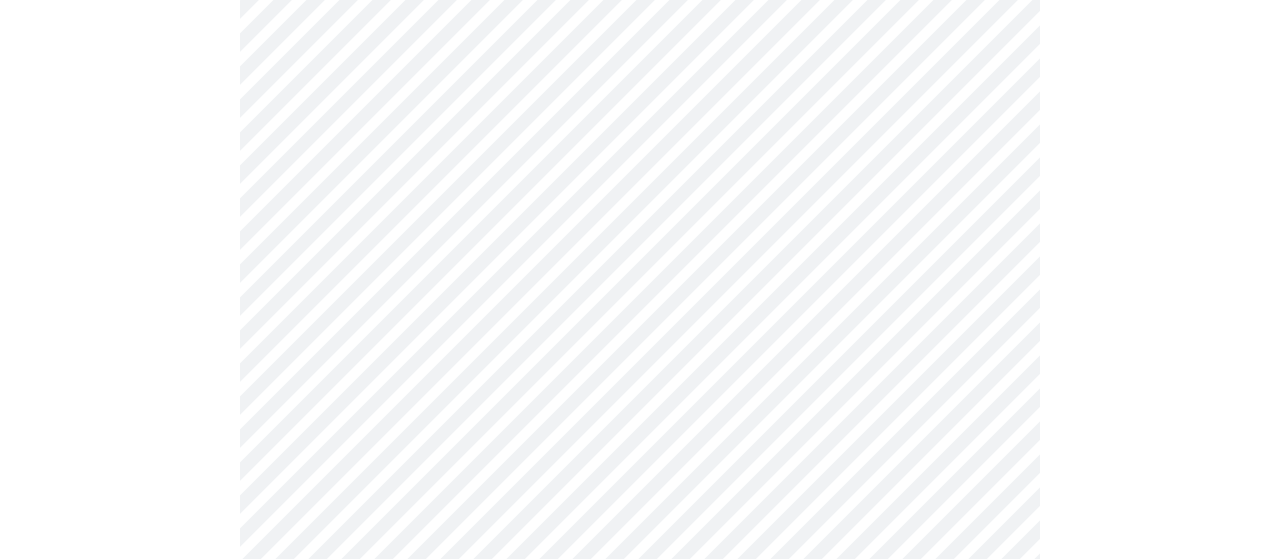 click on "MyMenopauseRx Appointments Messaging Labs Uploads Medications Community Refer a Friend Hi [PERSON_NAME]   Pre-assessment for your Message Visit: Medication 30-day Refill 3  /  12 Settings Billing Invoices Log out" at bounding box center [640, -488] 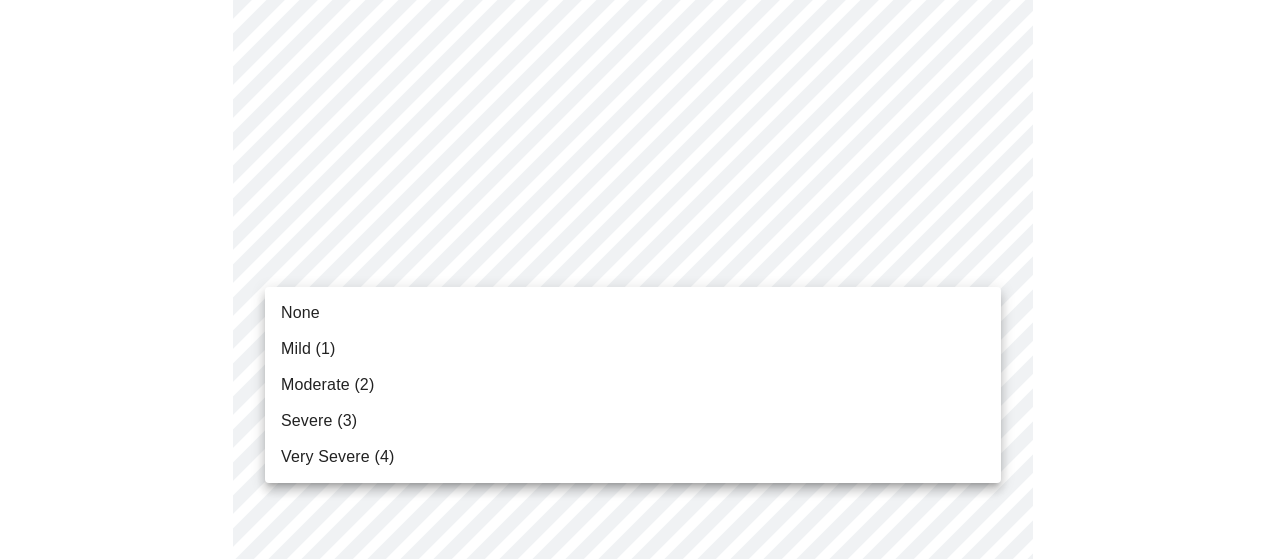 click on "Mild (1)" at bounding box center [633, 349] 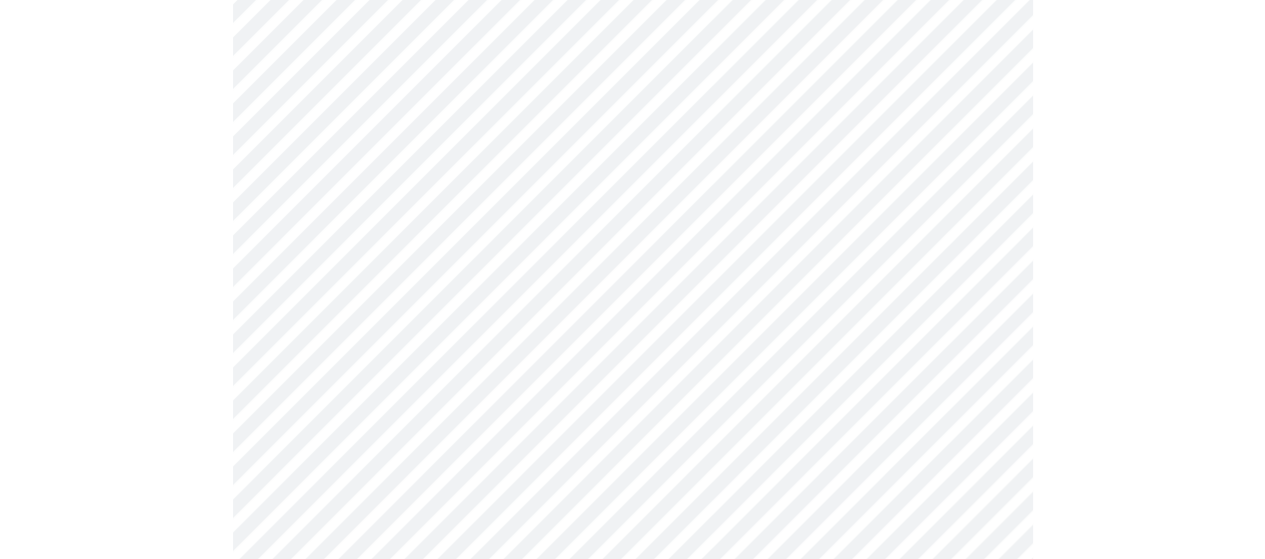 scroll, scrollTop: 900, scrollLeft: 0, axis: vertical 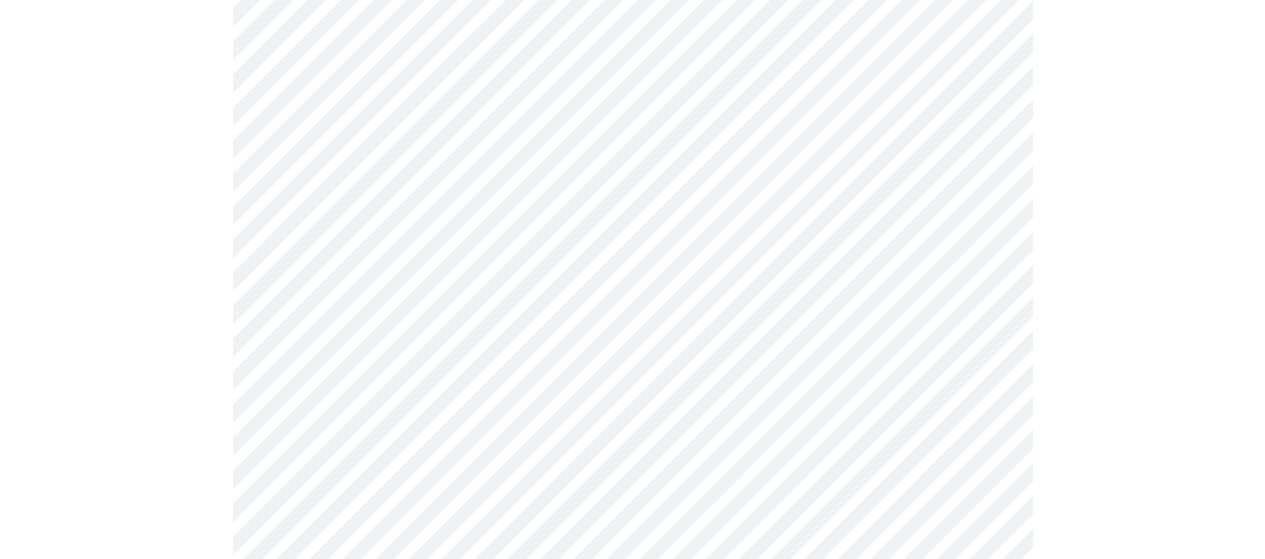 click on "MyMenopauseRx Appointments Messaging Labs Uploads Medications Community Refer a Friend Hi [PERSON_NAME]   Pre-assessment for your Message Visit: Medication 30-day Refill 4  /  12 Settings Billing Invoices Log out" at bounding box center [632, 67] 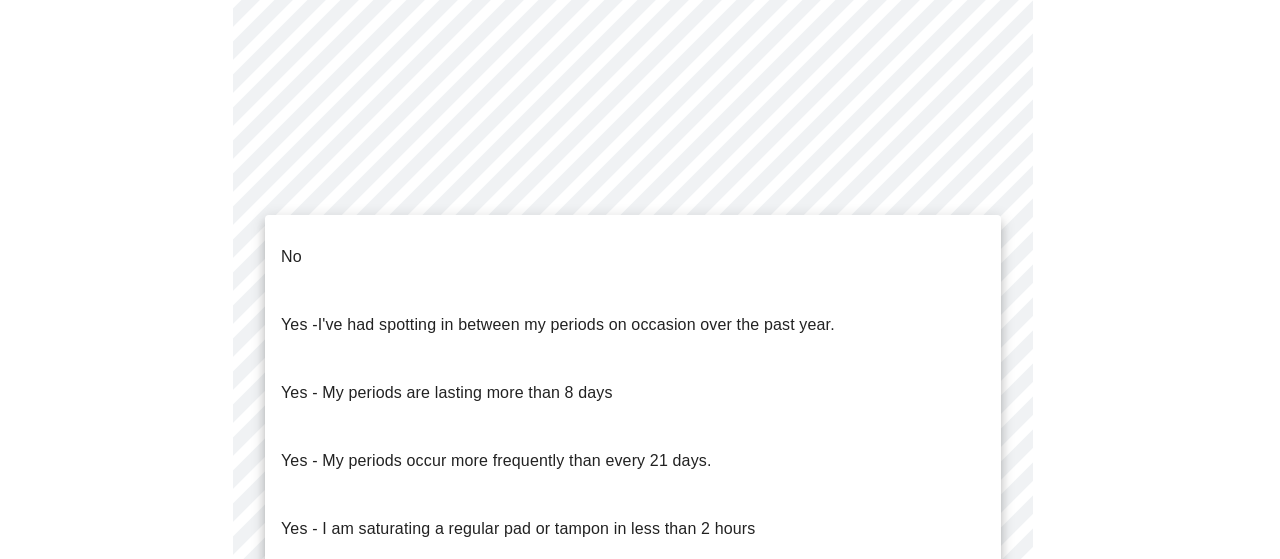 click on "No" at bounding box center (291, 257) 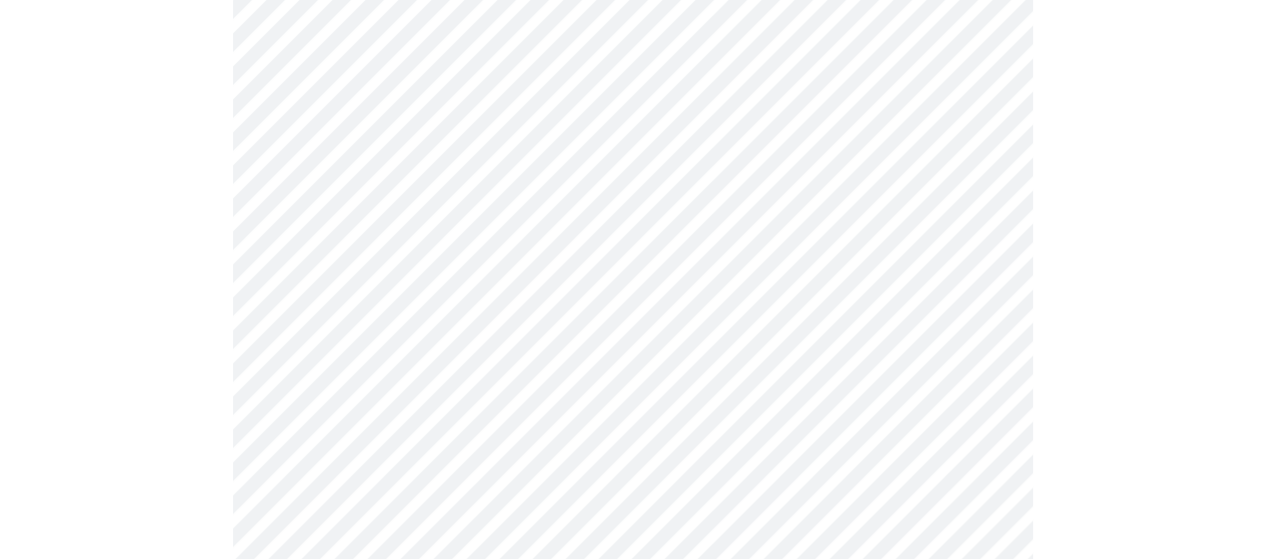 scroll, scrollTop: 1000, scrollLeft: 0, axis: vertical 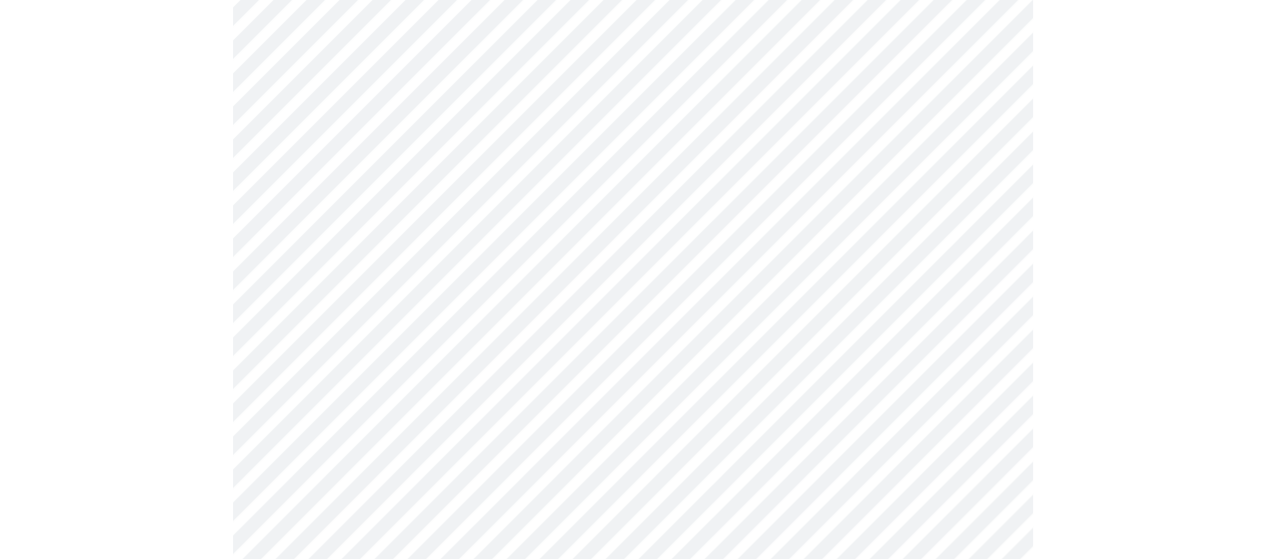click on "MyMenopauseRx Appointments Messaging Labs Uploads Medications Community Refer a Friend Hi [PERSON_NAME]   Pre-assessment for your Message Visit: Medication 30-day Refill 4  /  12 Settings Billing Invoices Log out" at bounding box center (632, -39) 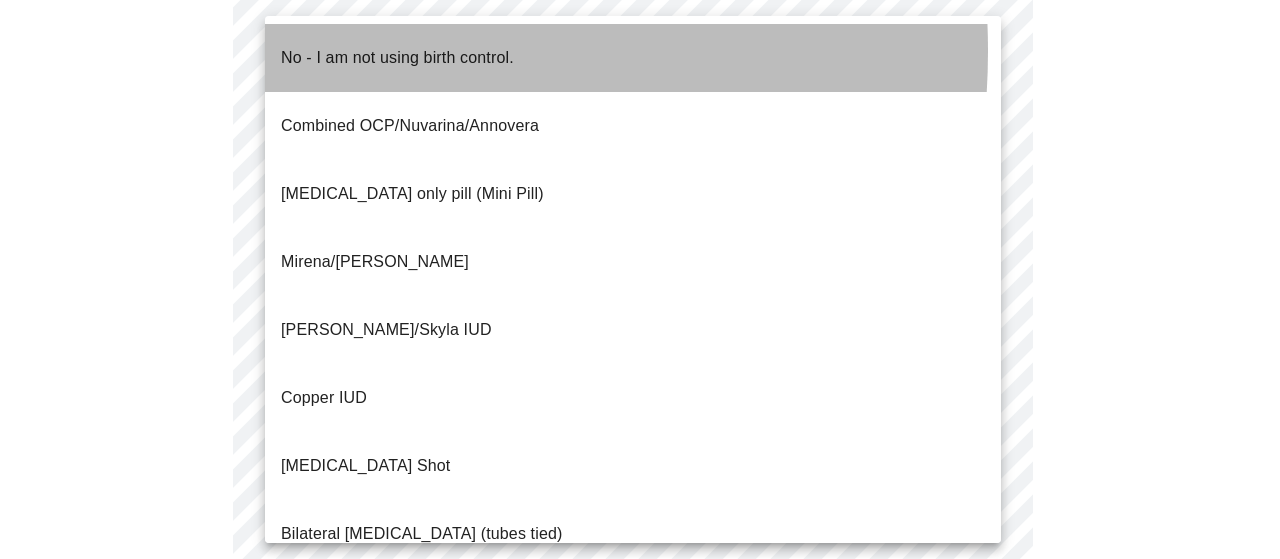 click on "No - I am not using birth control." at bounding box center [397, 58] 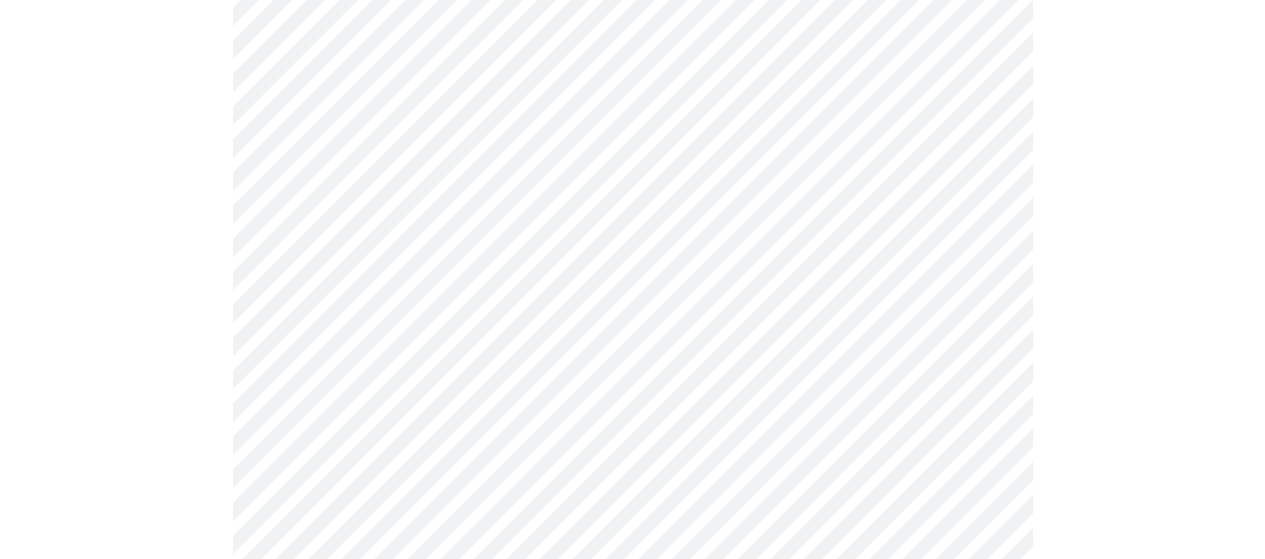 scroll, scrollTop: 1200, scrollLeft: 0, axis: vertical 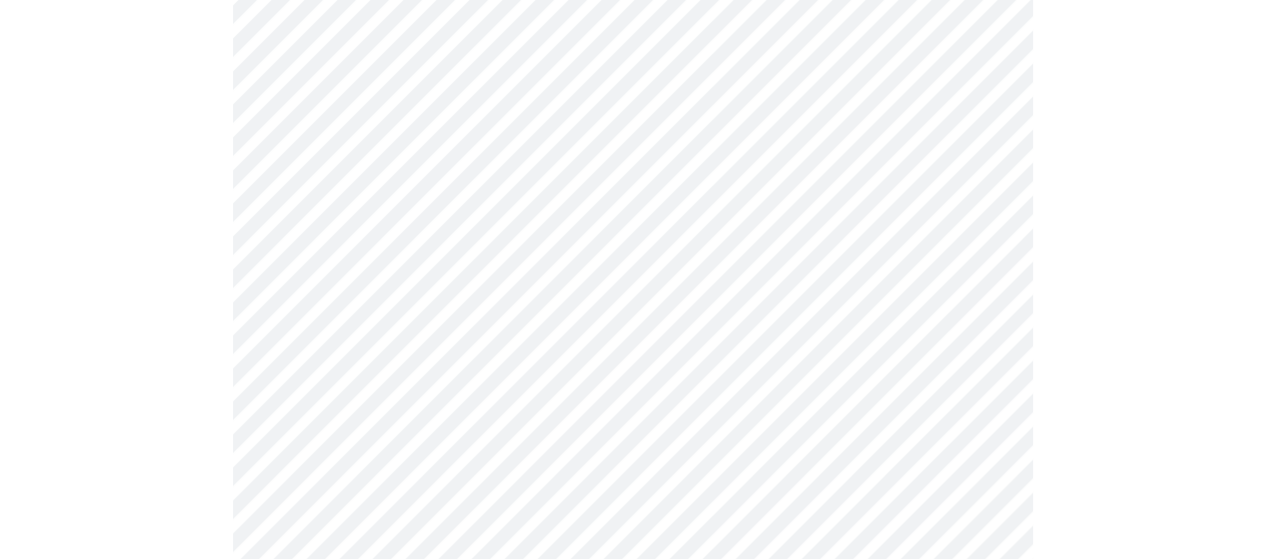 click on "MyMenopauseRx Appointments Messaging Labs Uploads Medications Community Refer a Friend Hi [PERSON_NAME]   Pre-assessment for your Message Visit: Medication 30-day Refill 4  /  12 Settings Billing Invoices Log out" at bounding box center (632, -245) 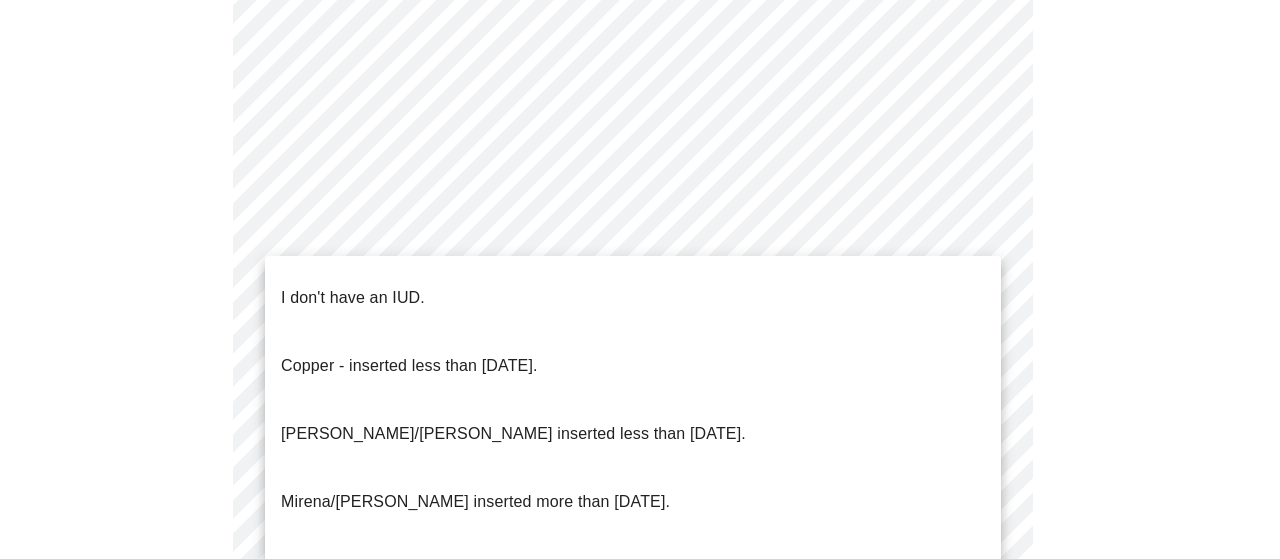 click on "I don't have an IUD." at bounding box center (353, 298) 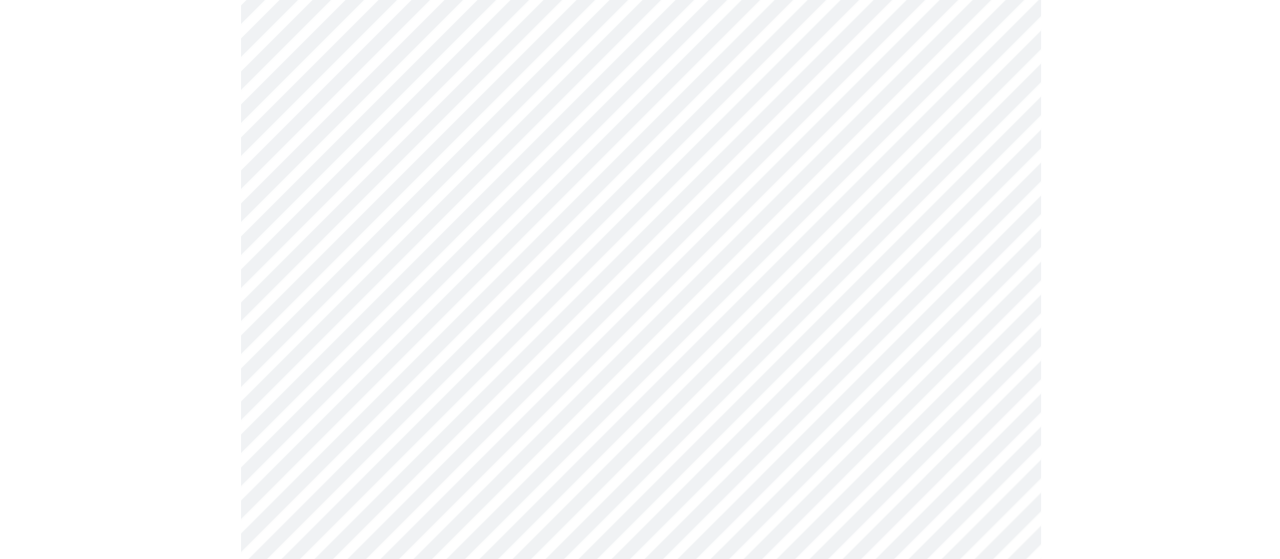 scroll, scrollTop: 1296, scrollLeft: 0, axis: vertical 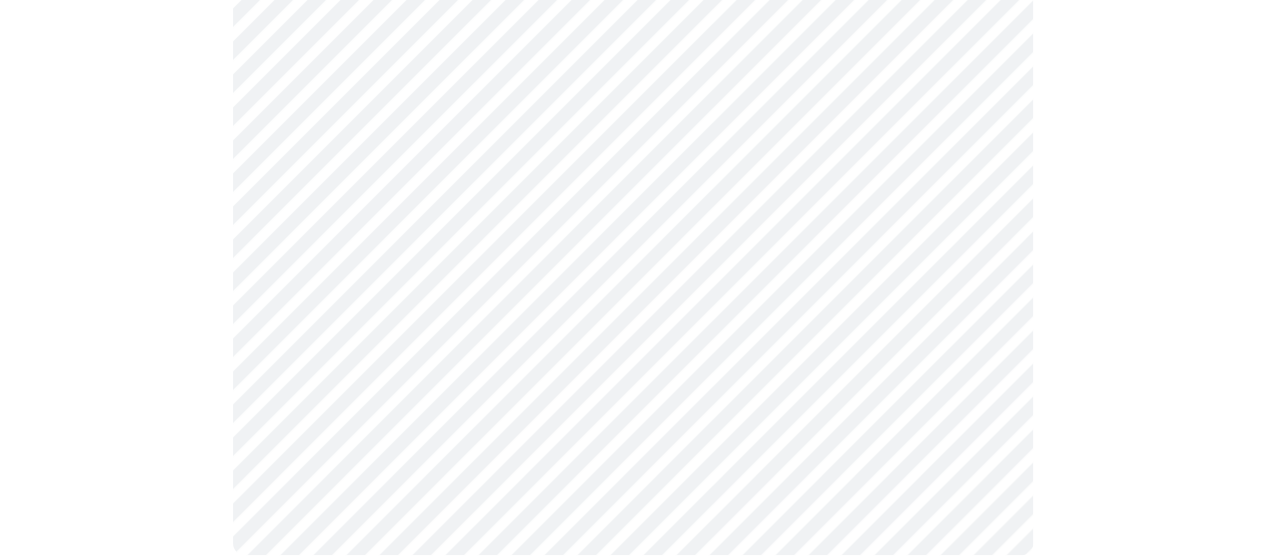 click on "MyMenopauseRx Appointments Messaging Labs Uploads Medications Community Refer a Friend Hi [PERSON_NAME]   Pre-assessment for your Message Visit: Medication 30-day Refill 4  /  12 Settings Billing Invoices Log out" at bounding box center (632, -347) 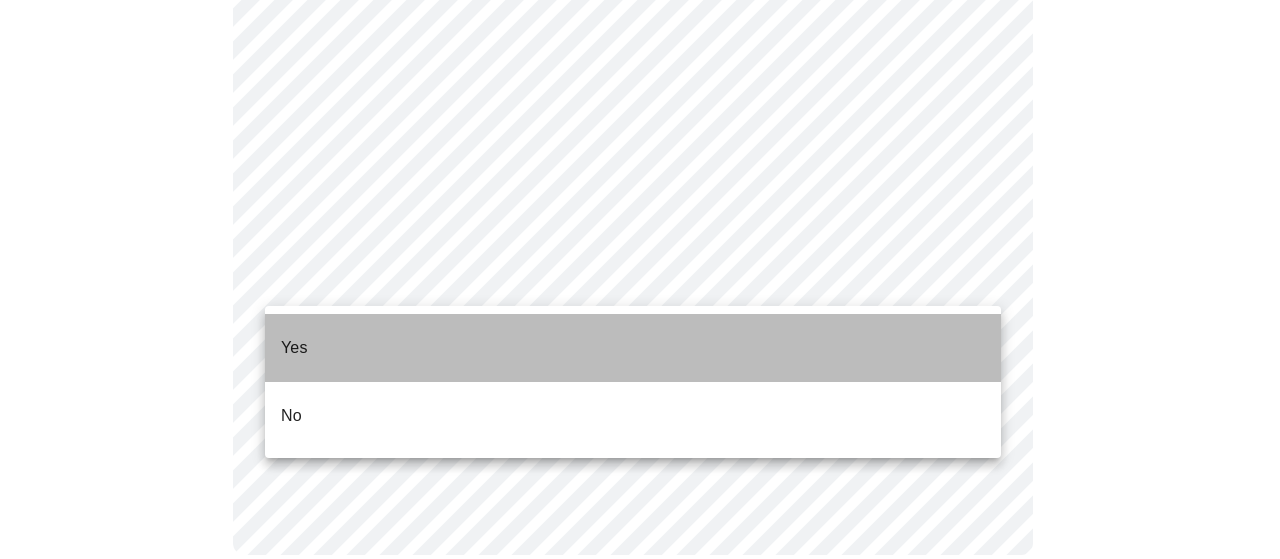 drag, startPoint x: 316, startPoint y: 334, endPoint x: 463, endPoint y: 334, distance: 147 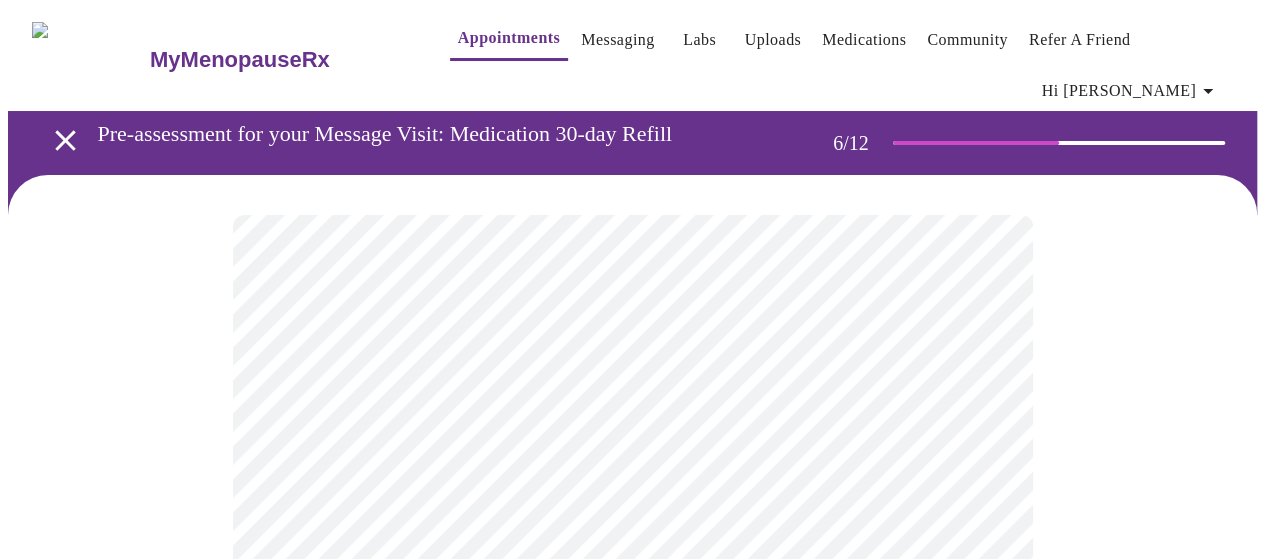 scroll, scrollTop: 300, scrollLeft: 0, axis: vertical 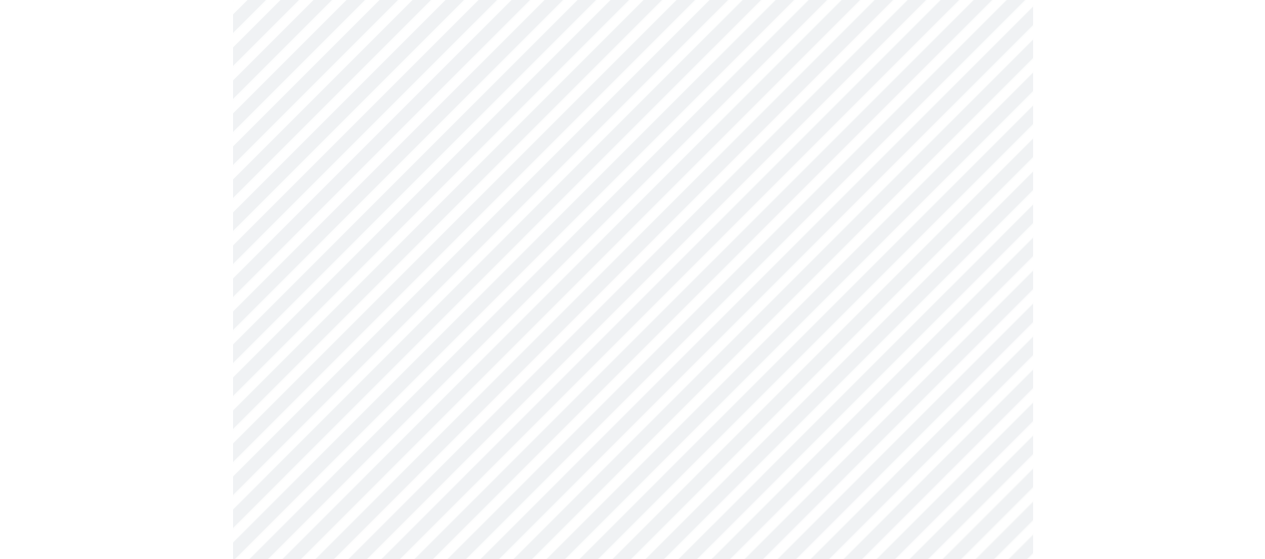 click at bounding box center [632, 311] 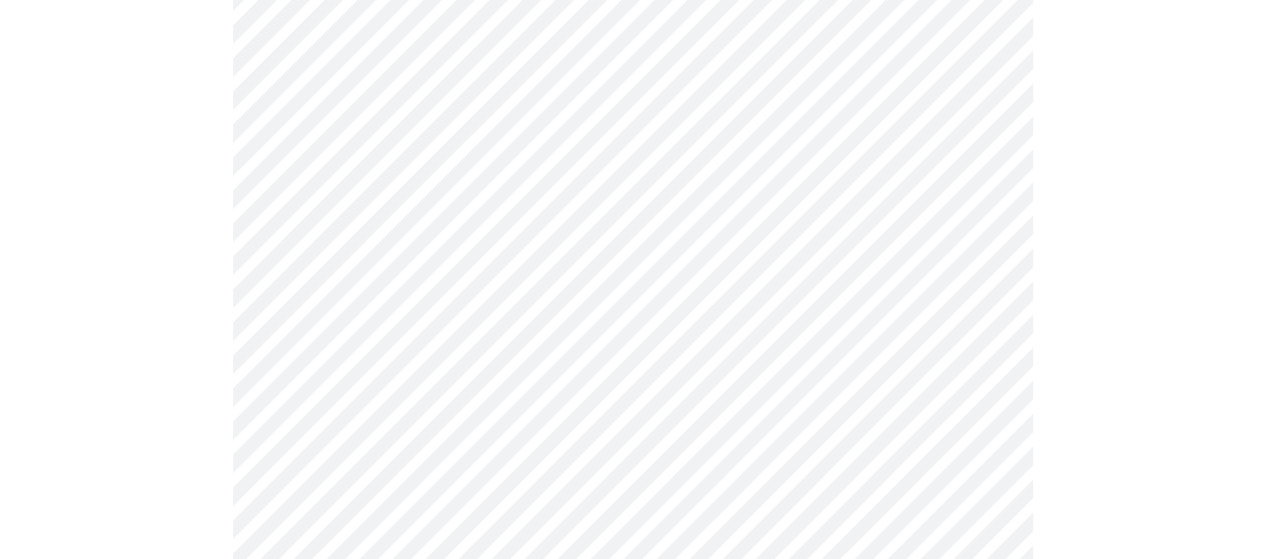 scroll, scrollTop: 5200, scrollLeft: 0, axis: vertical 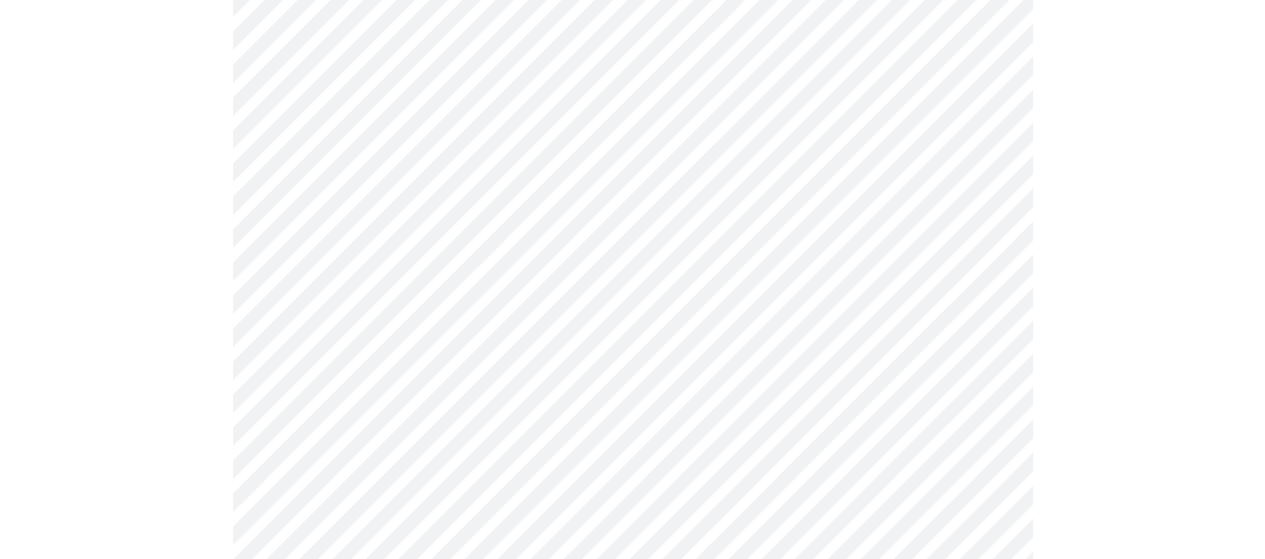 click on "MyMenopauseRx Appointments Messaging Labs Uploads Medications Community Refer a Friend Hi [PERSON_NAME]   Pre-assessment for your Message Visit: Medication 30-day Refill 7  /  12 Settings Billing Invoices Log out" at bounding box center (632, -2004) 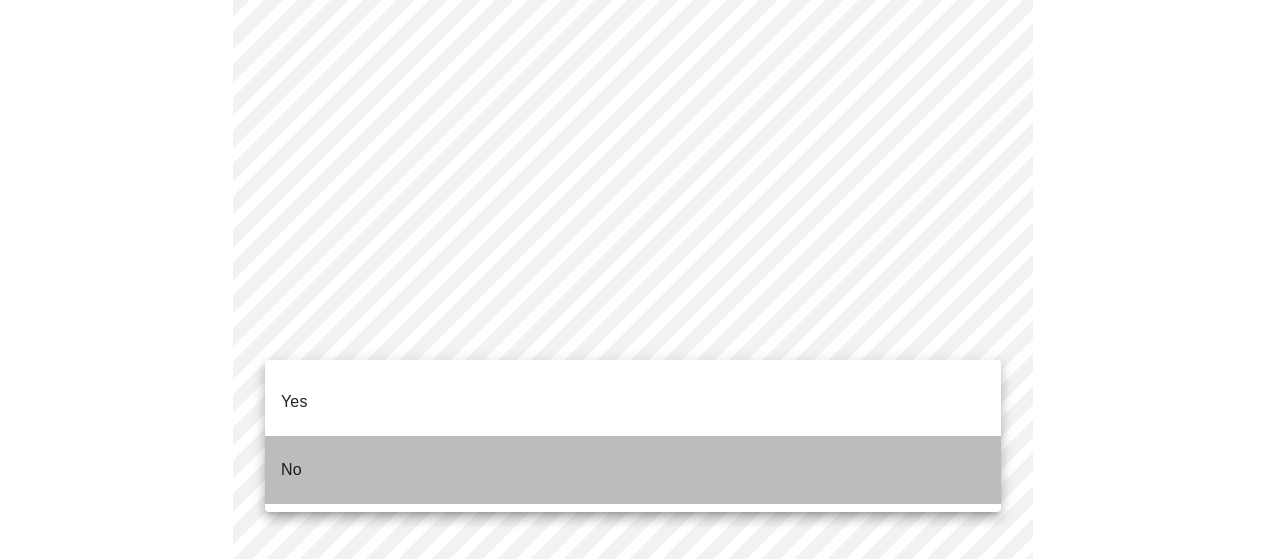 click on "No" at bounding box center (633, 470) 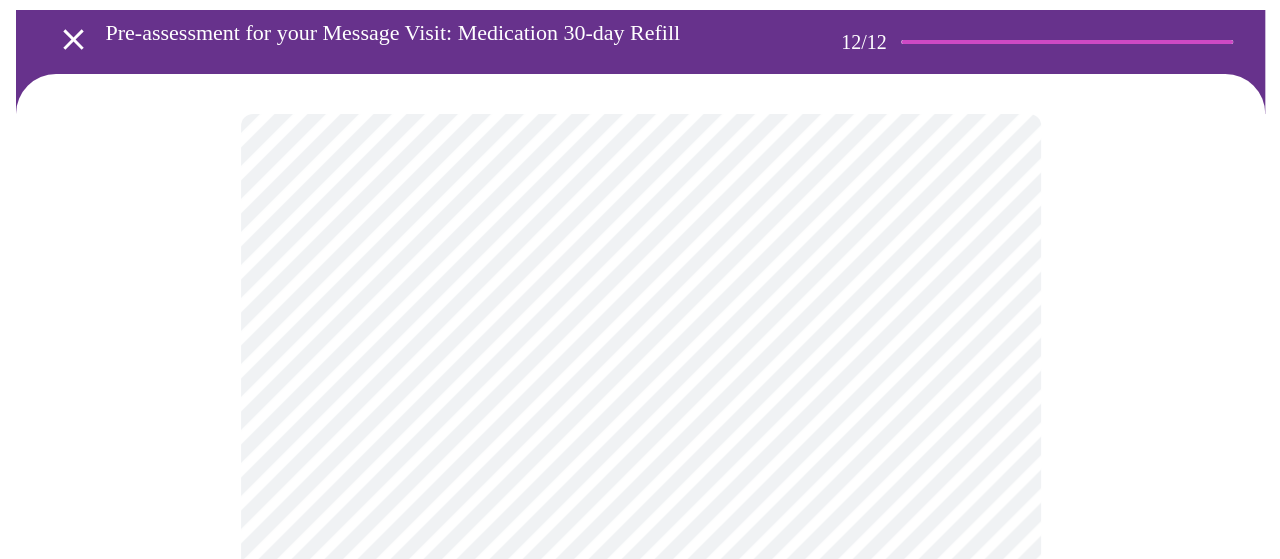 scroll, scrollTop: 100, scrollLeft: 0, axis: vertical 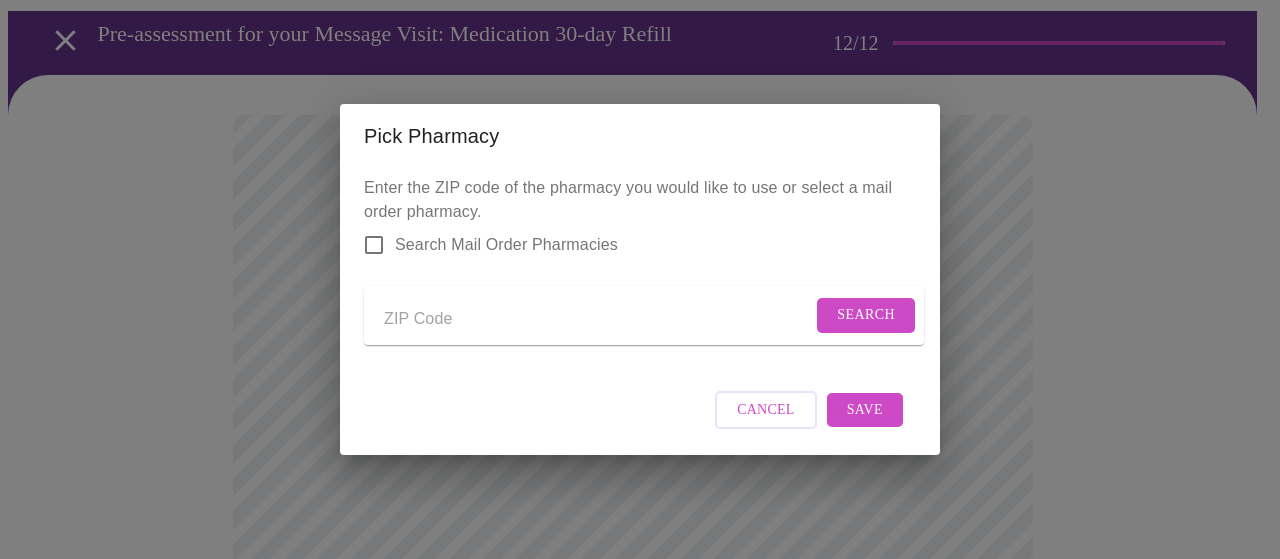 click at bounding box center [598, 319] 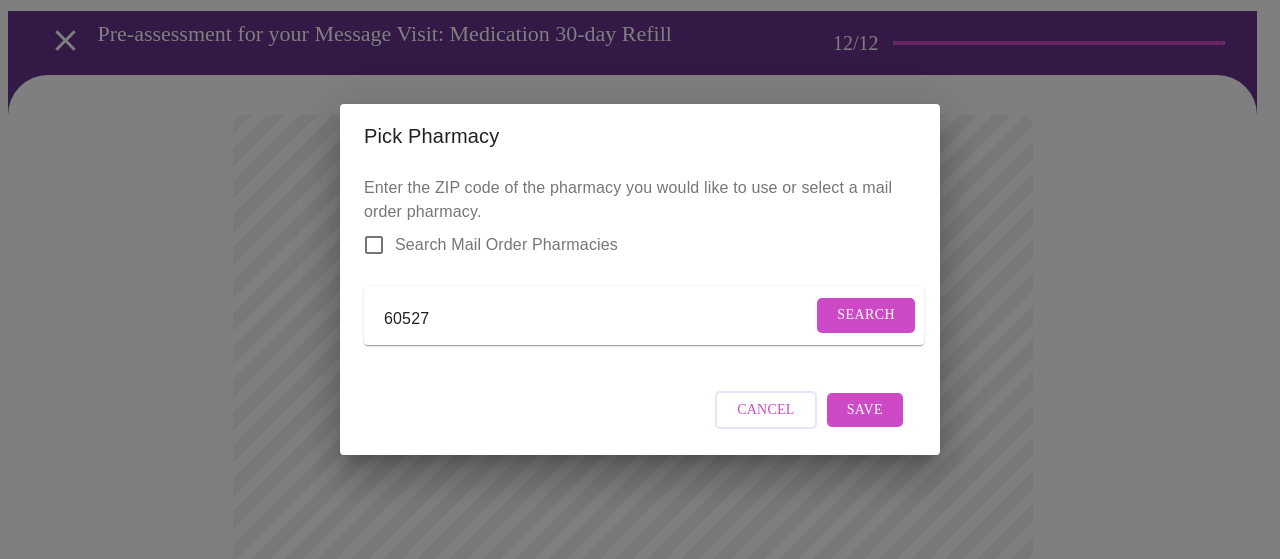 type on "60527" 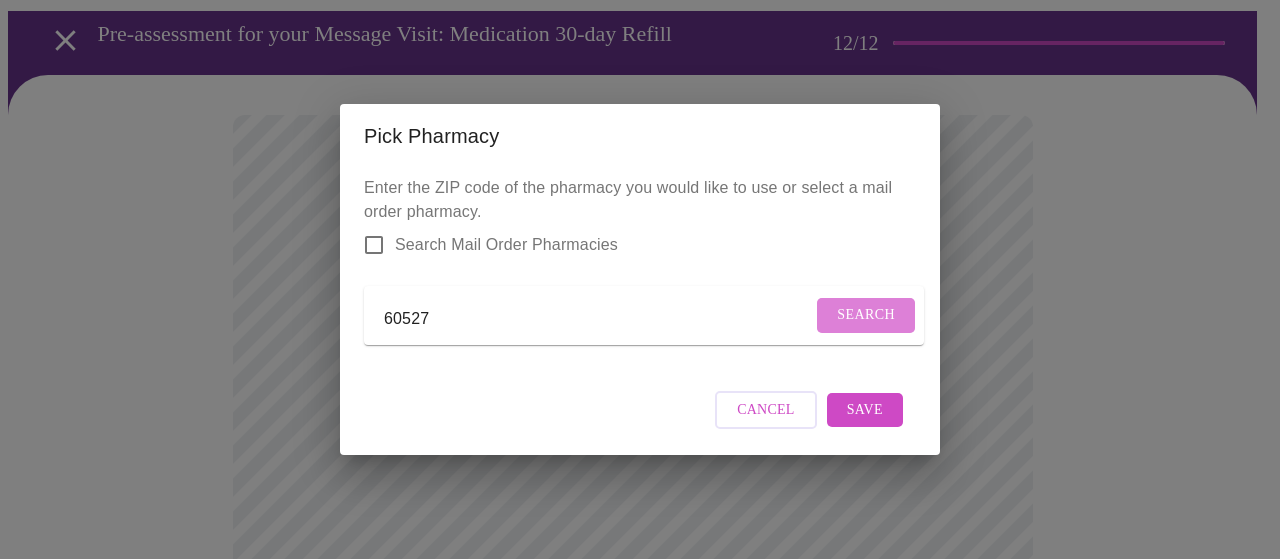 click on "Search" at bounding box center [866, 315] 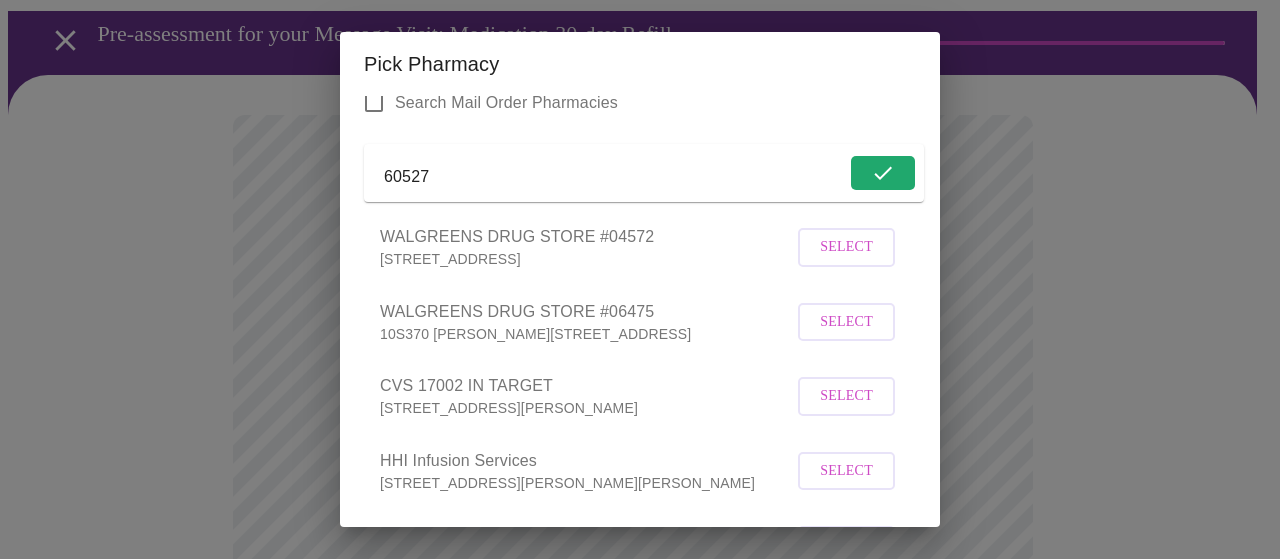 scroll, scrollTop: 100, scrollLeft: 0, axis: vertical 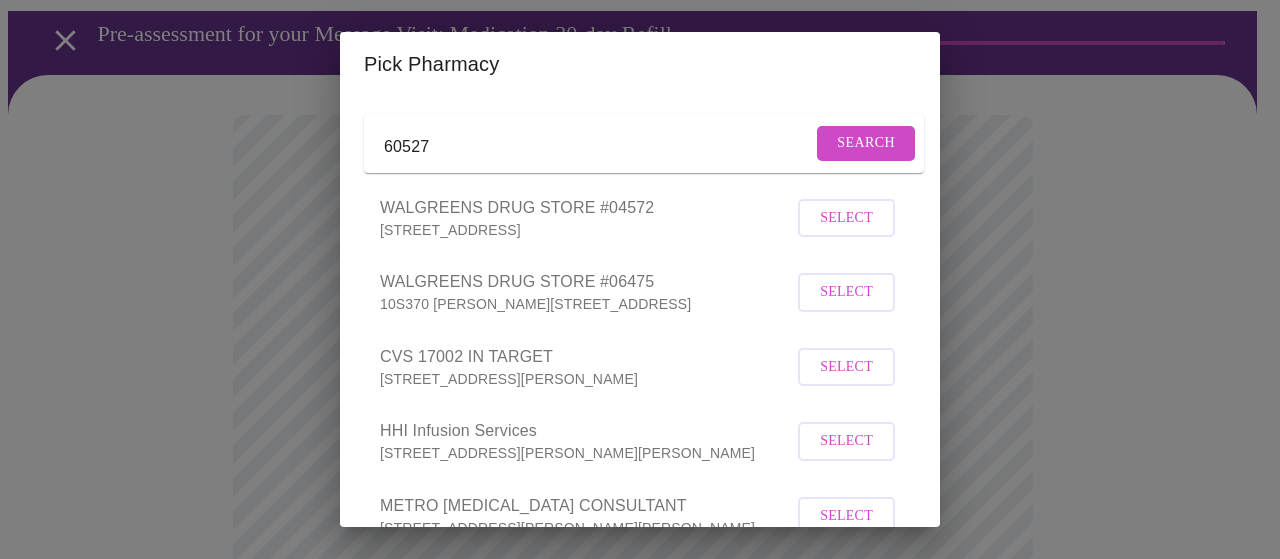 click on "Select" at bounding box center [846, 292] 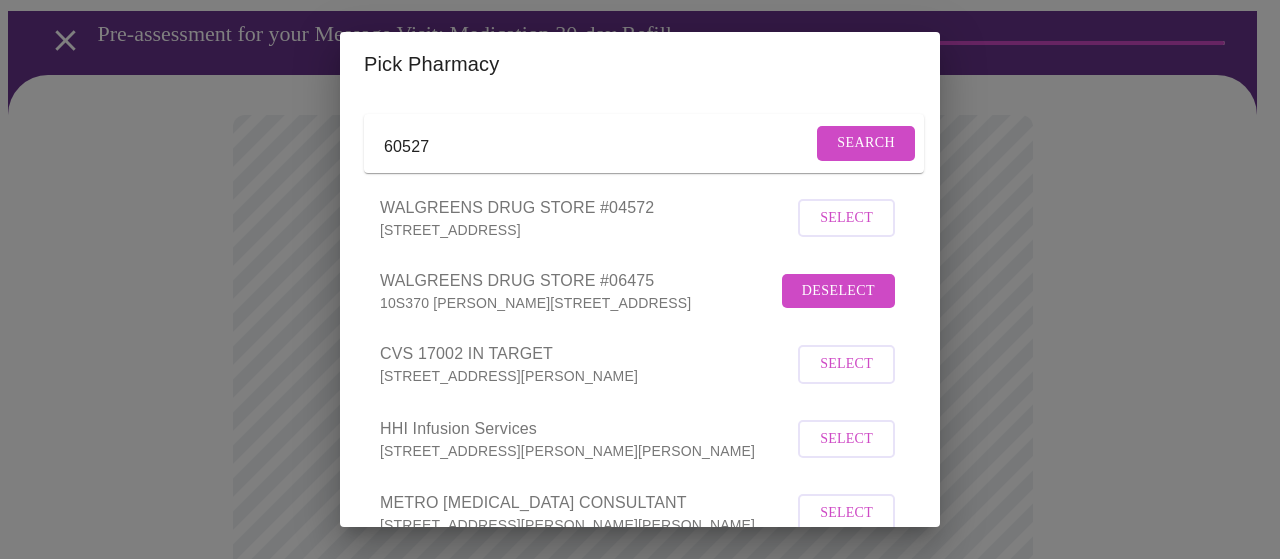 click on "Pick Pharmacy Enter the ZIP code of the pharmacy you would like to use or select a mail order pharmacy. Search Mail Order Pharmacies 60527 Search WALGREENS DRUG STORE #04572 [STREET_ADDRESS] Select WALGREENS DRUG STORE #06475 10S370 [PERSON_NAME][STREET_ADDRESS] Deselect CVS 17002 IN TARGET [STREET_ADDRESS][PERSON_NAME] Select HHI Infusion Services [STREET_ADDRESS][PERSON_NAME][PERSON_NAME] Select METRO [MEDICAL_DATA] CONSULTANT [STREET_ADDRESS][PERSON_NAME][PERSON_NAME] Select Pharmscript of IL [STREET_ADDRESS][PERSON_NAME] Select PAIN SPECIALISTS OF [GEOGRAPHIC_DATA] [STREET_ADDRESS][PERSON_NAME] Select [PERSON_NAME] DERMATOLOGY [STREET_ADDRESS][PERSON_NAME] Select Cancel Save" at bounding box center [640, 279] 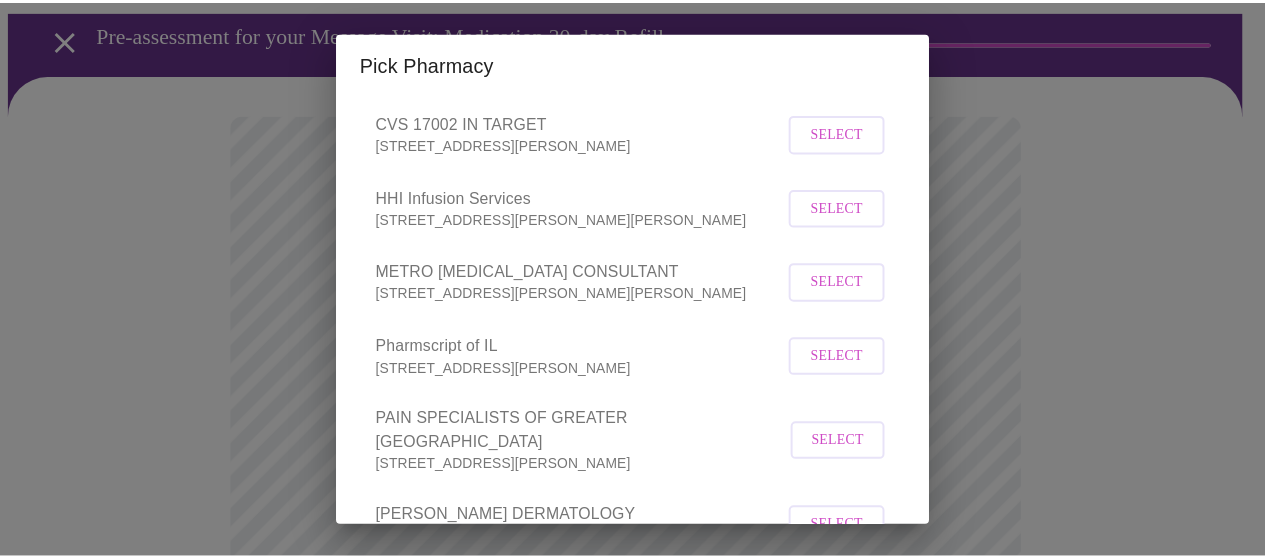 scroll, scrollTop: 477, scrollLeft: 0, axis: vertical 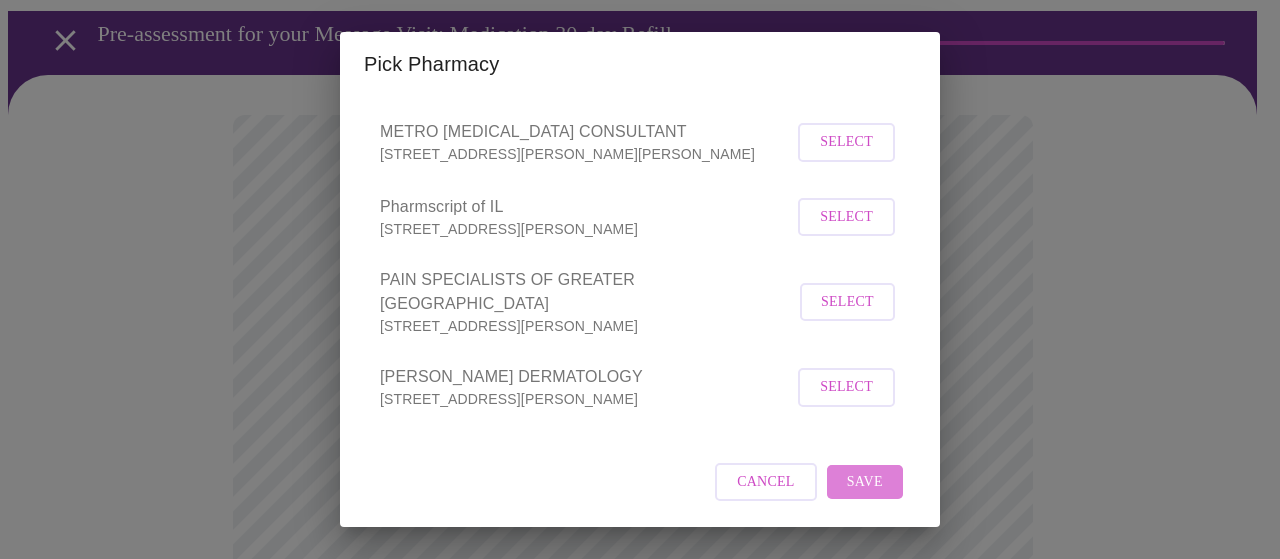 click on "Save" at bounding box center [865, 482] 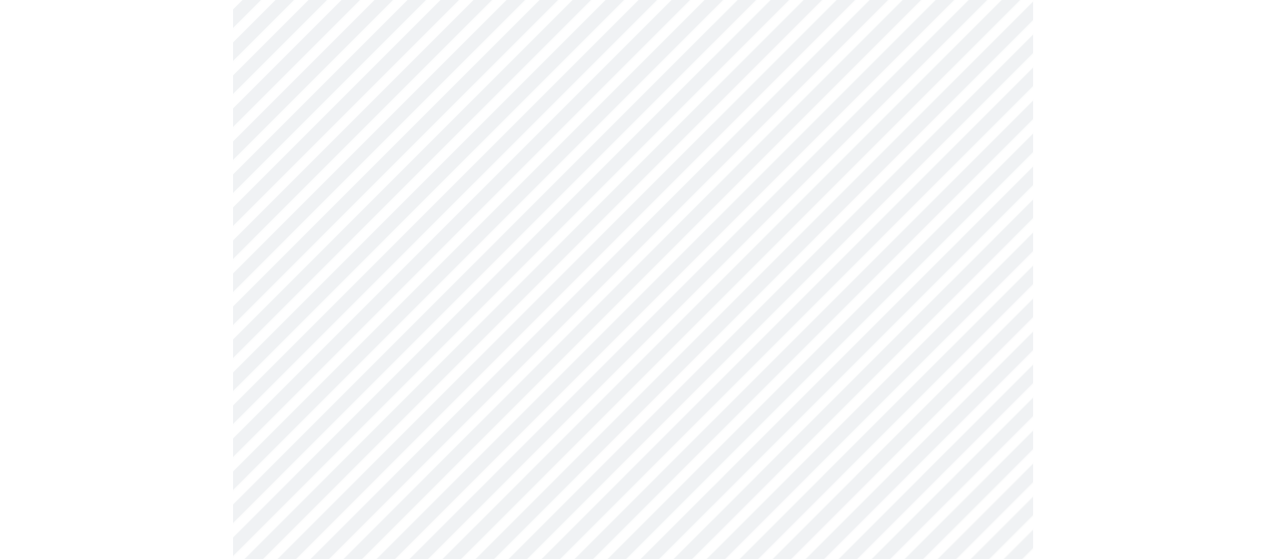scroll, scrollTop: 1278, scrollLeft: 0, axis: vertical 